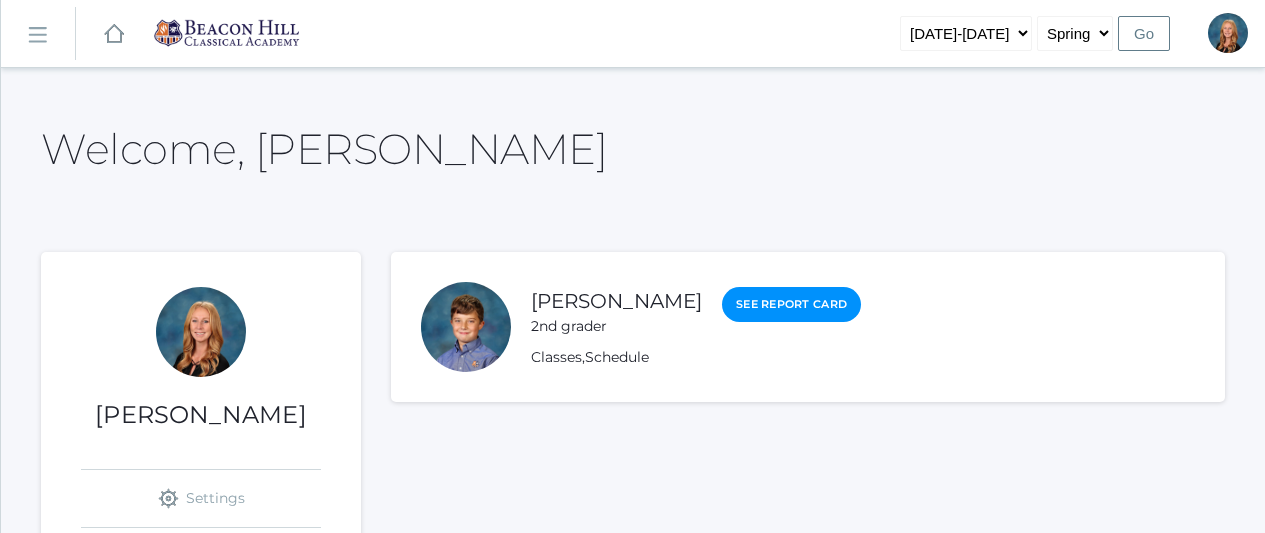 scroll, scrollTop: 0, scrollLeft: 0, axis: both 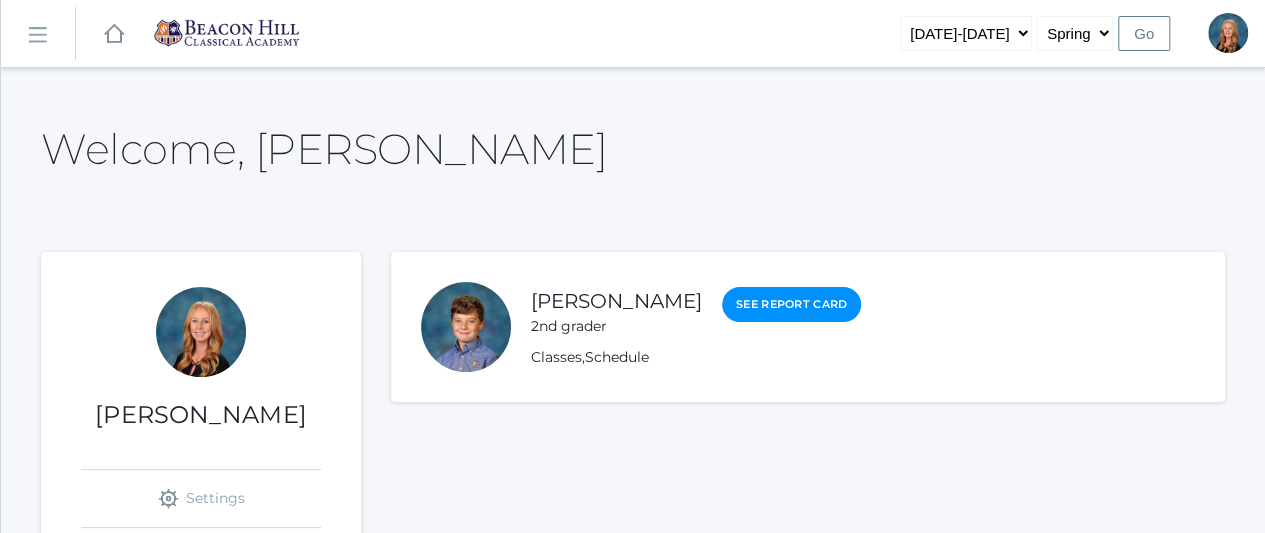 click 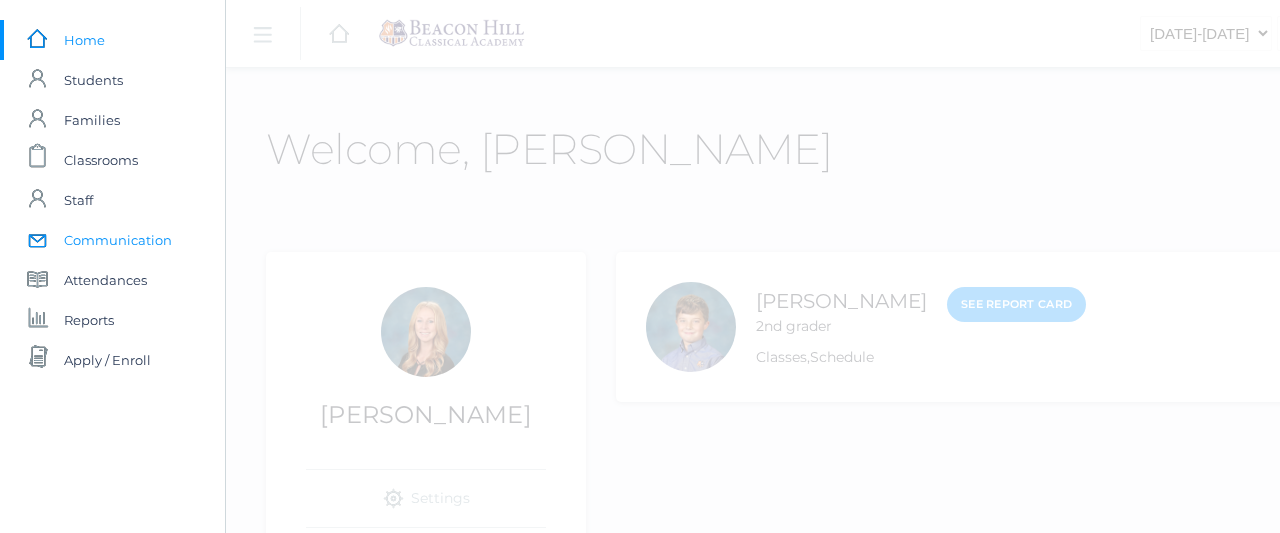 click on "Communication" at bounding box center (118, 240) 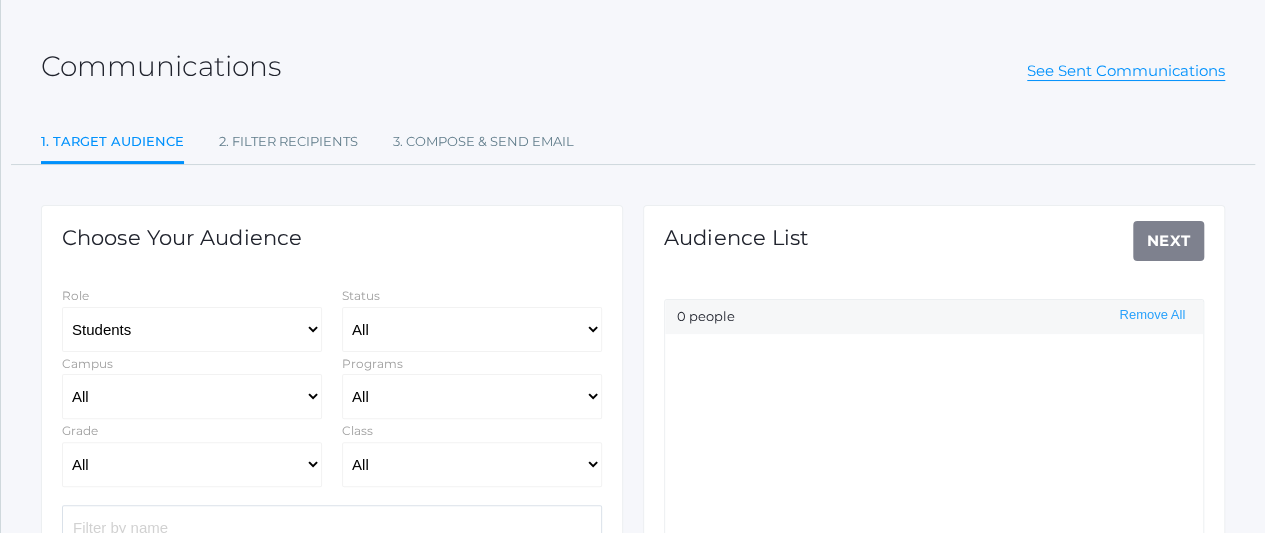 scroll, scrollTop: 0, scrollLeft: 0, axis: both 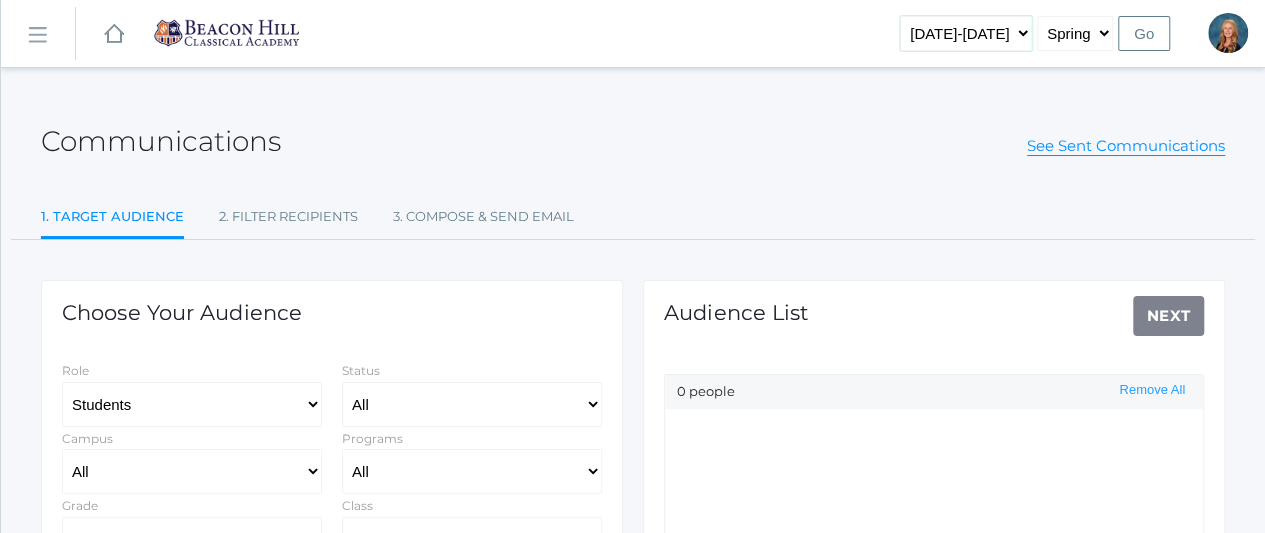 click on "[DATE]-[DATE]
[DATE]-[DATE]
[DATE]-[DATE]
[DATE]-[DATE]
[DATE]-[DATE]
[DATE]-[DATE]" at bounding box center (966, 33) 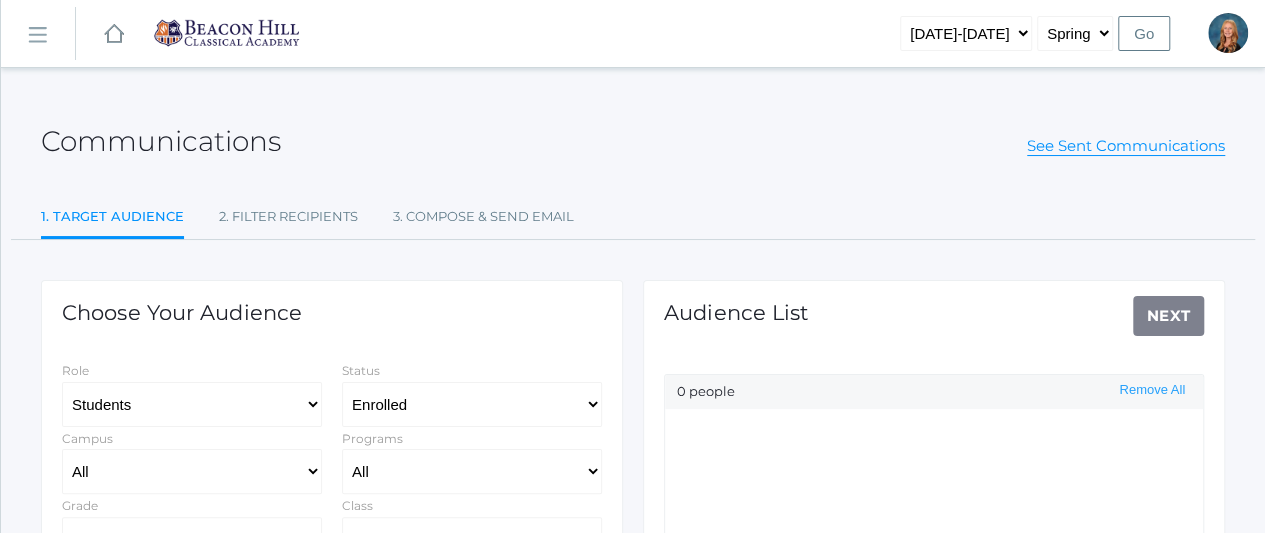 click on "Communications See Sent Communications" 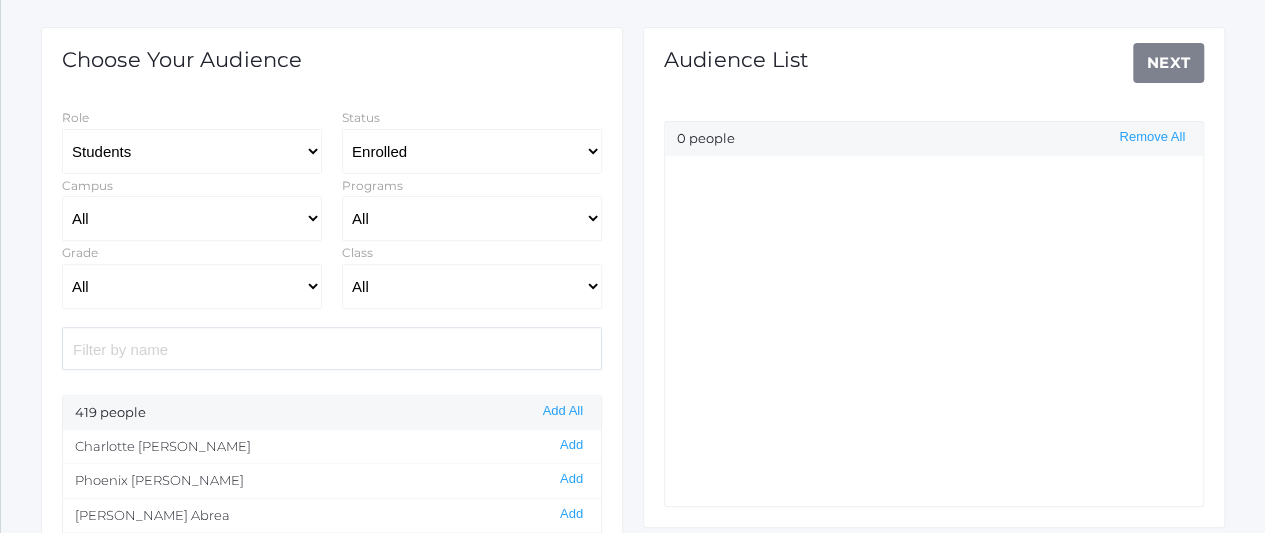 scroll, scrollTop: 254, scrollLeft: 0, axis: vertical 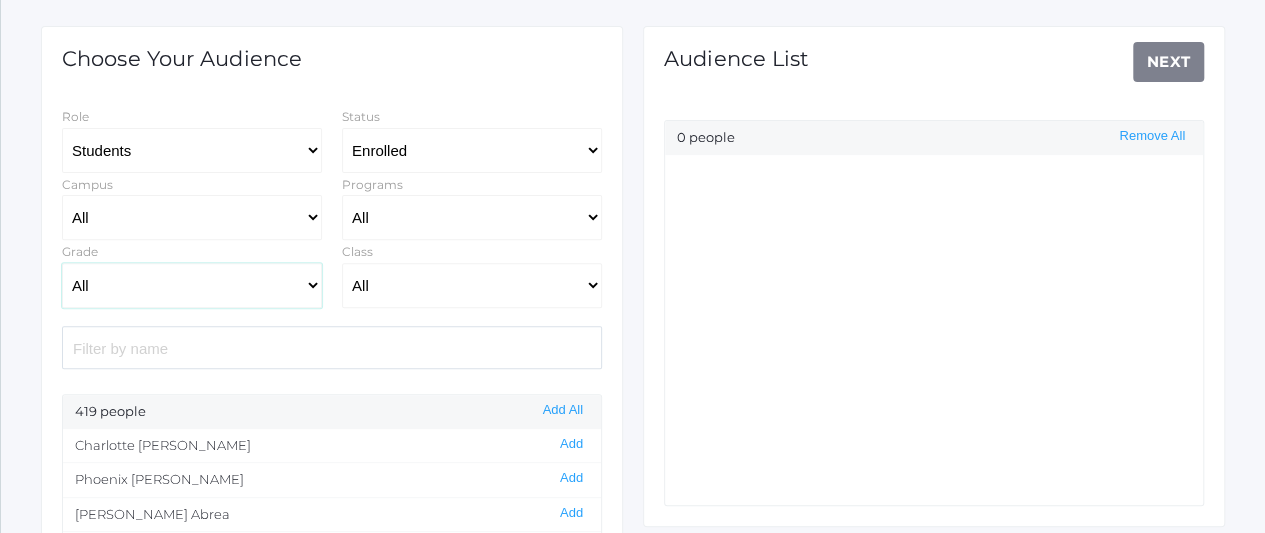 click on "All Grammar - Kindergarten - 1st Grade - 2nd Grade - 3rd Grade - 4th Grade - 5th Grade Logic - 6th Grade - 7th Grade - 8th Grade Rhetoric - 9th Grade - 10th Grade - 11th Grade - 12th Grade" 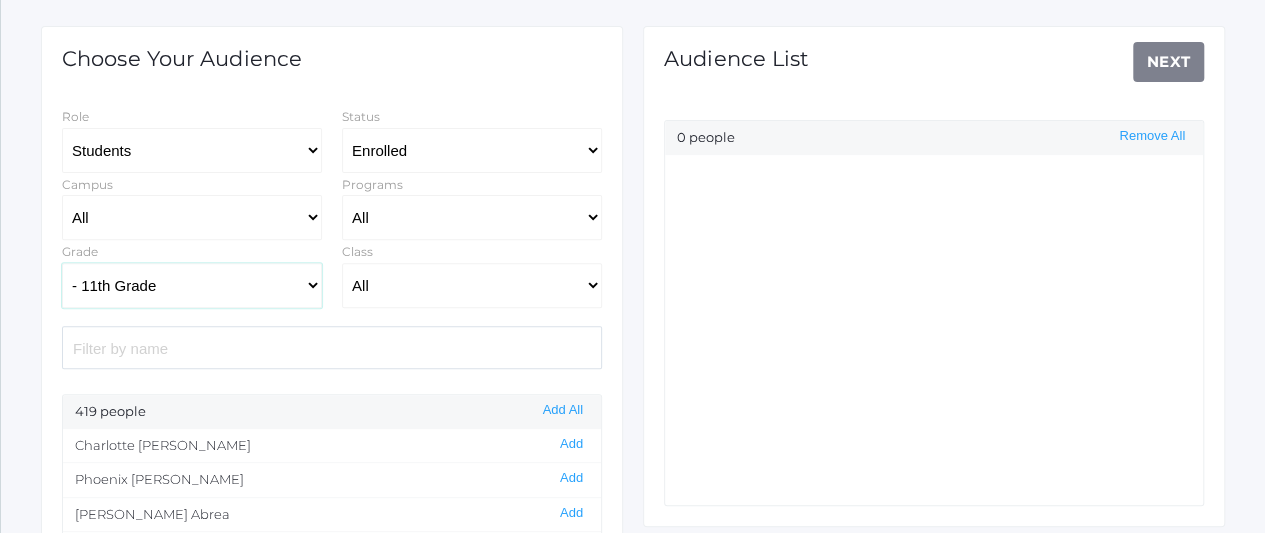 click on "All Grammar - Kindergarten - 1st Grade - 2nd Grade - 3rd Grade - 4th Grade - 5th Grade Logic - 6th Grade - 7th Grade - 8th Grade Rhetoric - 9th Grade - 10th Grade - 11th Grade - 12th Grade" 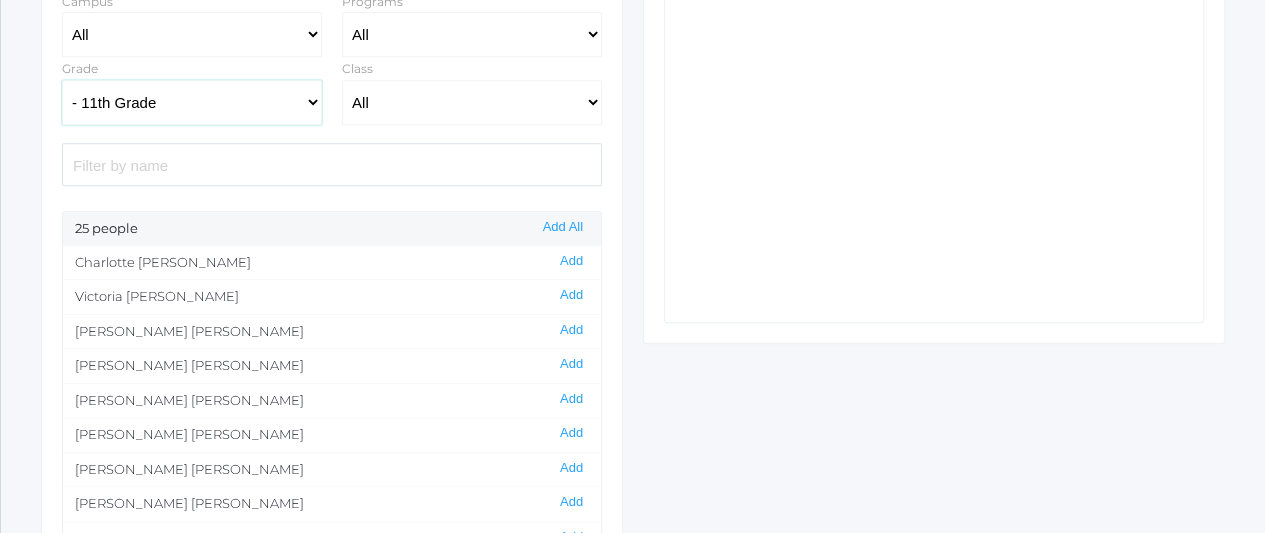 scroll, scrollTop: 438, scrollLeft: 0, axis: vertical 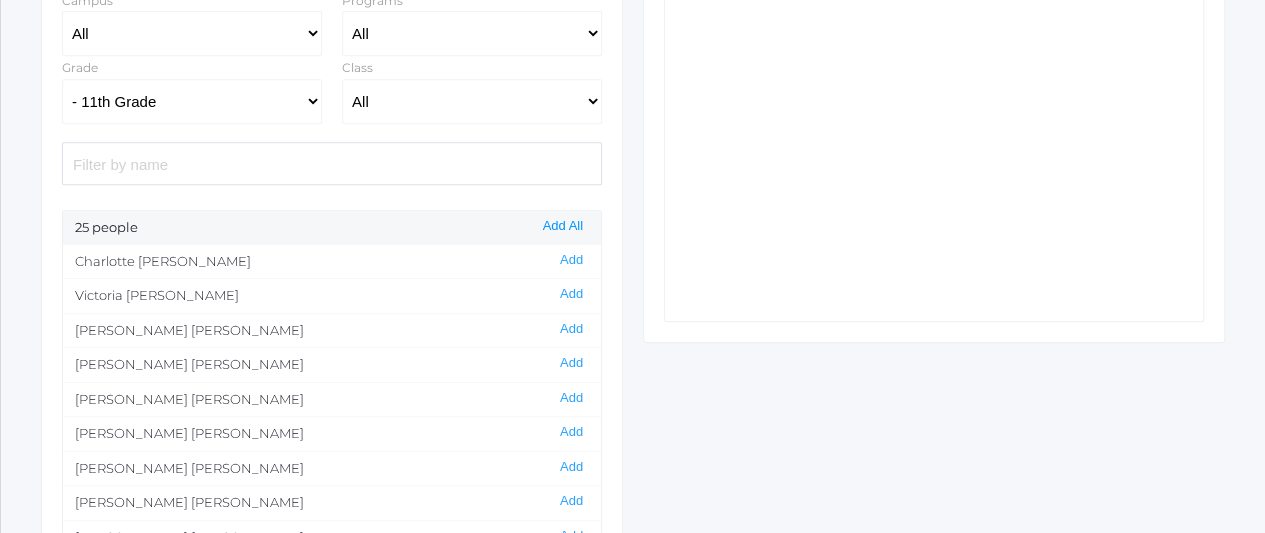 click on "Add All" 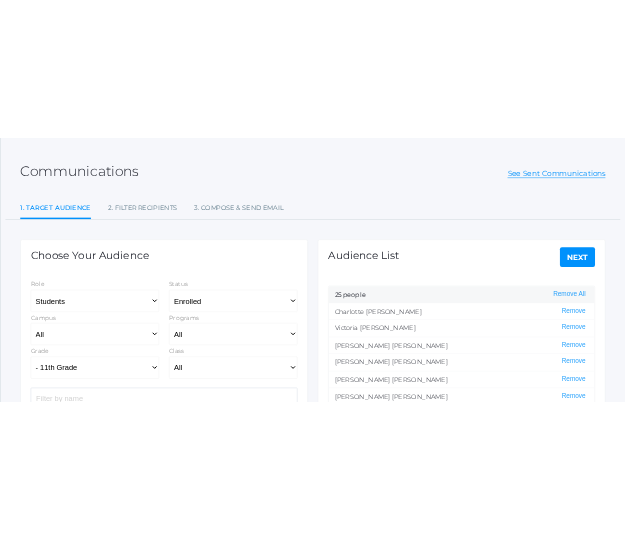 scroll, scrollTop: 51, scrollLeft: 0, axis: vertical 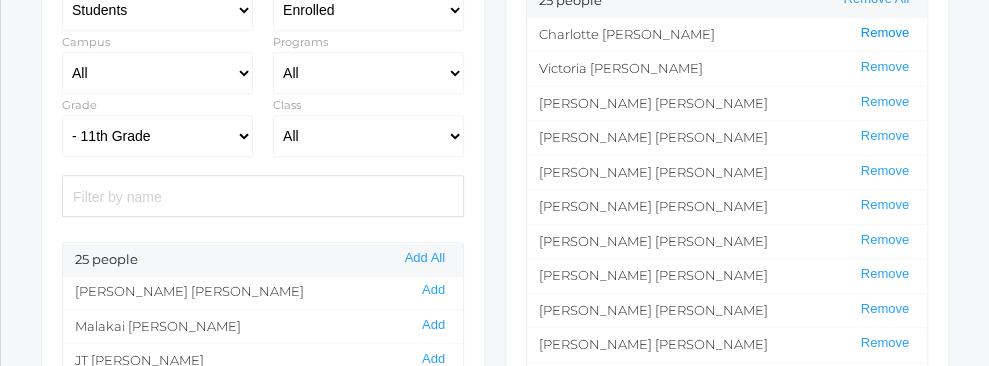 click on "Remove" 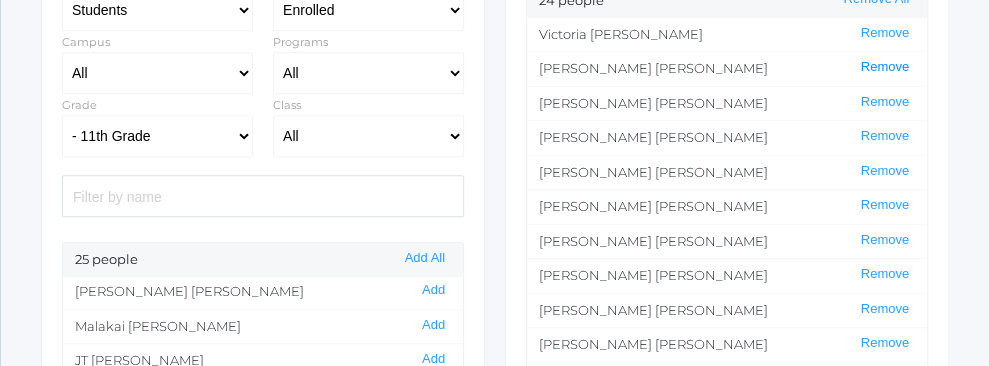 click on "Remove" 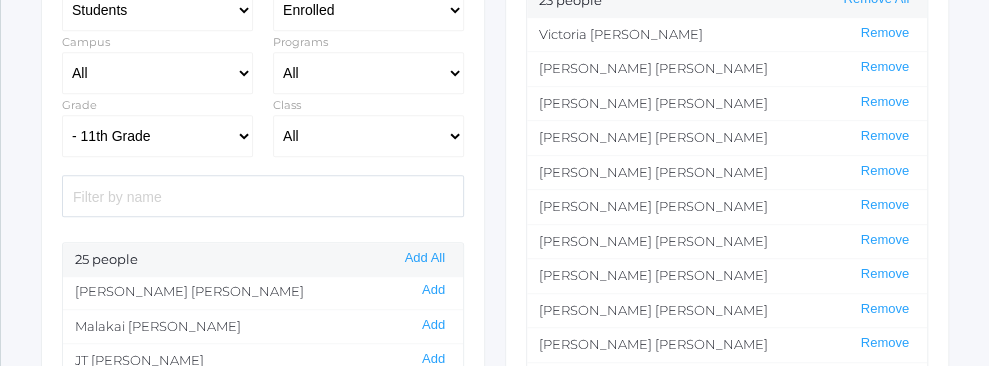 click on "Remove" 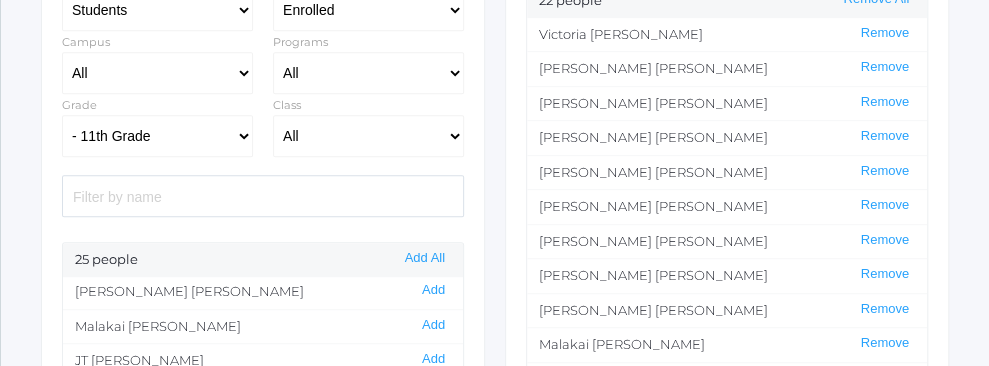 click on "Remove" 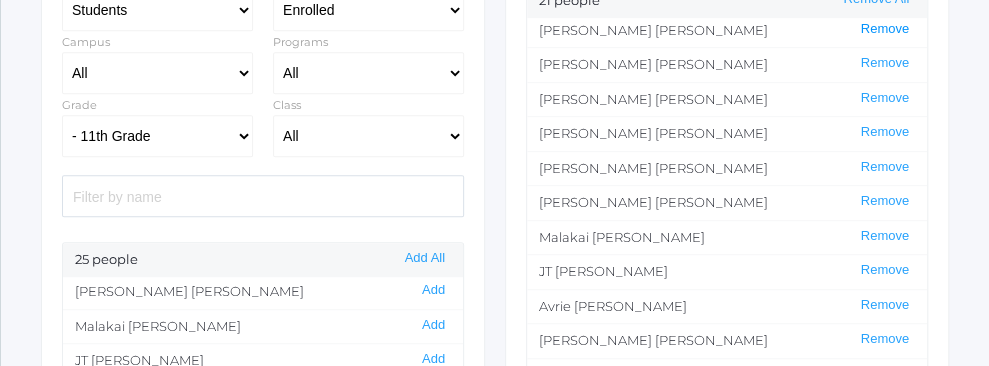 scroll, scrollTop: 82, scrollLeft: 0, axis: vertical 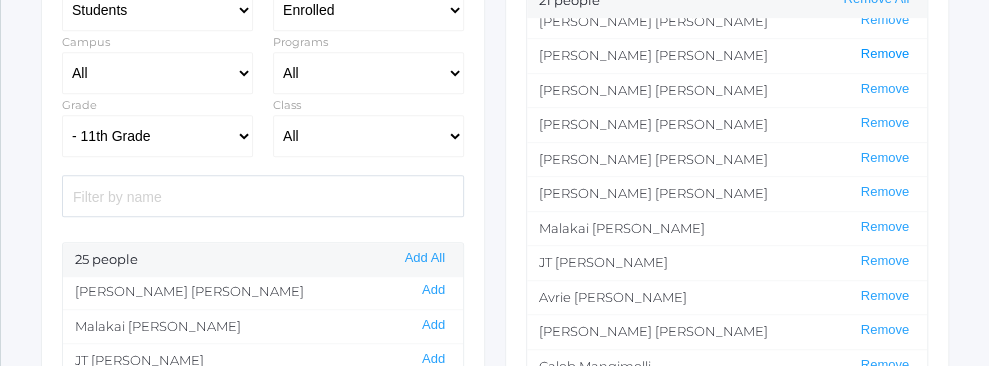 click on "Remove" 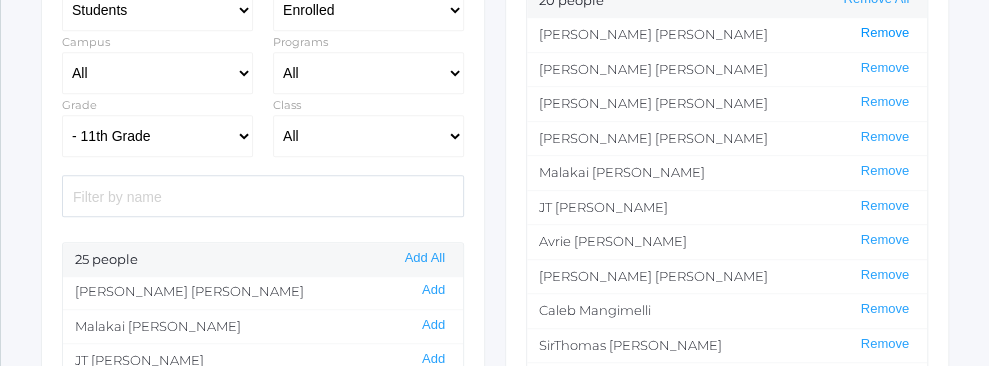 scroll, scrollTop: 104, scrollLeft: 0, axis: vertical 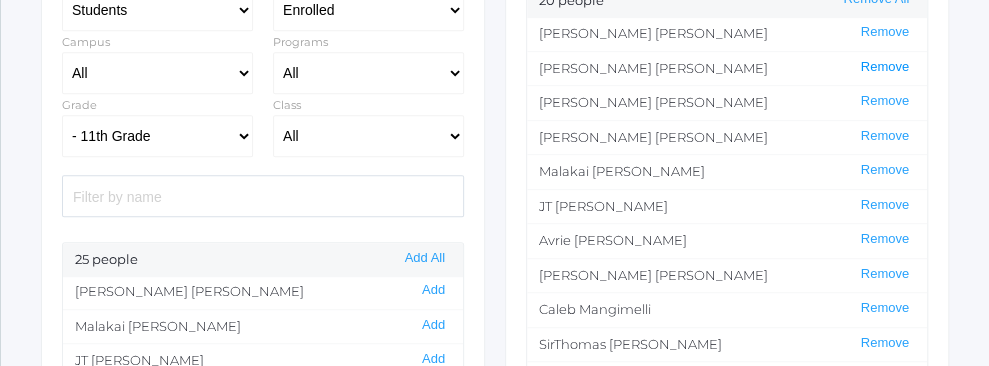 click on "Remove" 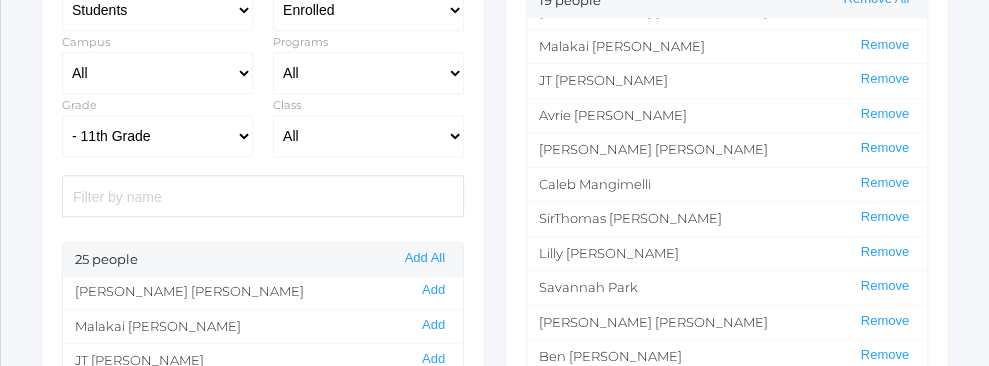 scroll, scrollTop: 196, scrollLeft: 0, axis: vertical 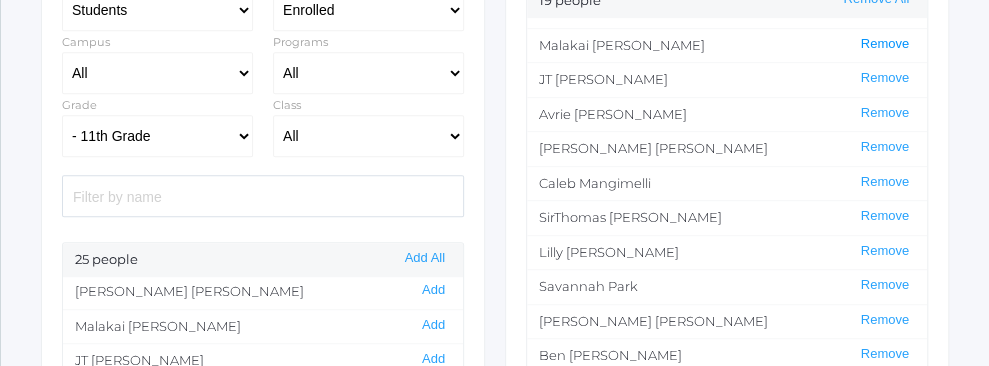 click on "Remove" 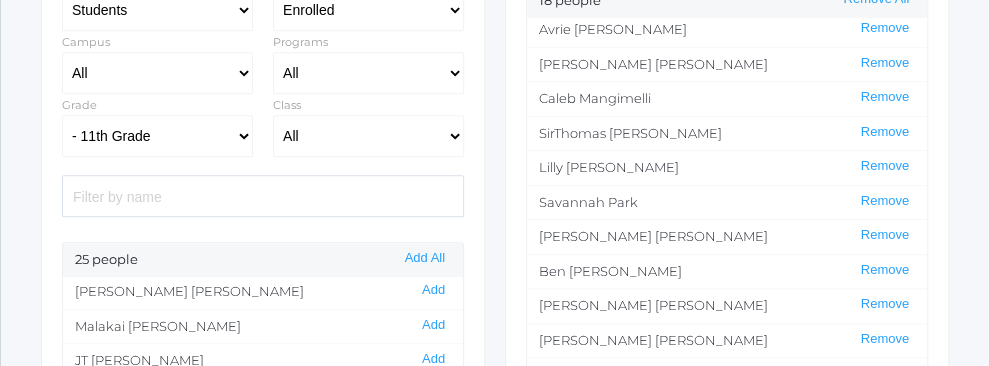scroll, scrollTop: 247, scrollLeft: 0, axis: vertical 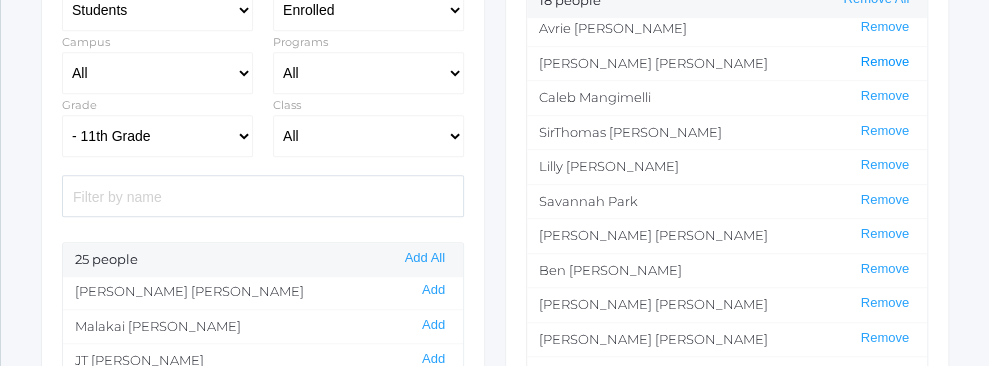 click on "Remove" 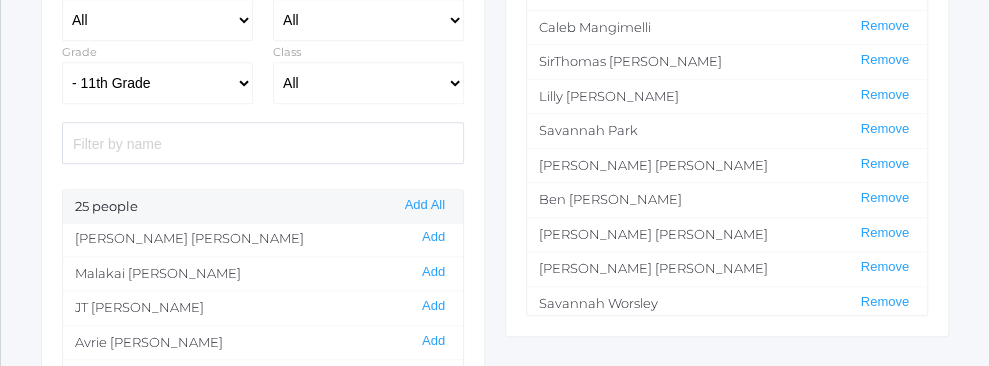 scroll, scrollTop: 449, scrollLeft: 0, axis: vertical 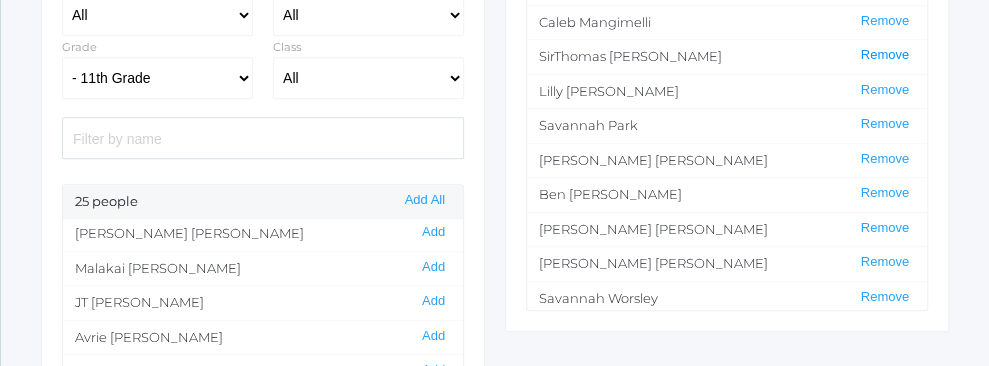 click on "Remove" 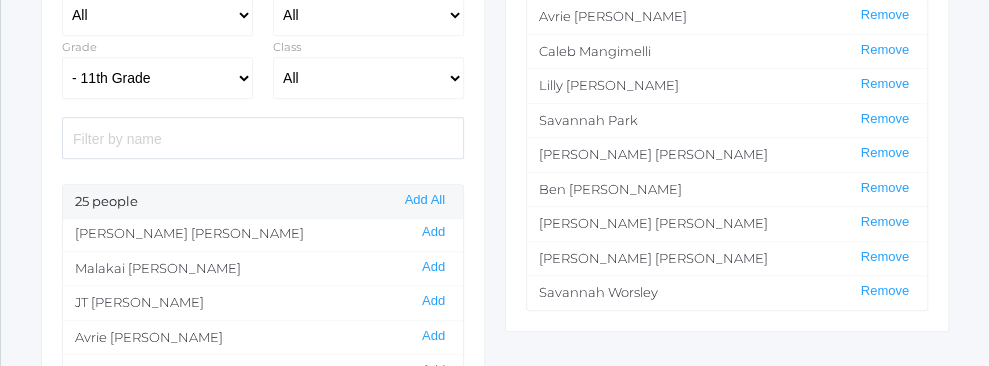 scroll, scrollTop: 196, scrollLeft: 0, axis: vertical 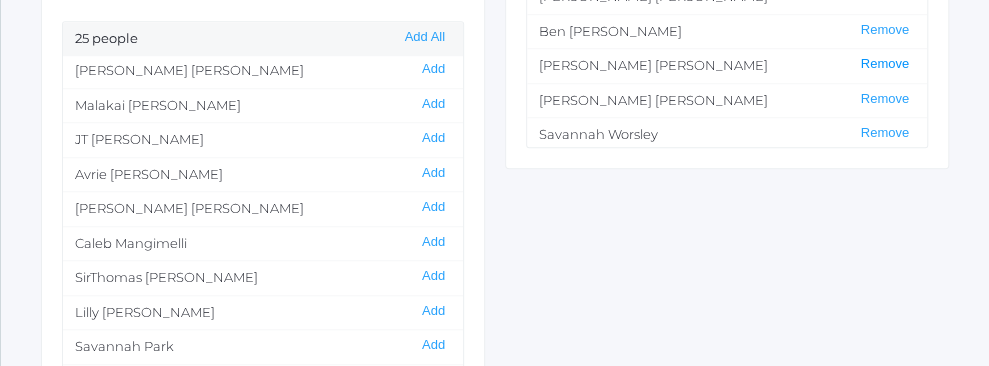 click on "Remove" 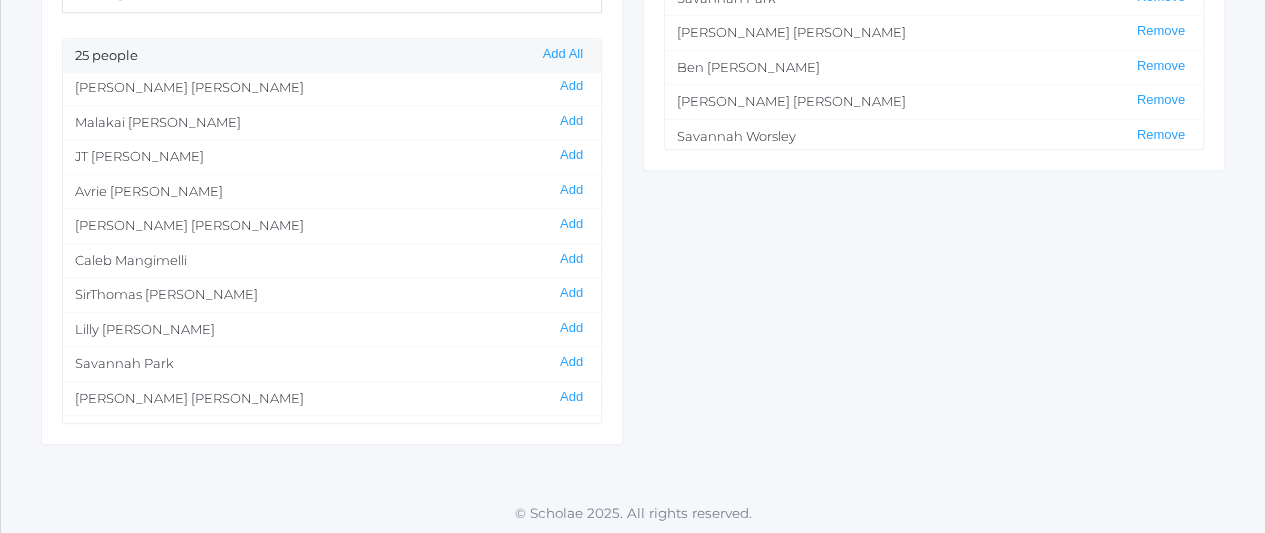 scroll, scrollTop: 0, scrollLeft: 0, axis: both 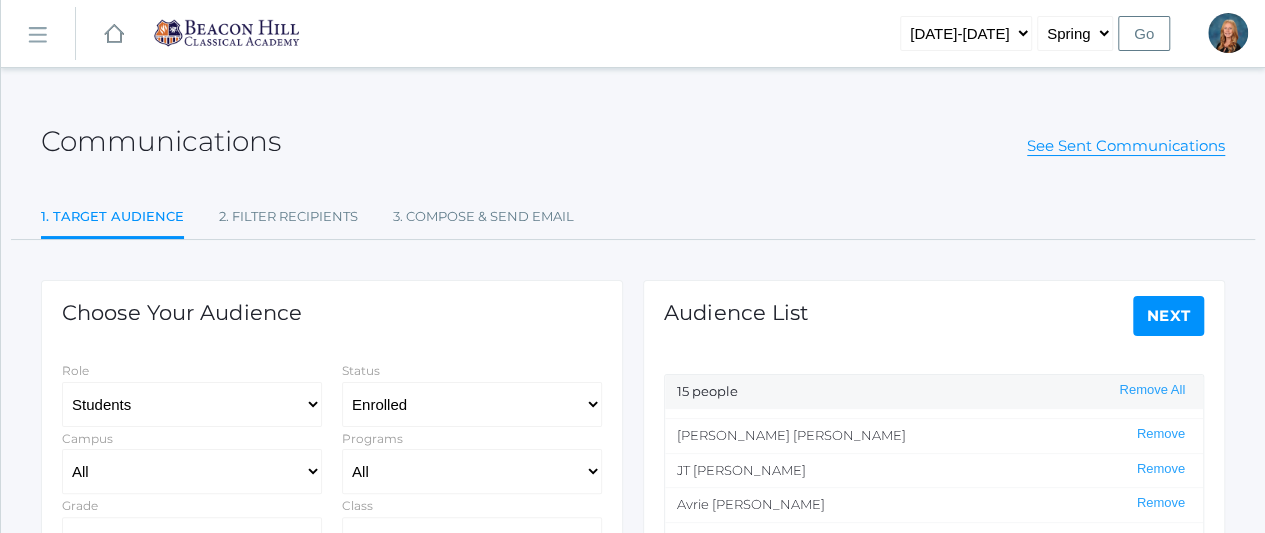 click on "Next" 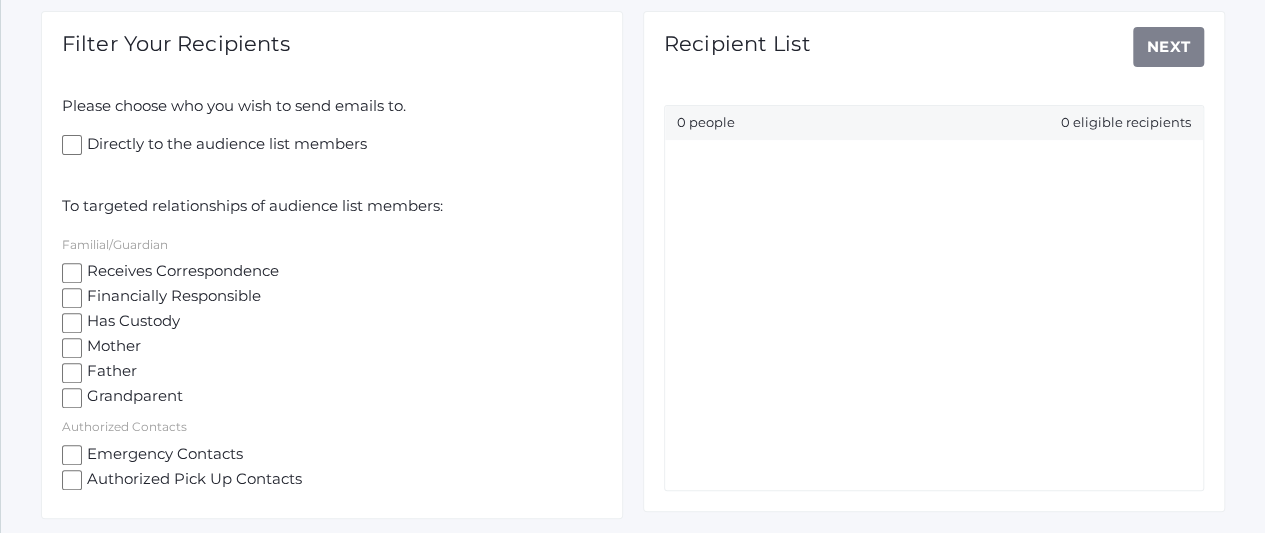 scroll, scrollTop: 270, scrollLeft: 0, axis: vertical 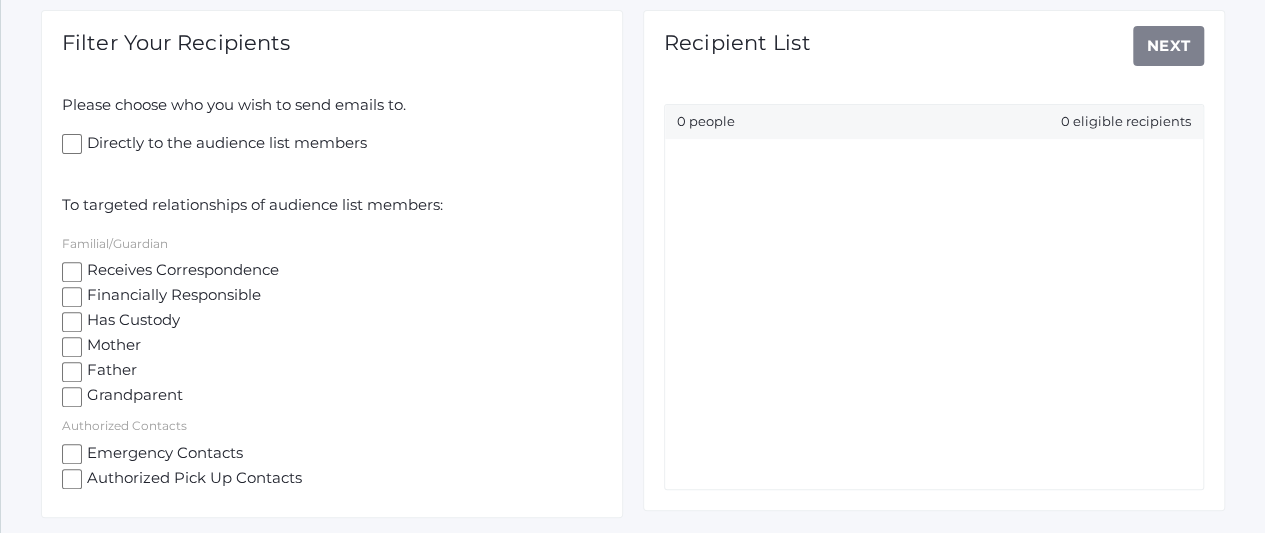 click on "Directly to the audience list members" 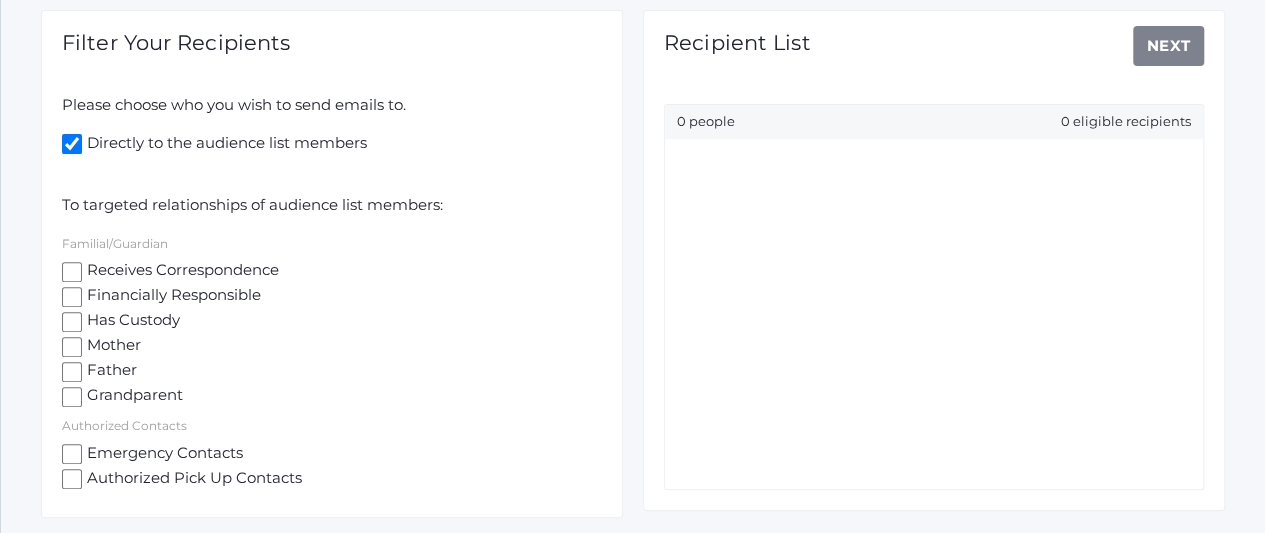 checkbox on "true" 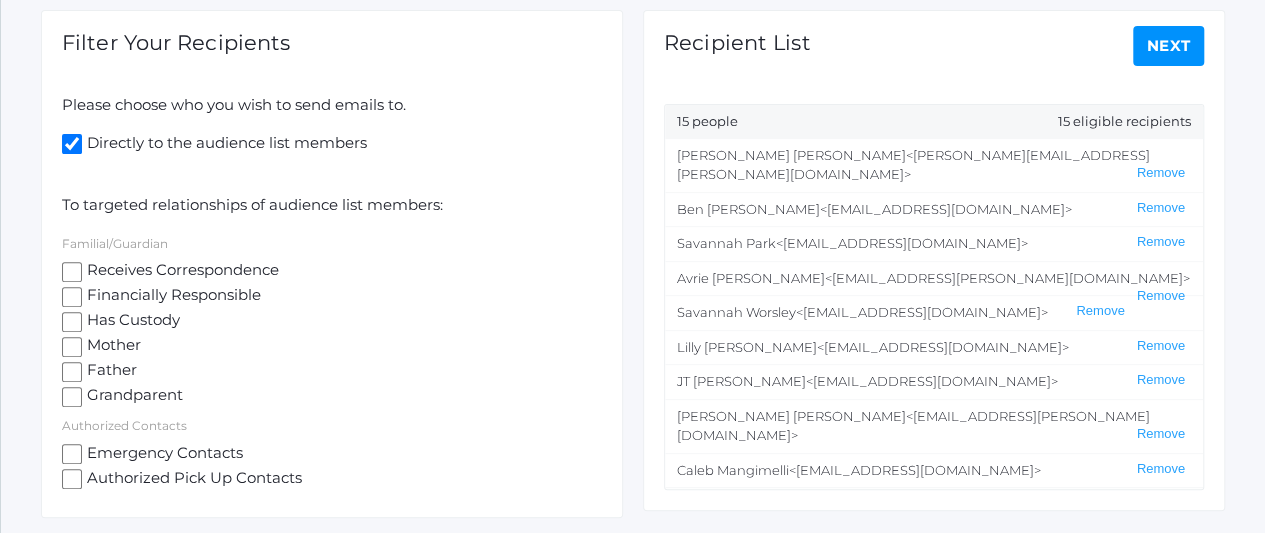 click on "Next" 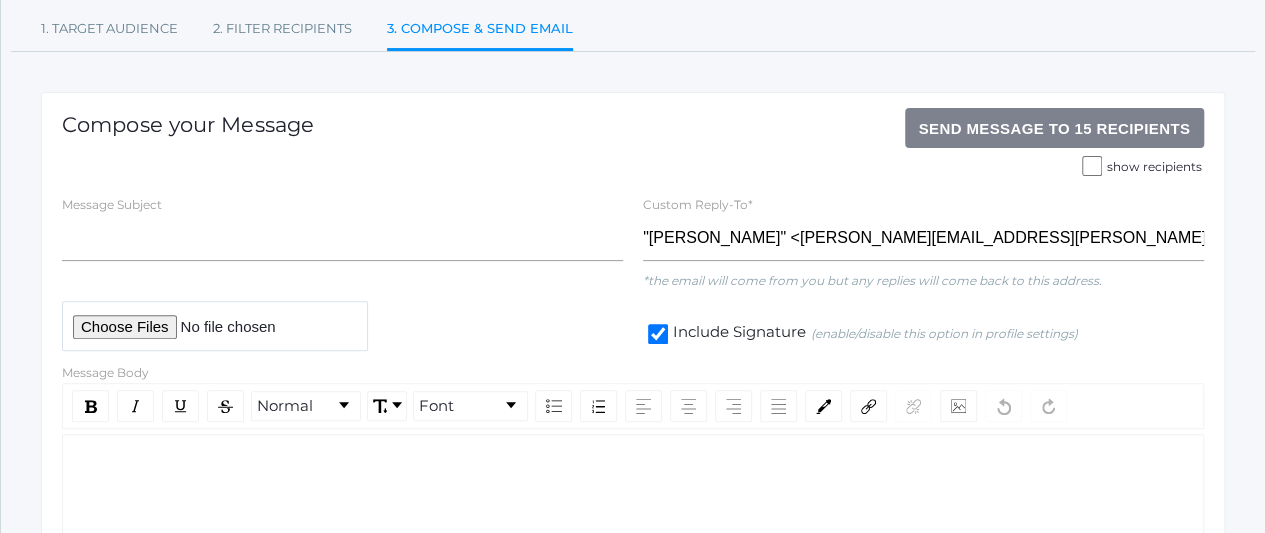 scroll, scrollTop: 189, scrollLeft: 0, axis: vertical 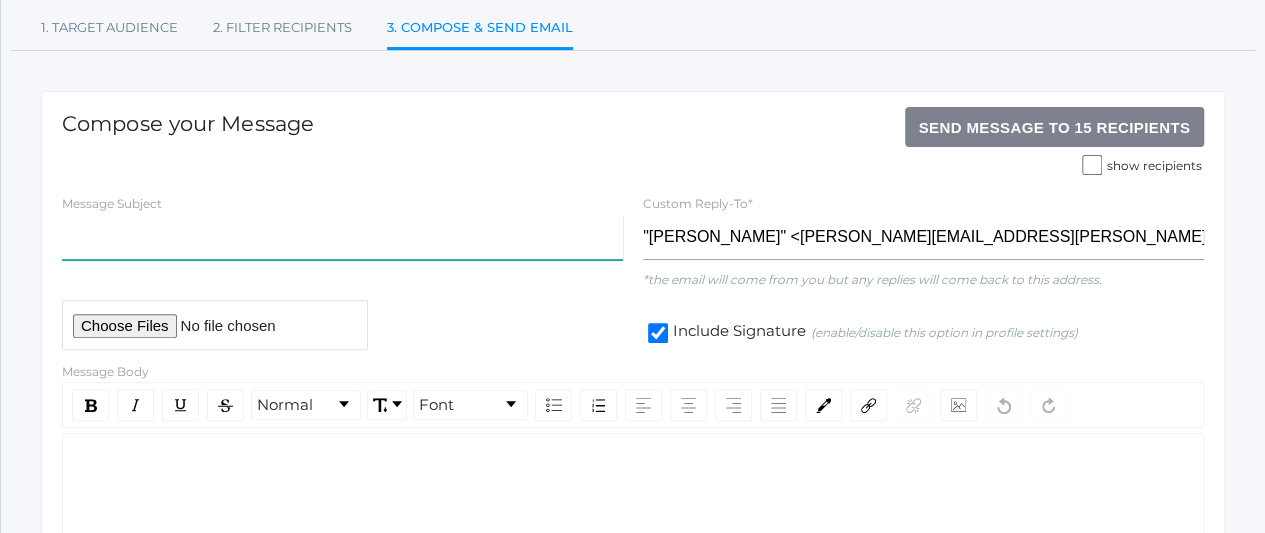 click 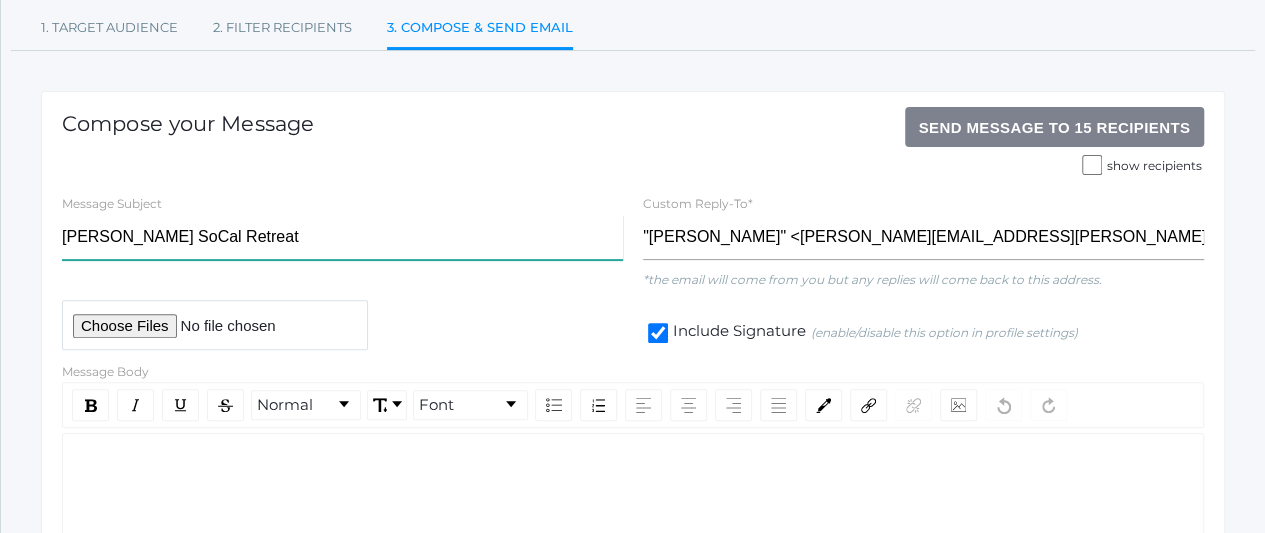 type on "[PERSON_NAME] SoCal Retreat" 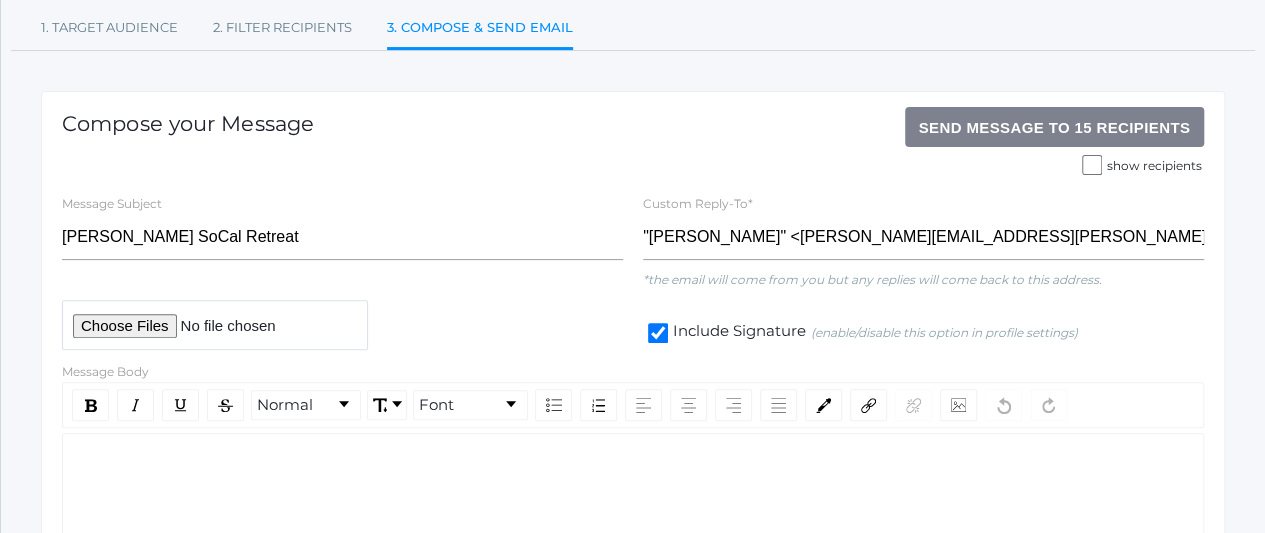 click 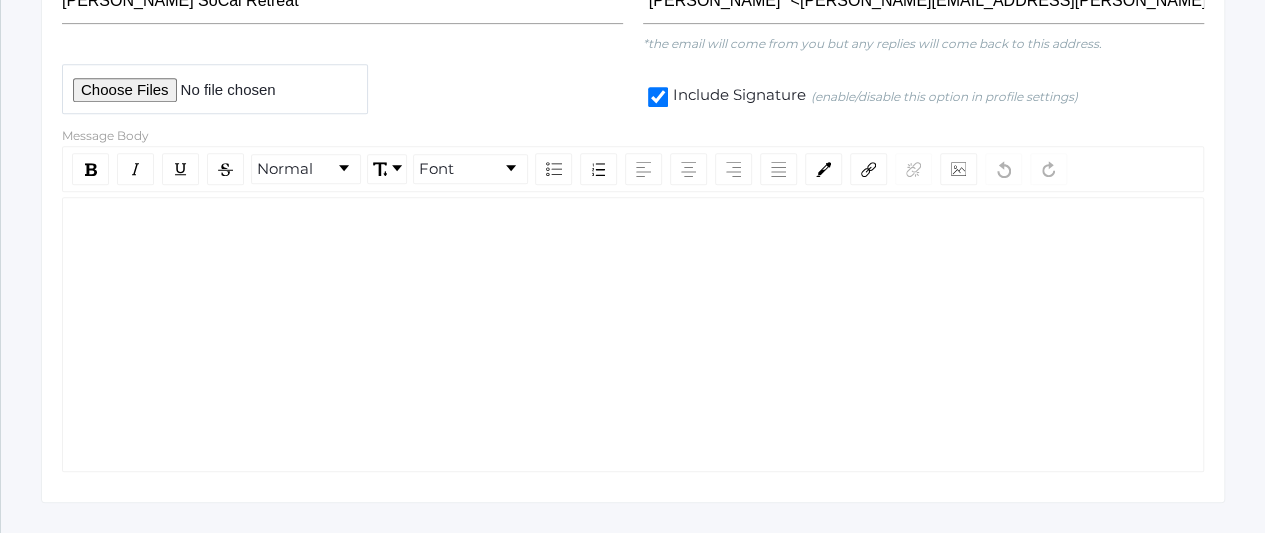 scroll, scrollTop: 426, scrollLeft: 0, axis: vertical 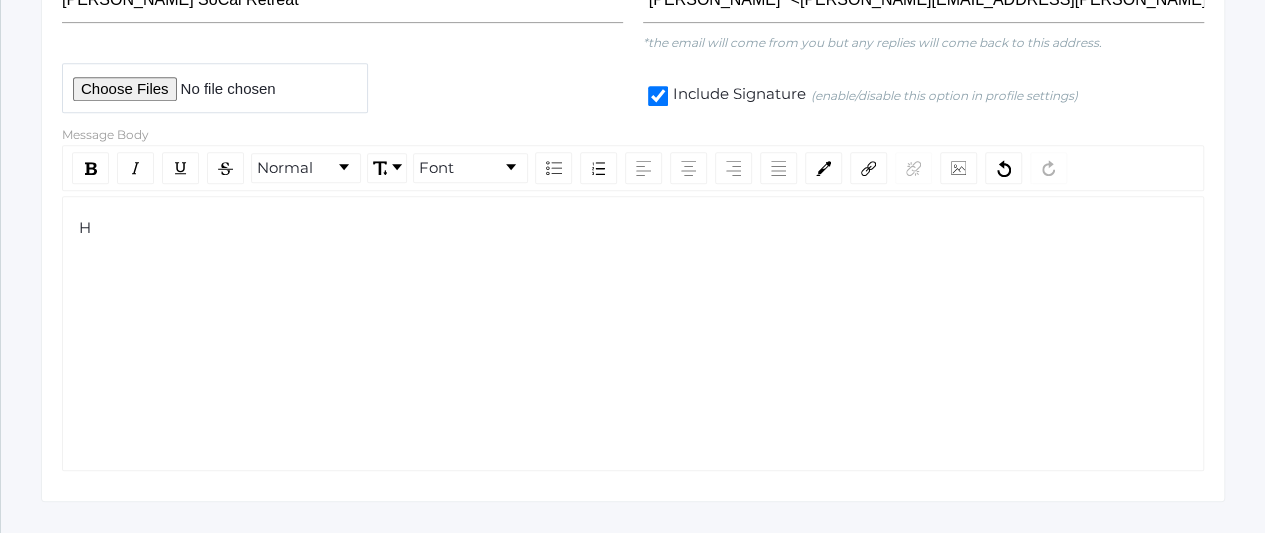 type 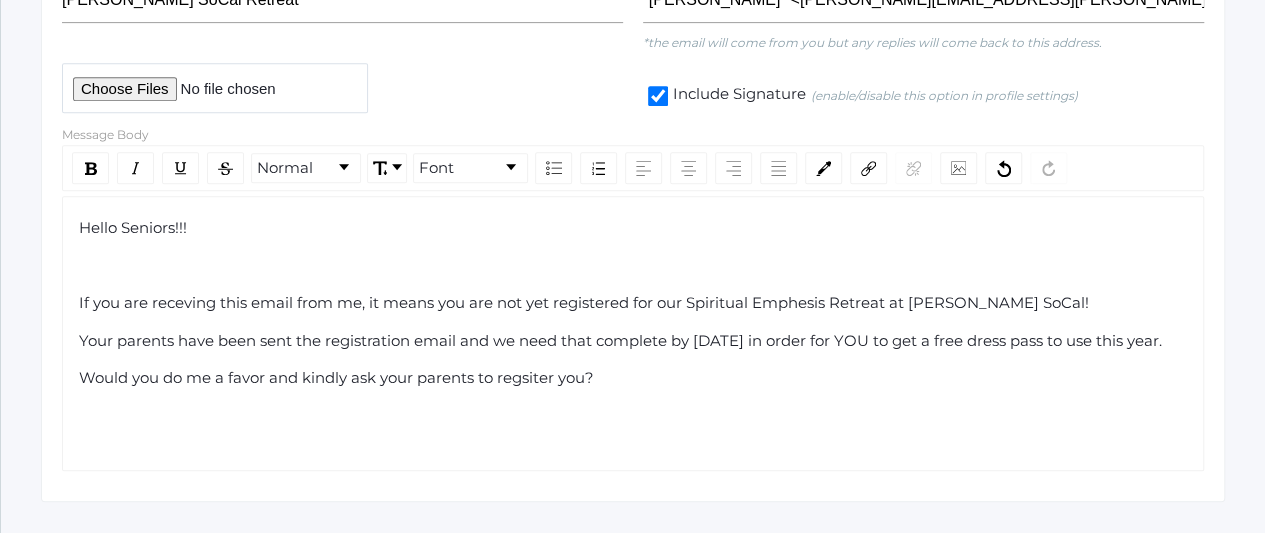 click on "Would you do me a favor and kindly ask your parents to regsiter you?" 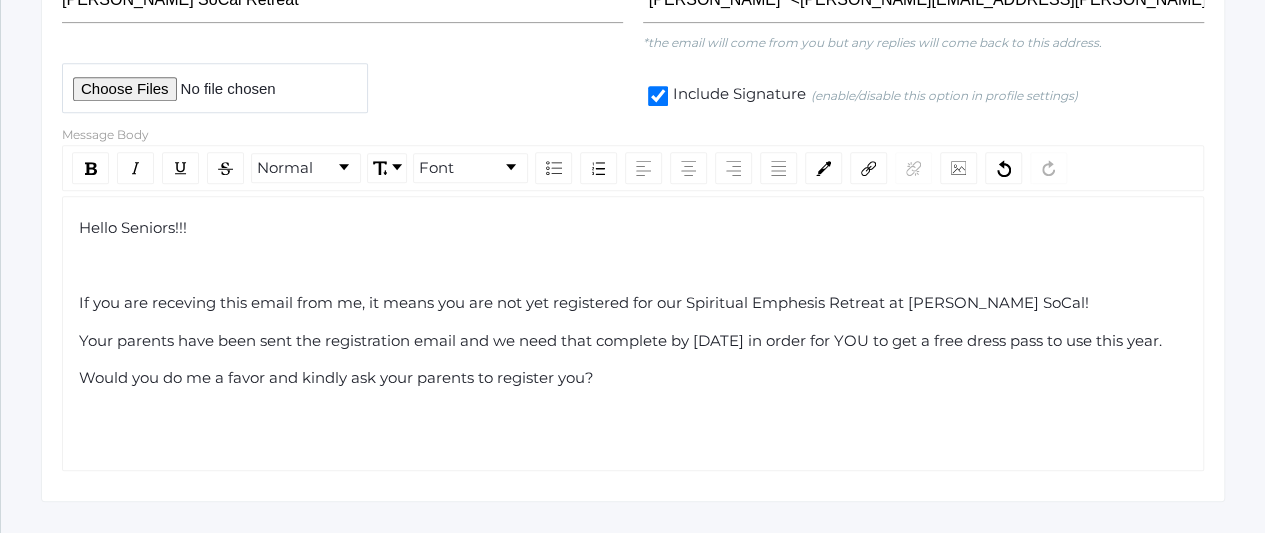 click on "If you are receving this email from me, it means you are not yet registered for our Spiritual Emphesis Retreat at [PERSON_NAME] SoCal!" 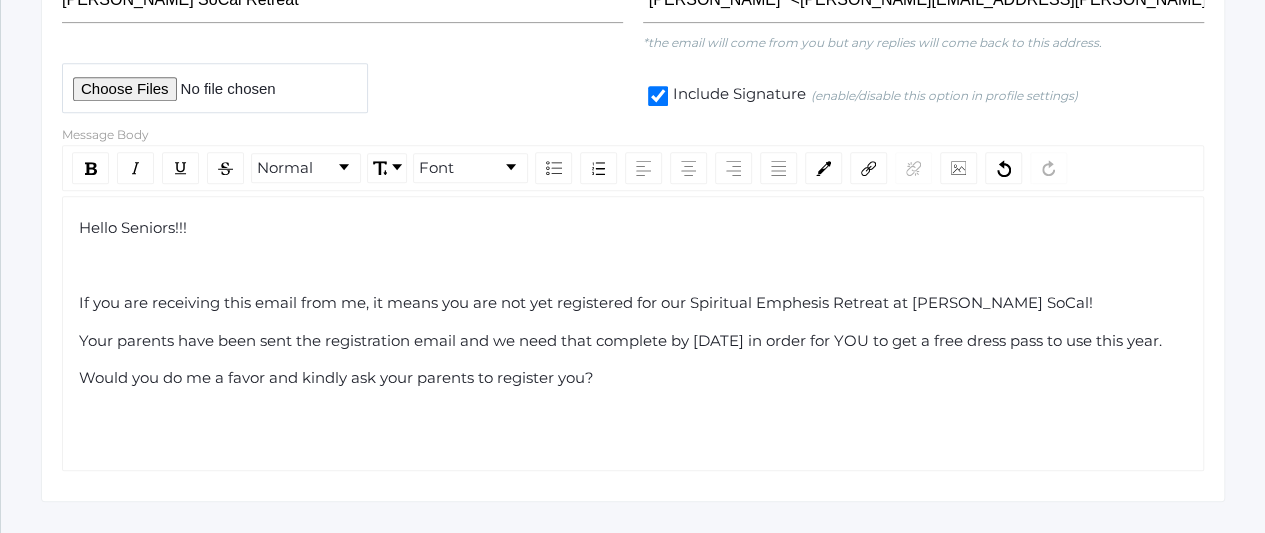 click on "If you are receiving this email from me, it means you are not yet registered for our Spiritual Emphesis Retreat at [PERSON_NAME] SoCal!" 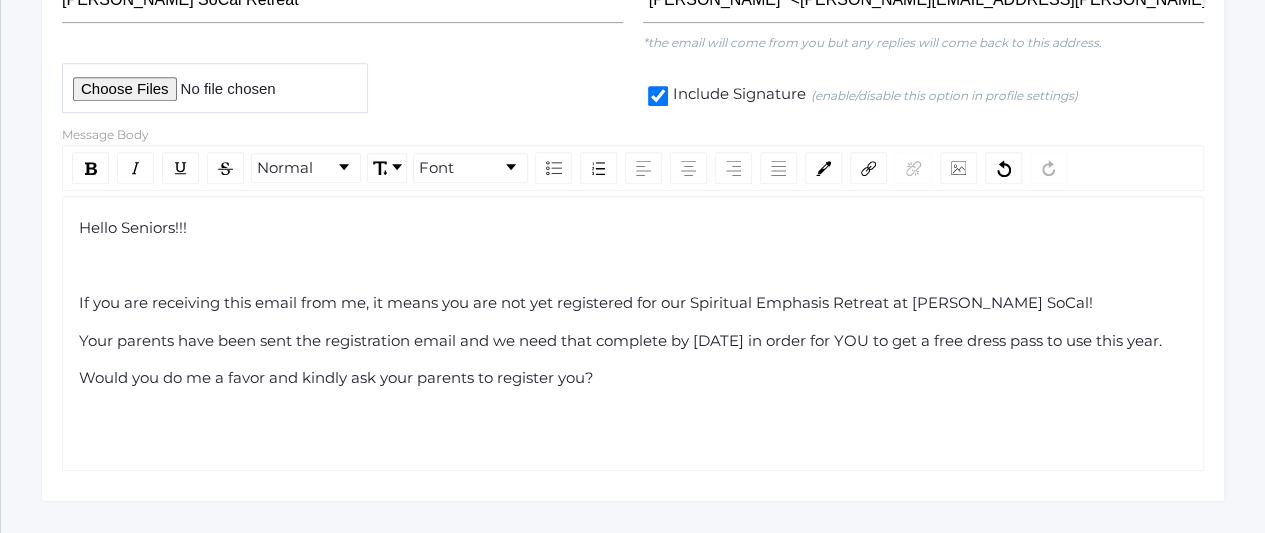 click on "Would you do me a favor and kindly ask your parents to register you?" 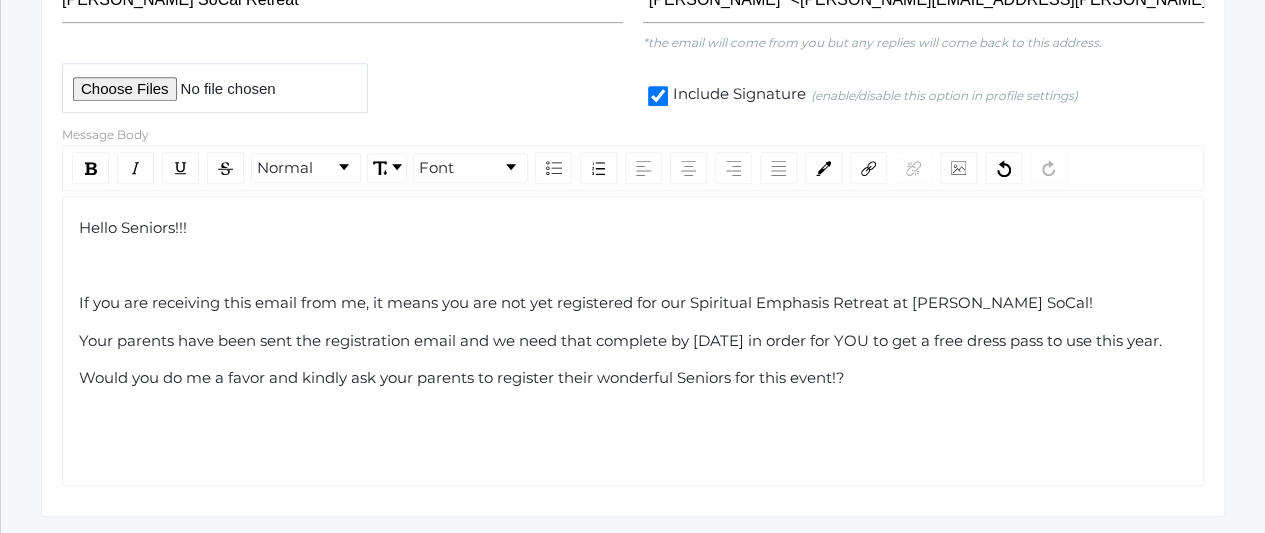 click on "Would you do me a favor and kindly ask your parents to register their wonderful Seniors for this event!?" 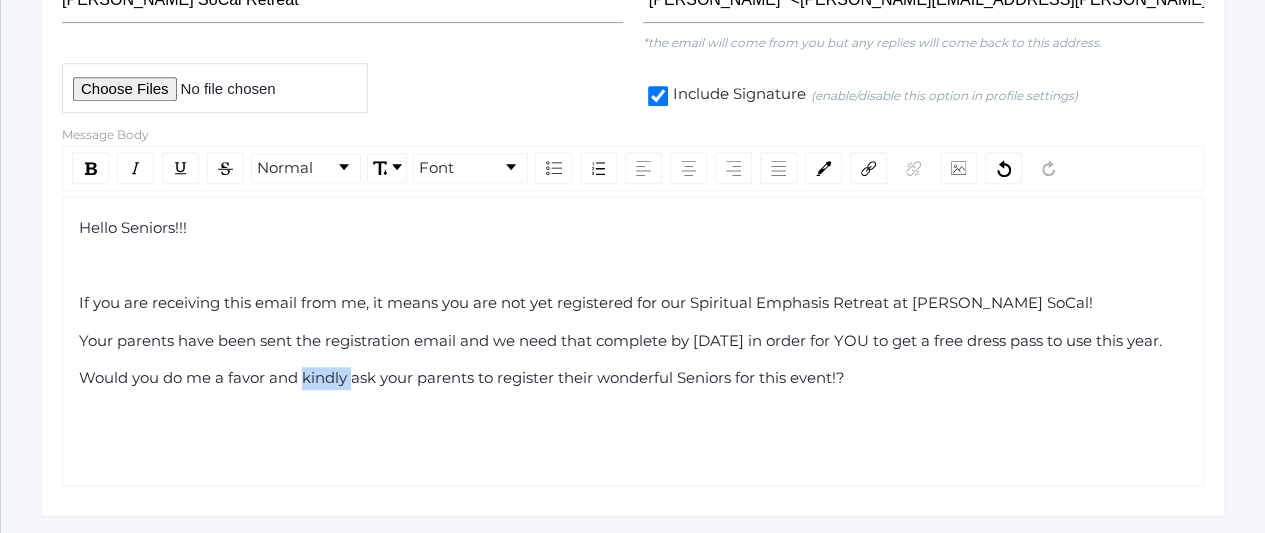 click on "Would you do me a favor and kindly ask your parents to register their wonderful Seniors for this event!?" 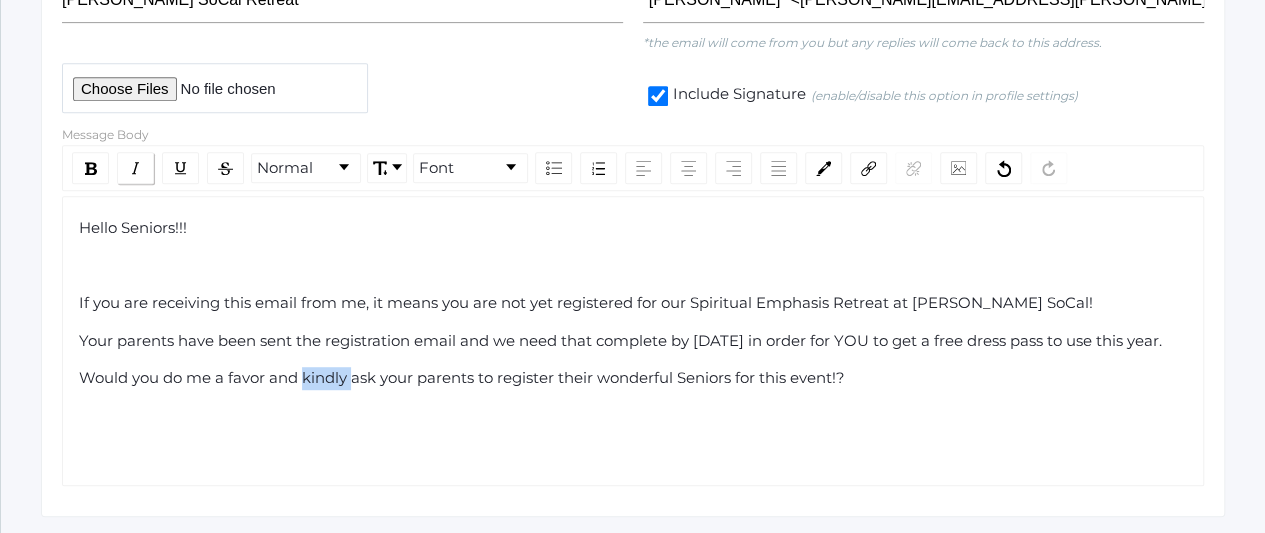 click 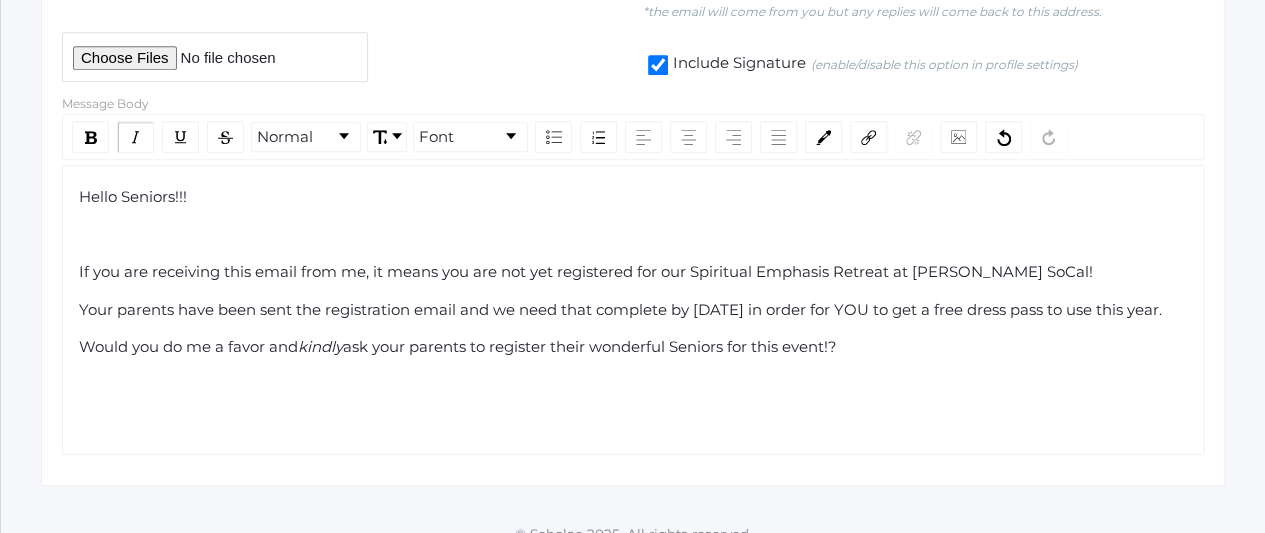 scroll, scrollTop: 470, scrollLeft: 0, axis: vertical 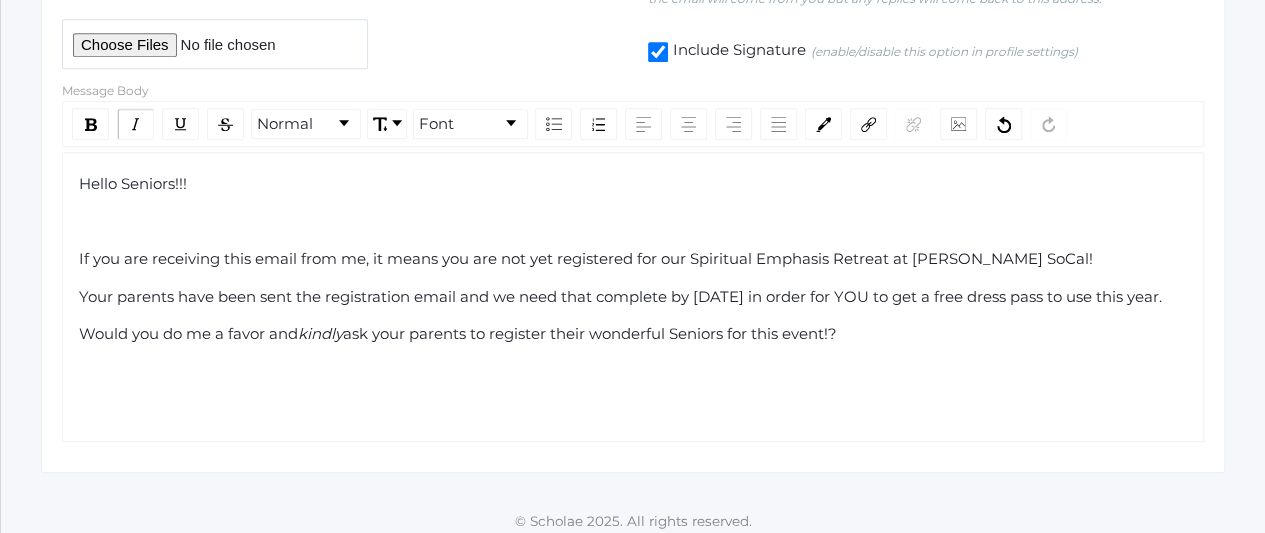 click on "Would you do me a favor and  kindly  ask your parents to register their wonderful Seniors for this event!?" 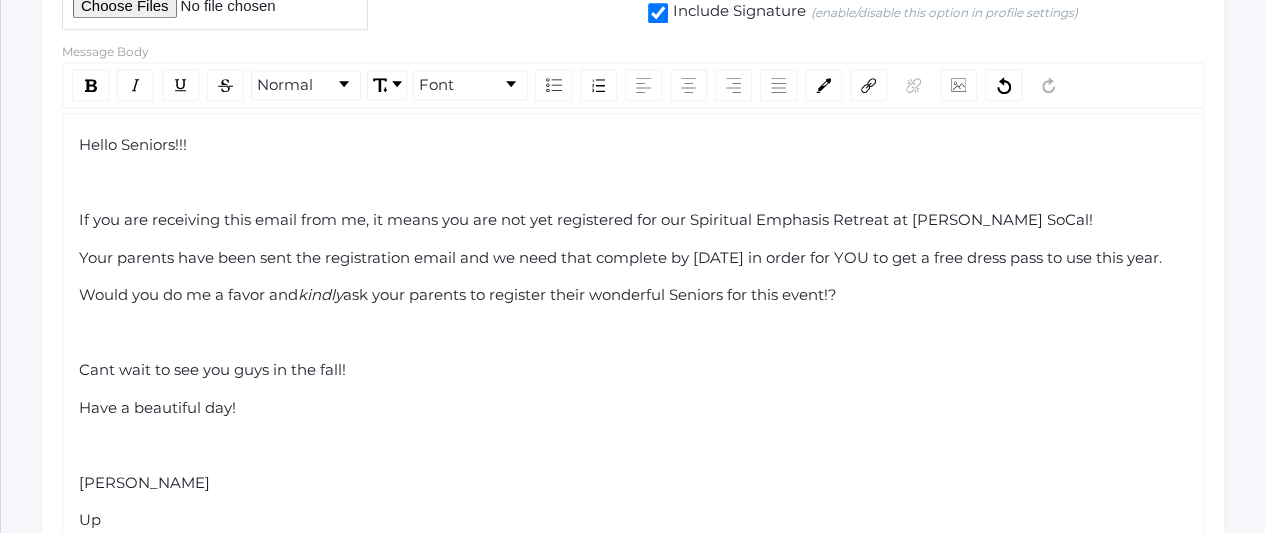 scroll, scrollTop: 546, scrollLeft: 0, axis: vertical 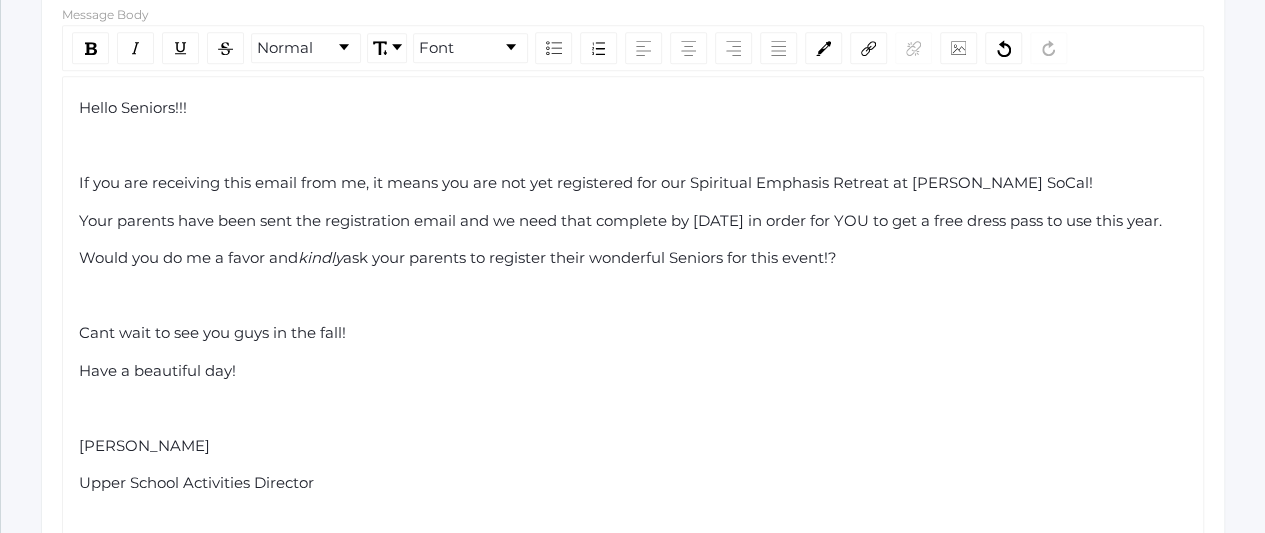 click on "Would you do me a favor and" 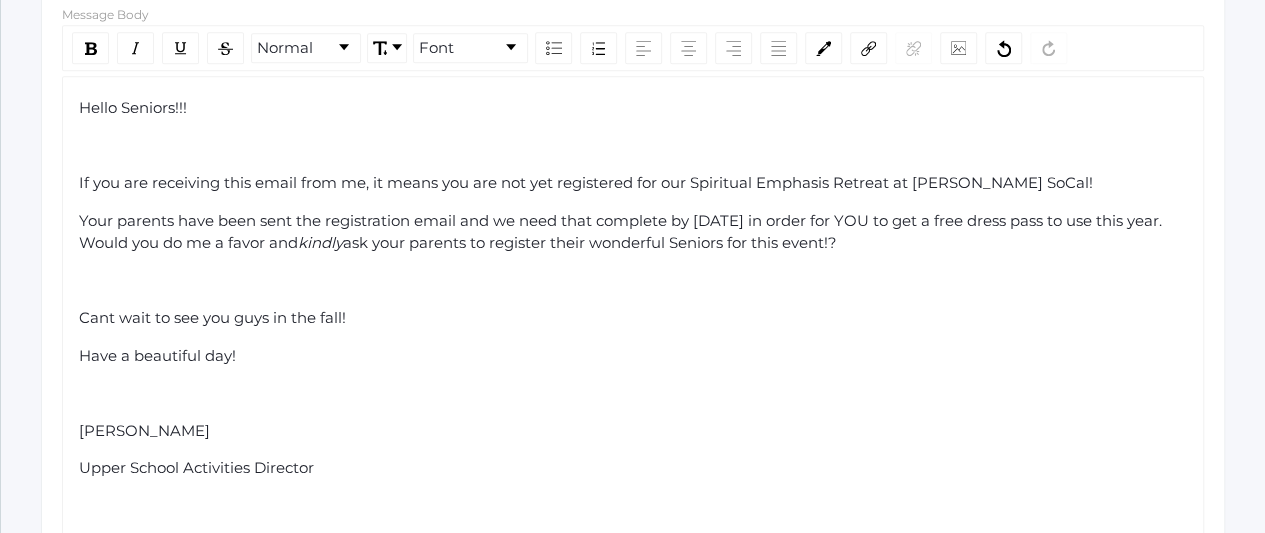 click on "ask your parents to register their wonderful Seniors for this event!?" 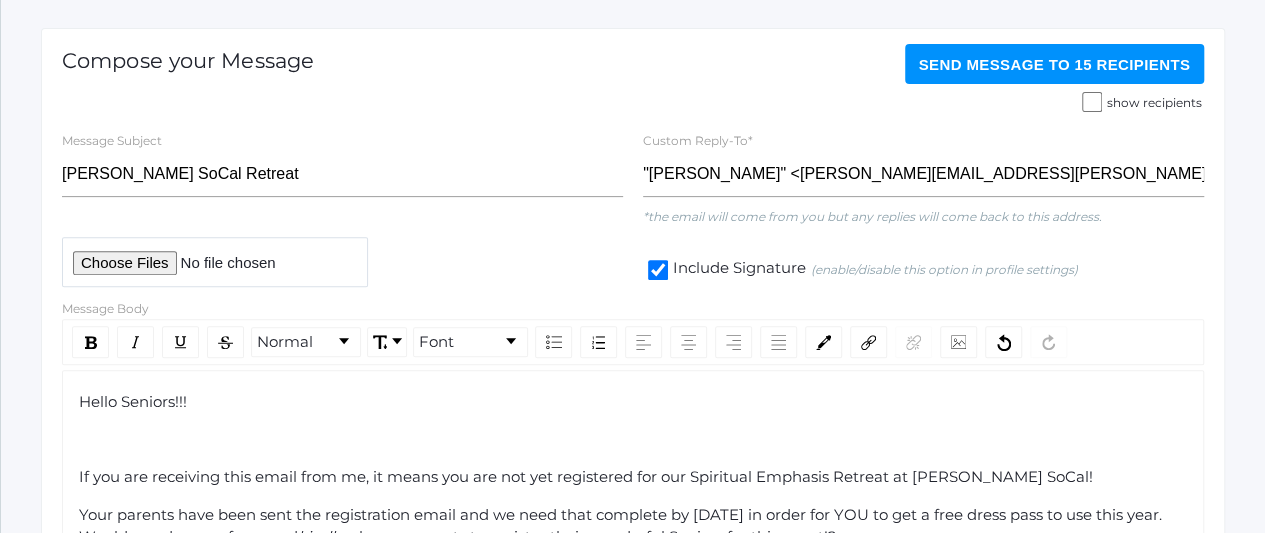 scroll, scrollTop: 0, scrollLeft: 0, axis: both 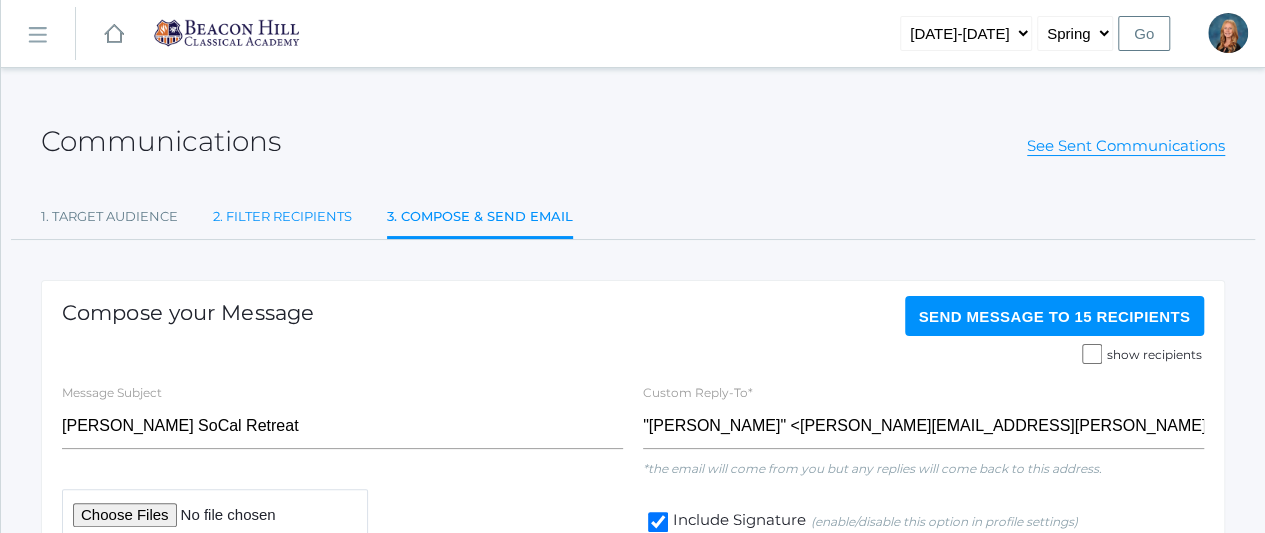 click on "2. Filter Recipients" 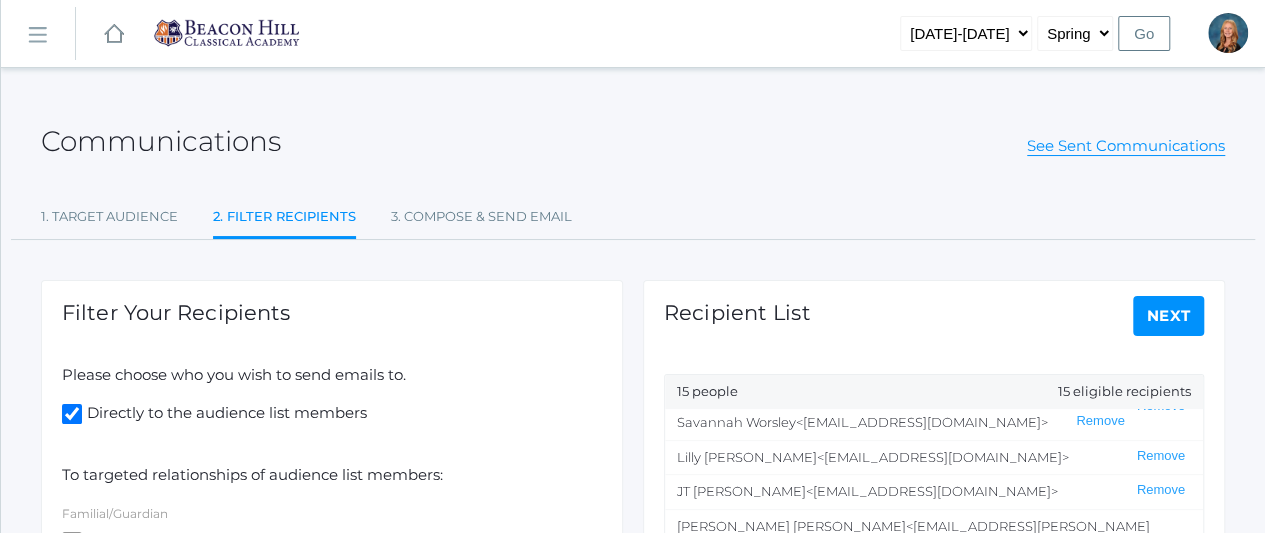scroll, scrollTop: 162, scrollLeft: 0, axis: vertical 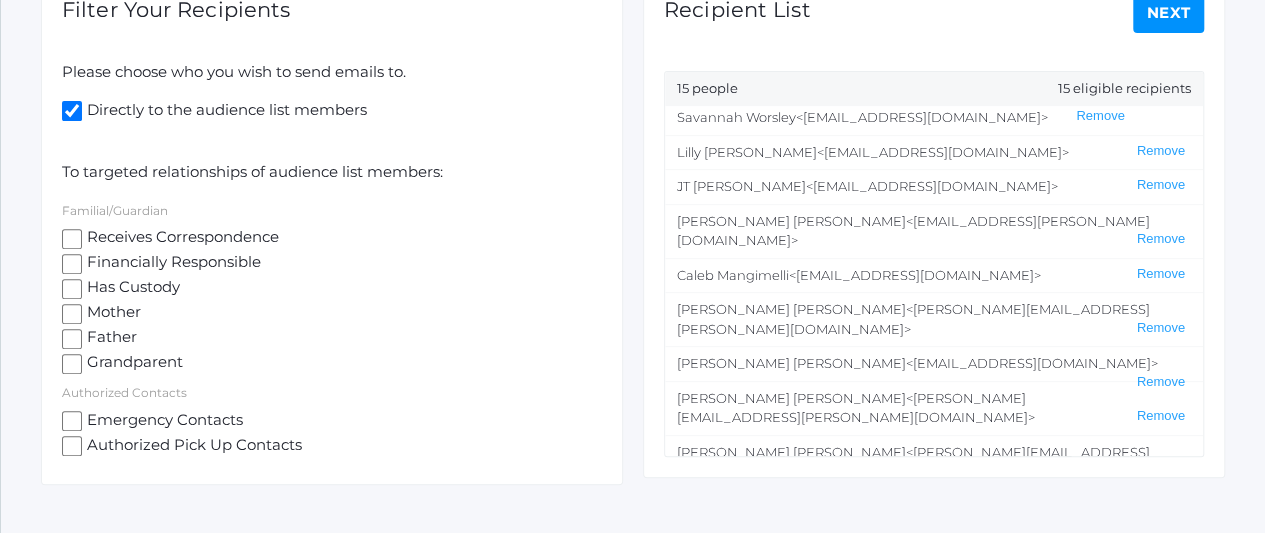 click on "Remove" 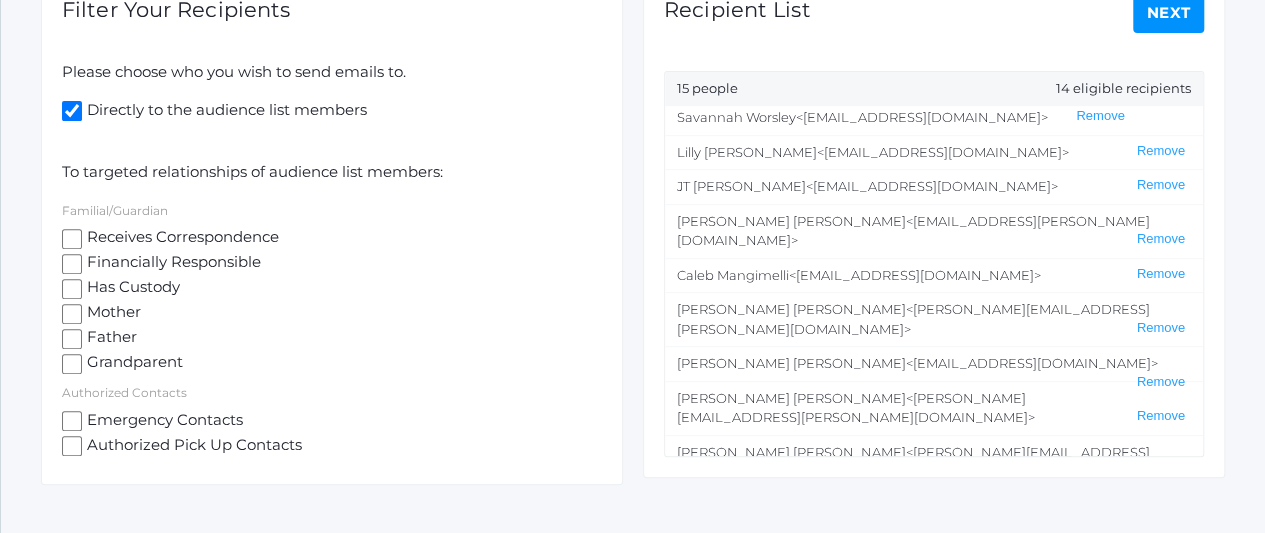 click on "Next" 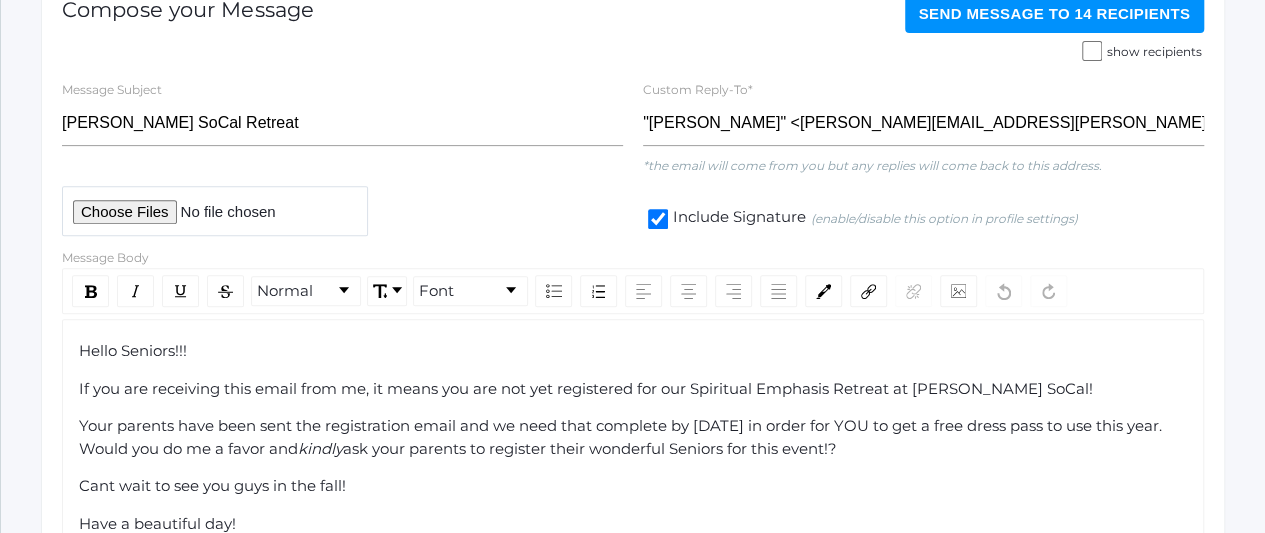 scroll, scrollTop: 0, scrollLeft: 0, axis: both 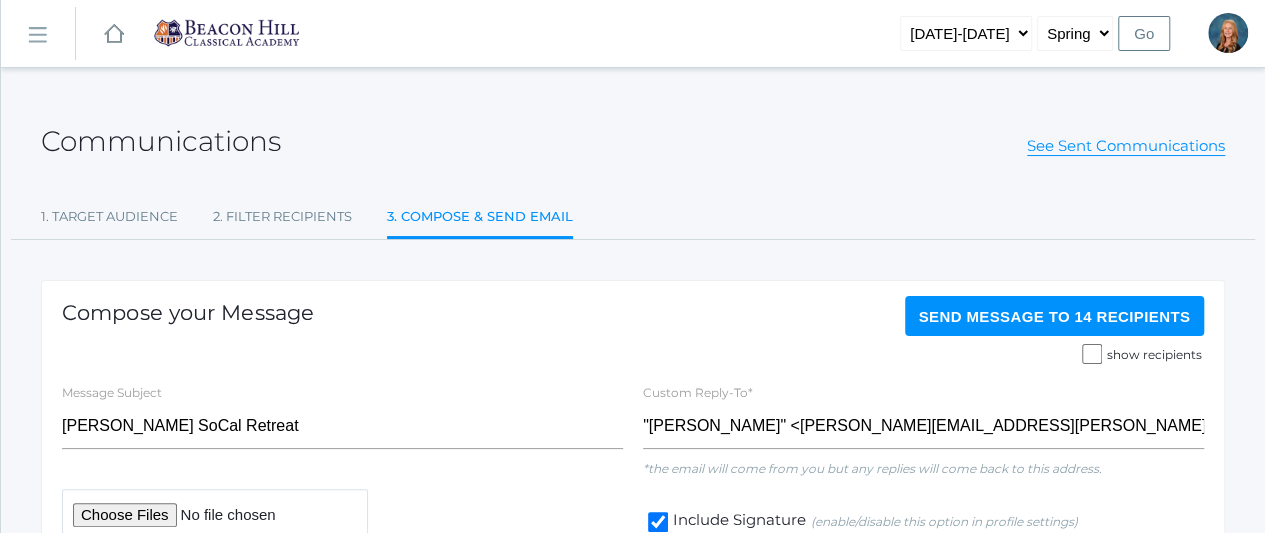 click on "Send Message   to 14 recipients" 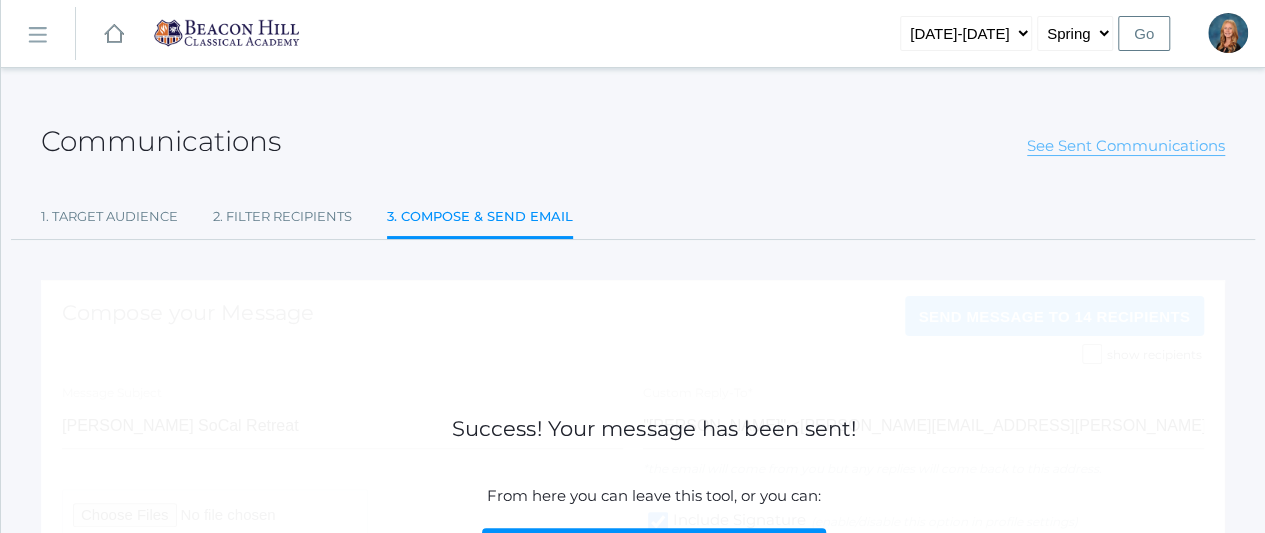 click on "See Sent Communications" 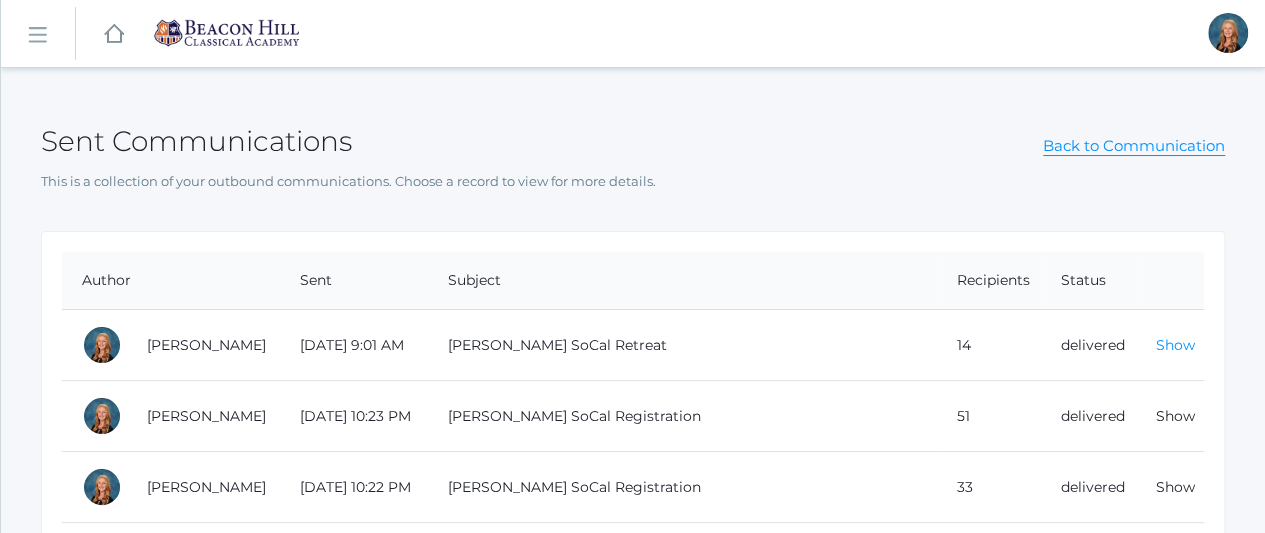 click on "Show" at bounding box center (1175, 345) 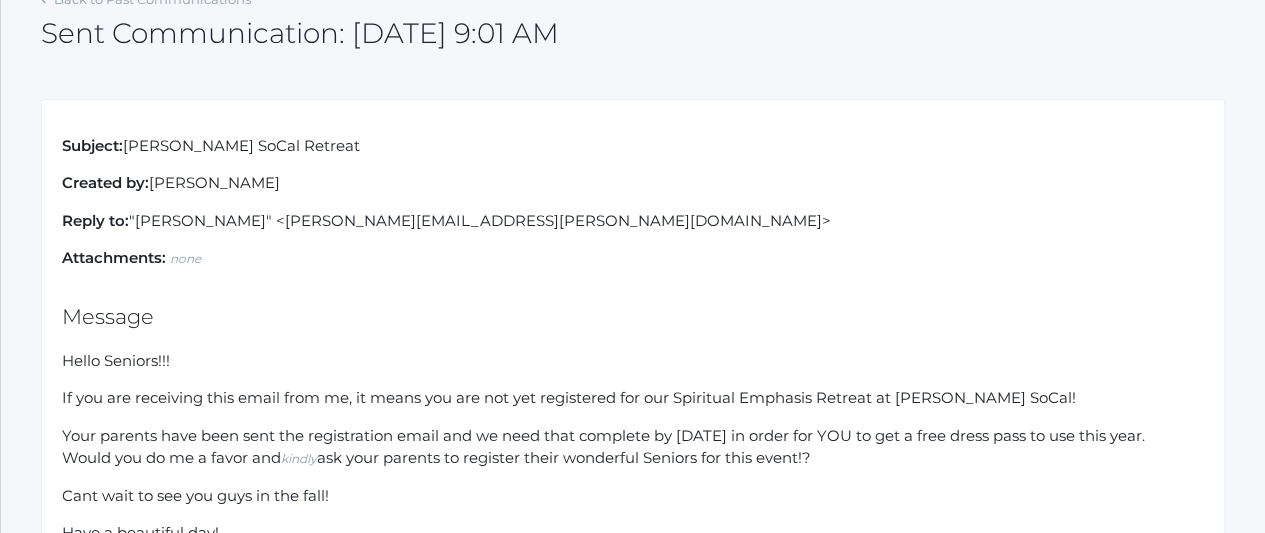 scroll, scrollTop: 170, scrollLeft: 0, axis: vertical 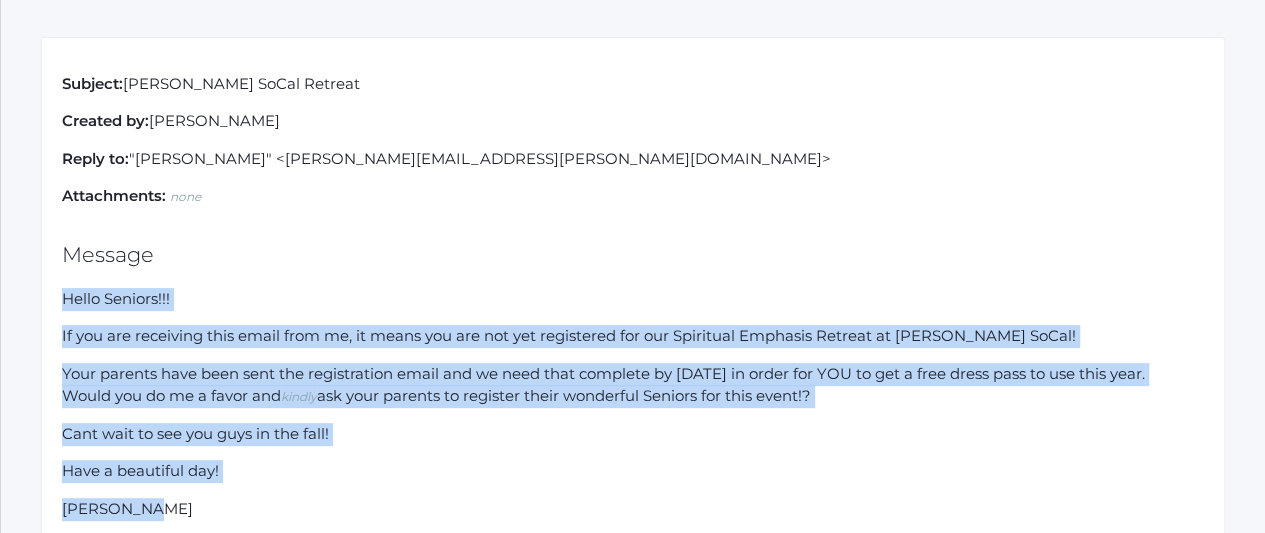 drag, startPoint x: 62, startPoint y: 295, endPoint x: 261, endPoint y: 503, distance: 287.86282 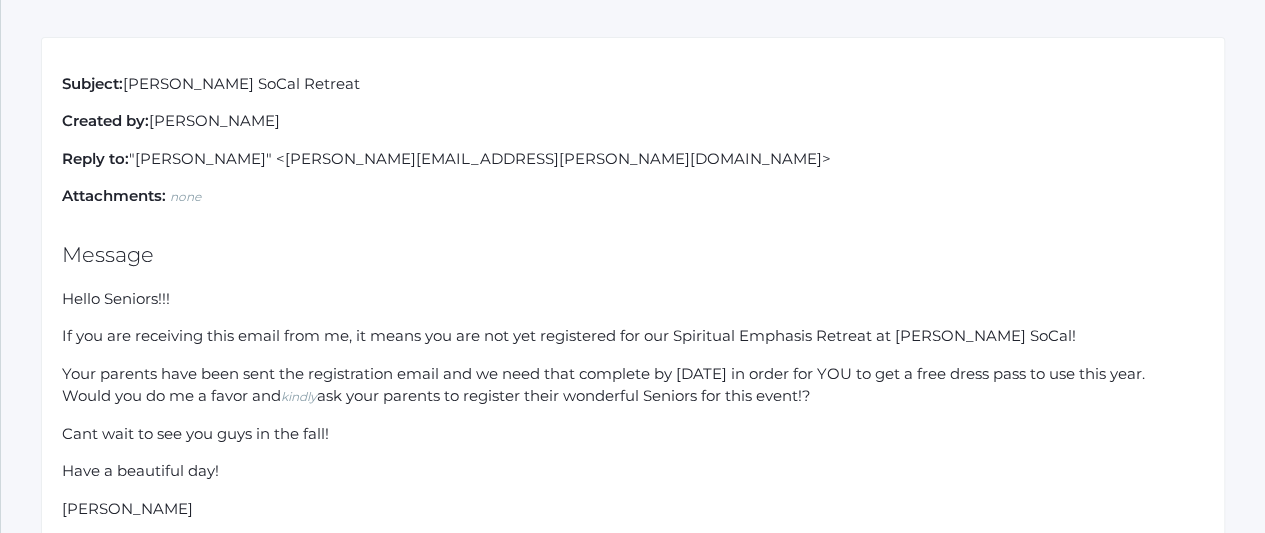 click on "Message" at bounding box center [633, 254] 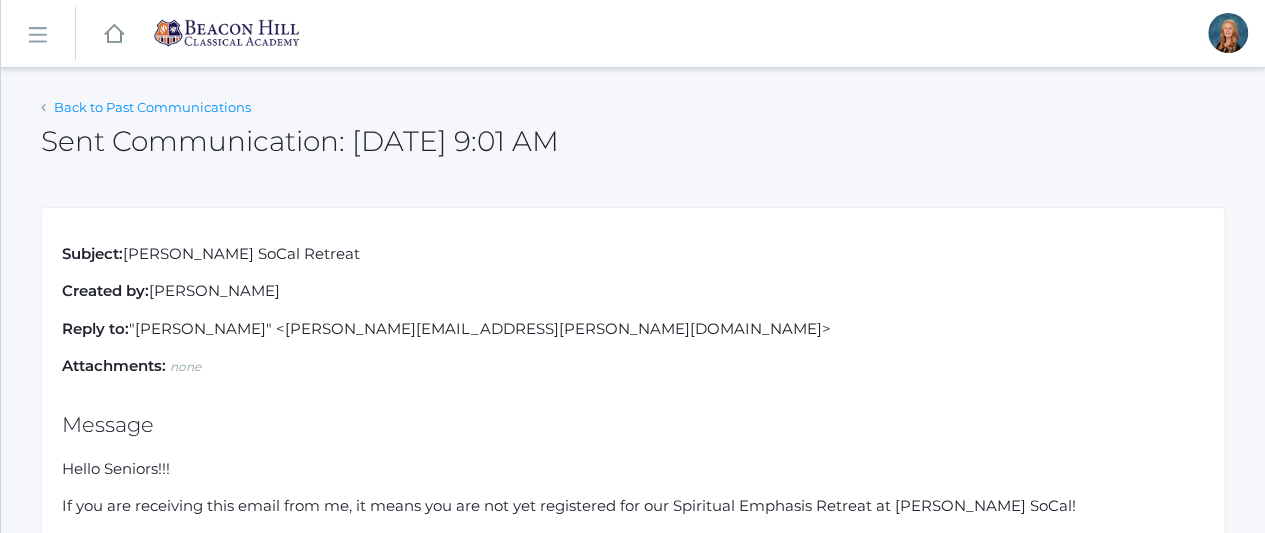 click on "Back to Past Communications" at bounding box center (152, 107) 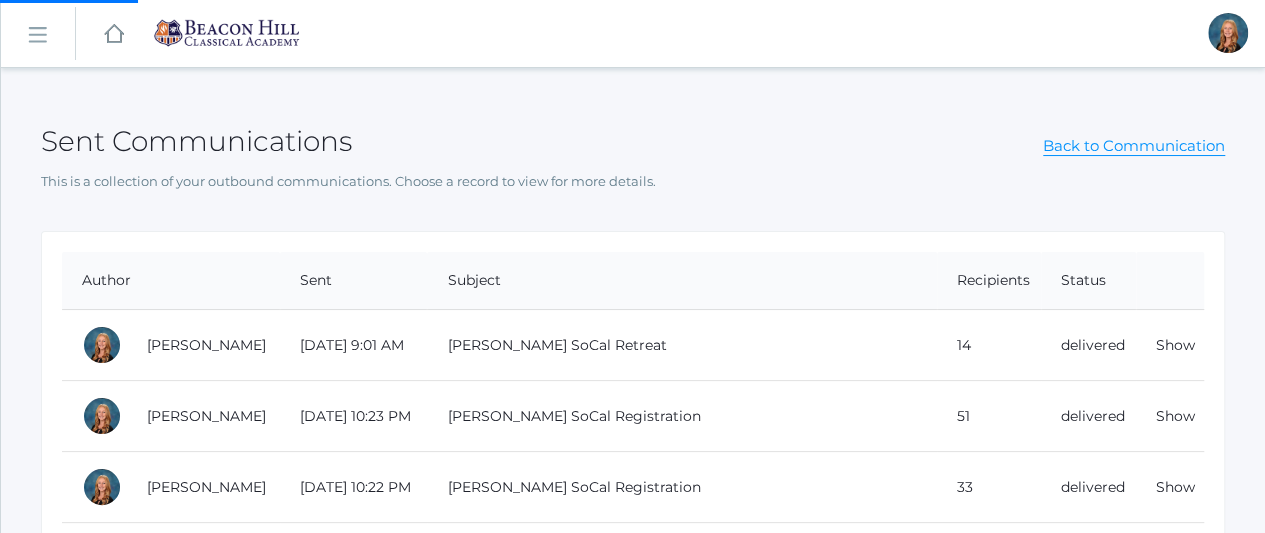 click 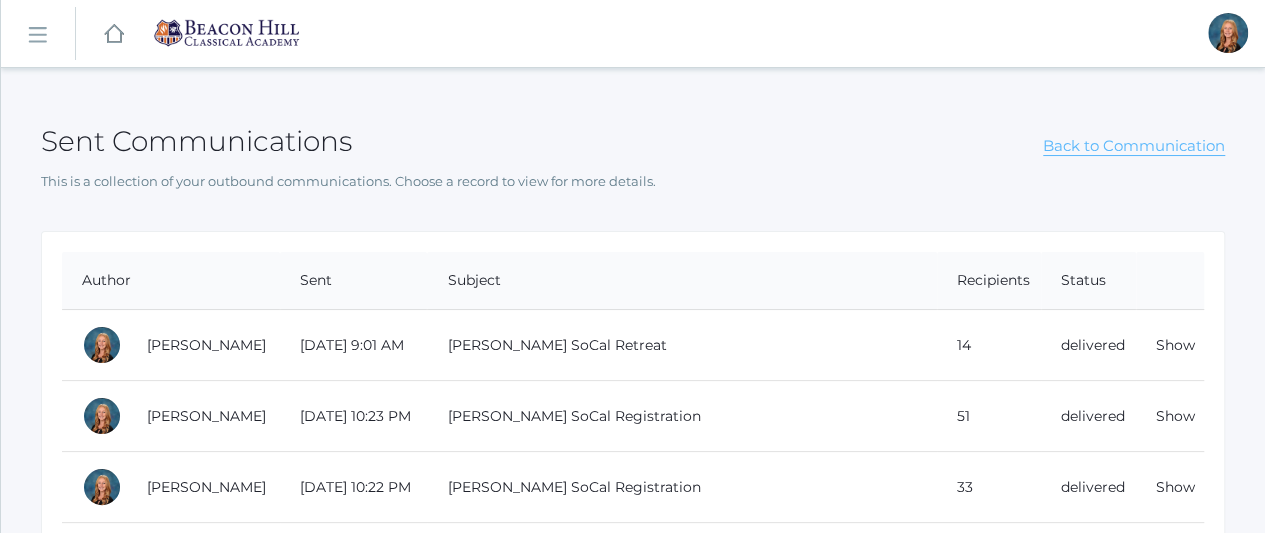 click on "Back to Communication" at bounding box center (1134, 146) 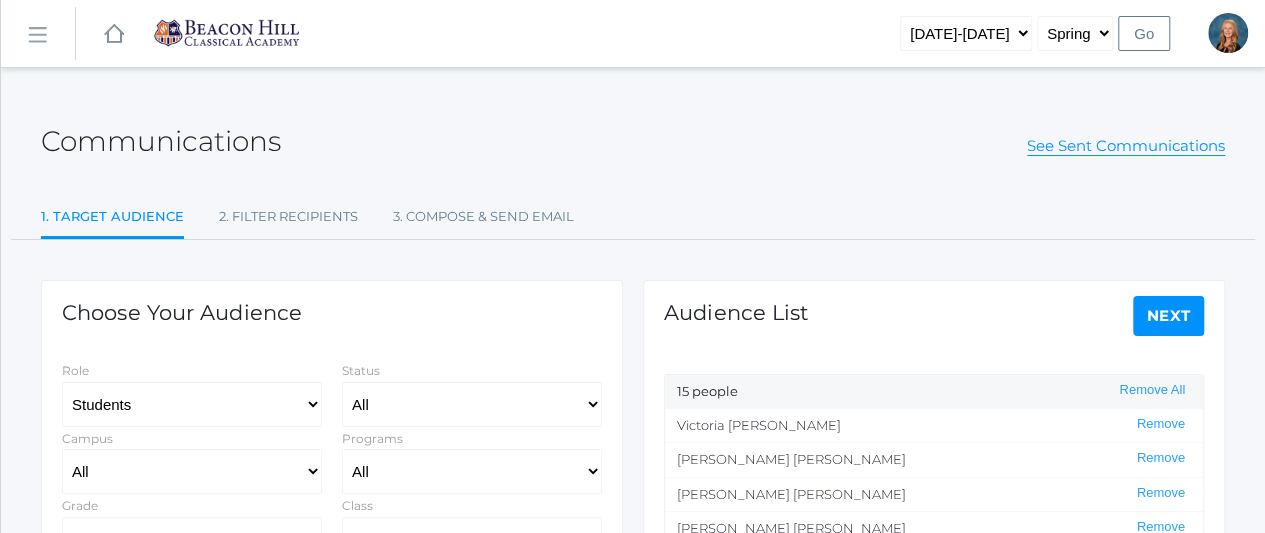 select on "Enrolled" 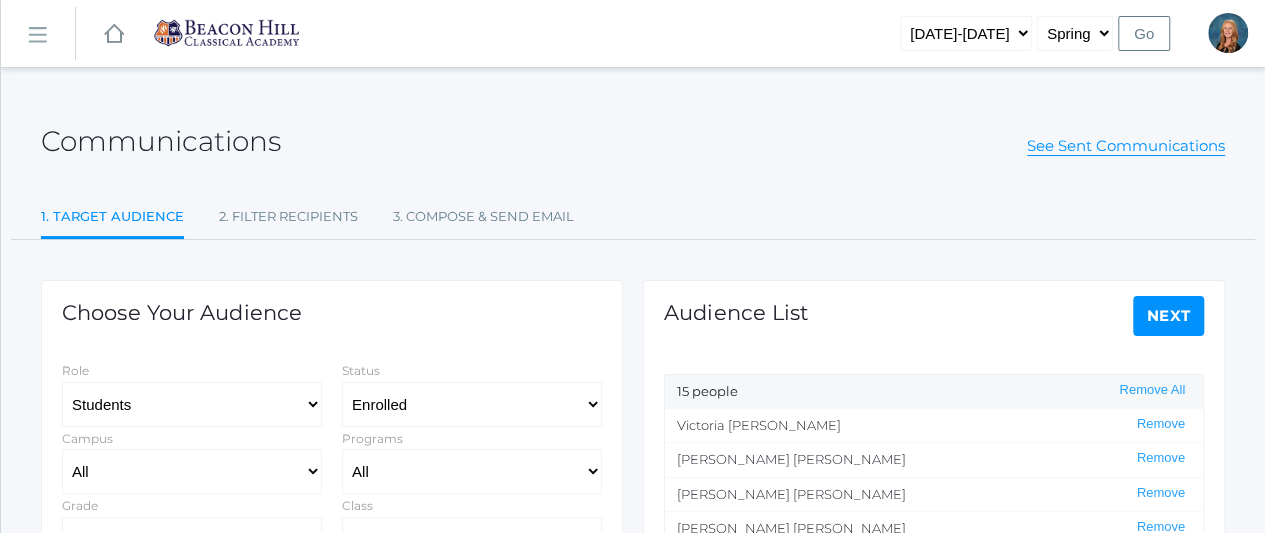 click 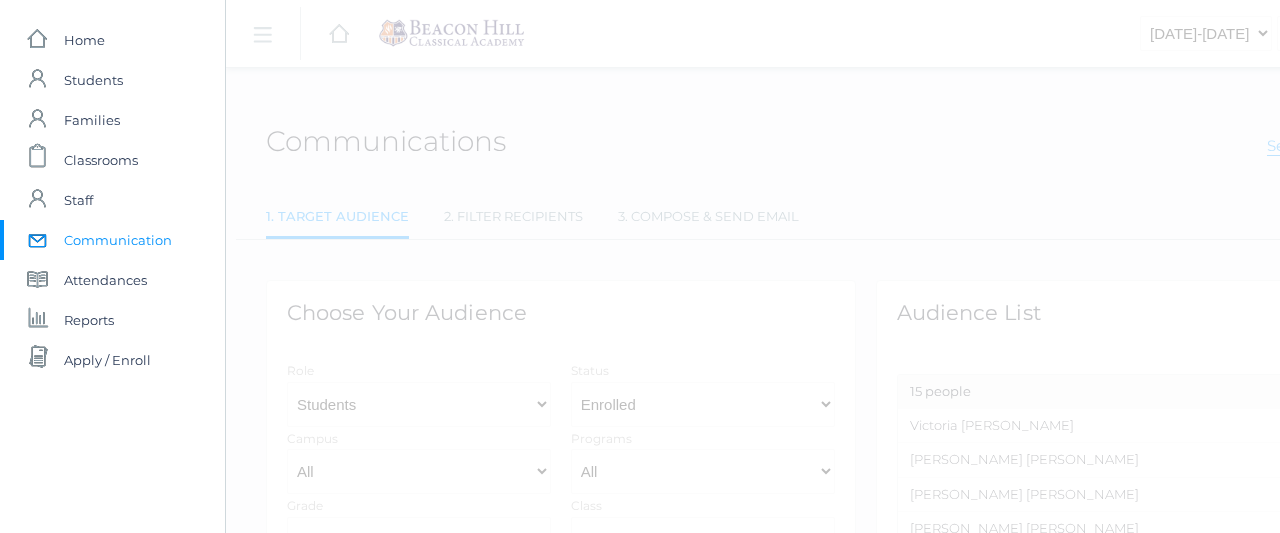 click on "Communication" at bounding box center [118, 240] 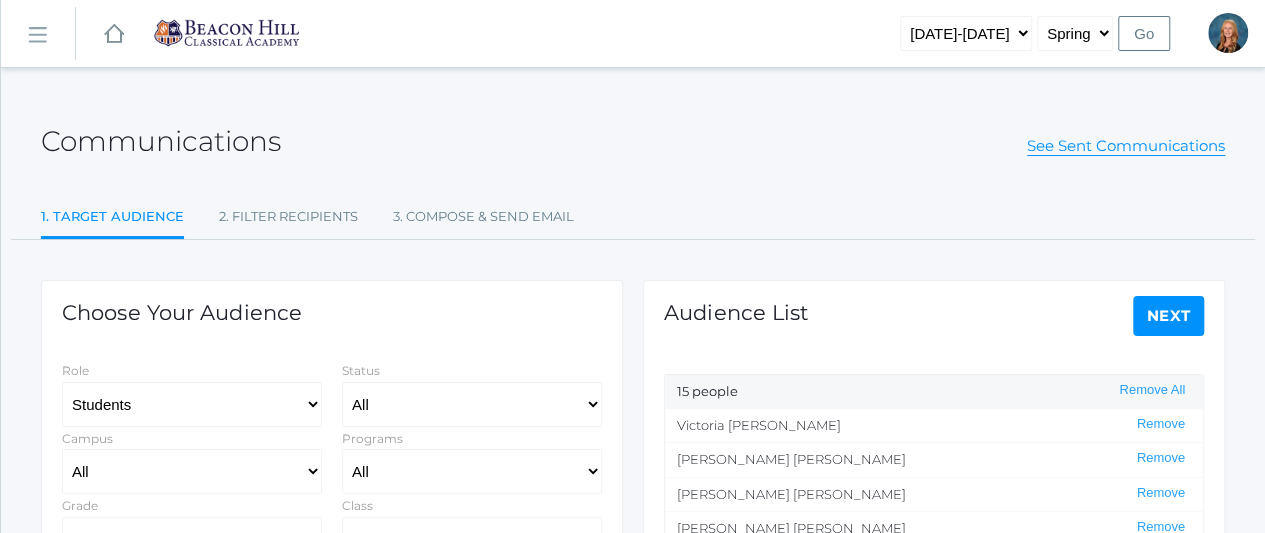 select on "Enrolled" 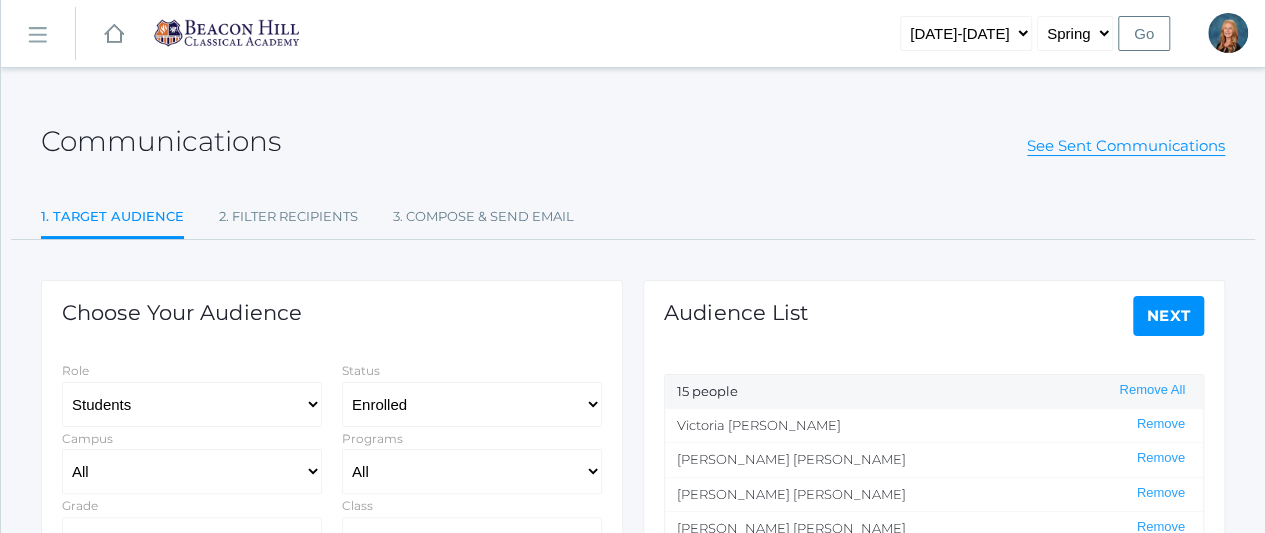 scroll, scrollTop: 222, scrollLeft: 0, axis: vertical 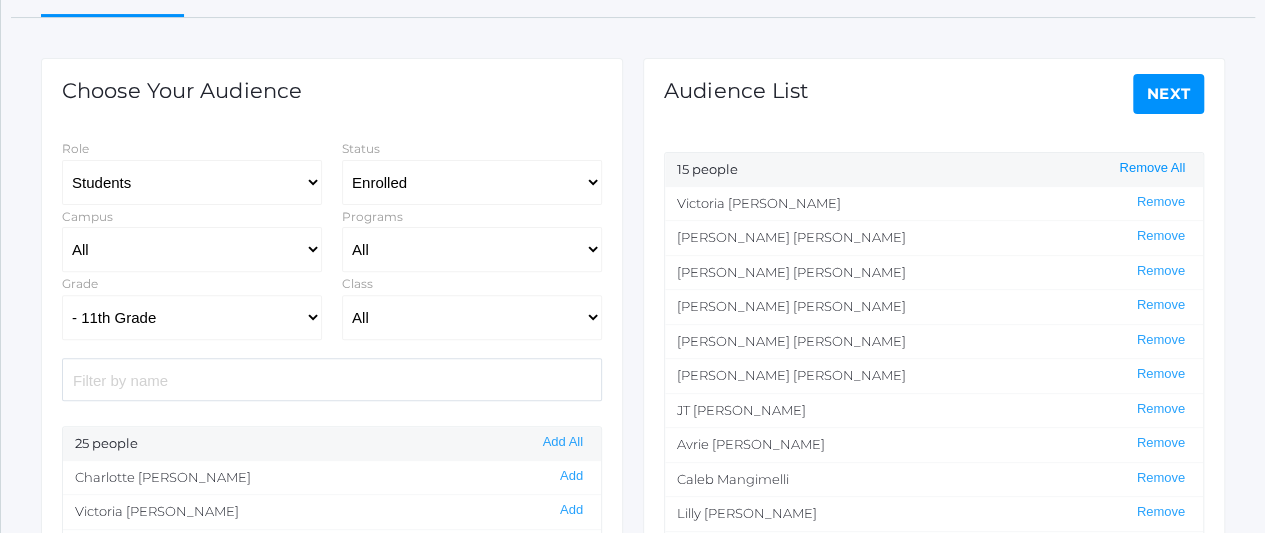 click on "Remove All" 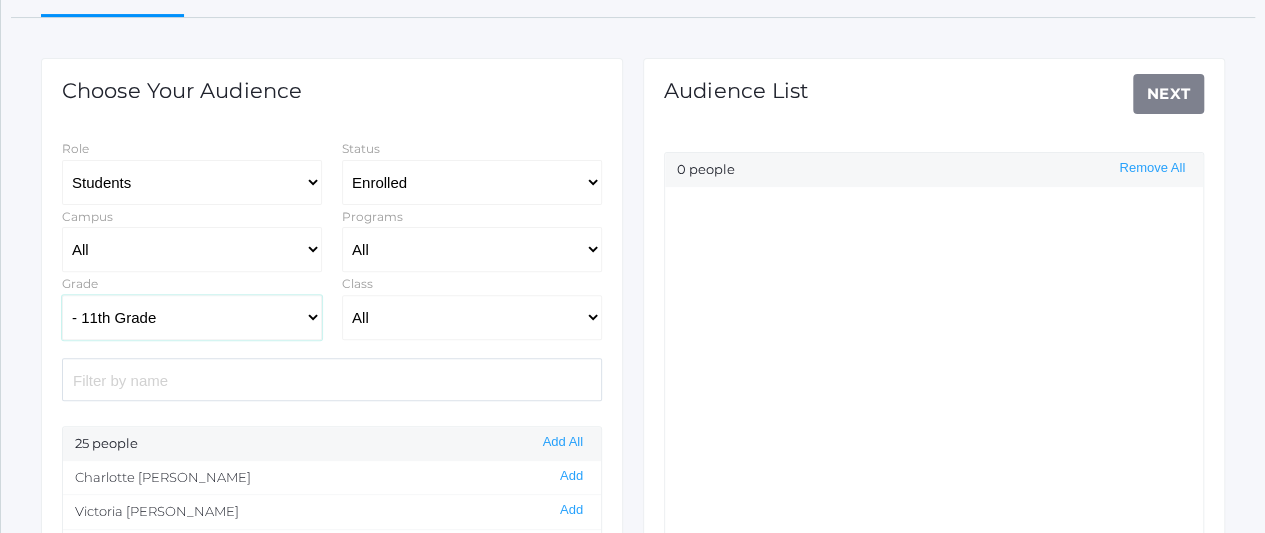 click on "All Grammar - Kindergarten - 1st Grade - 2nd Grade - 3rd Grade - 4th Grade - 5th Grade Logic - 6th Grade - 7th Grade - 8th Grade Rhetoric - 9th Grade - 10th Grade - 11th Grade - 12th Grade" 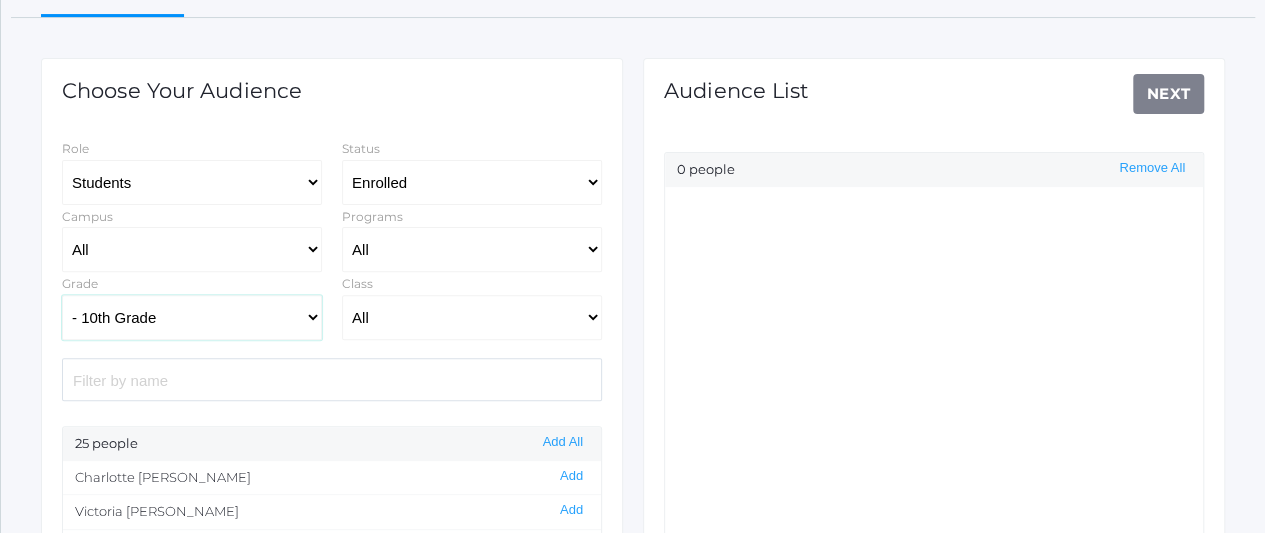click on "All Grammar - Kindergarten - 1st Grade - 2nd Grade - 3rd Grade - 4th Grade - 5th Grade Logic - 6th Grade - 7th Grade - 8th Grade Rhetoric - 9th Grade - 10th Grade - 11th Grade - 12th Grade" 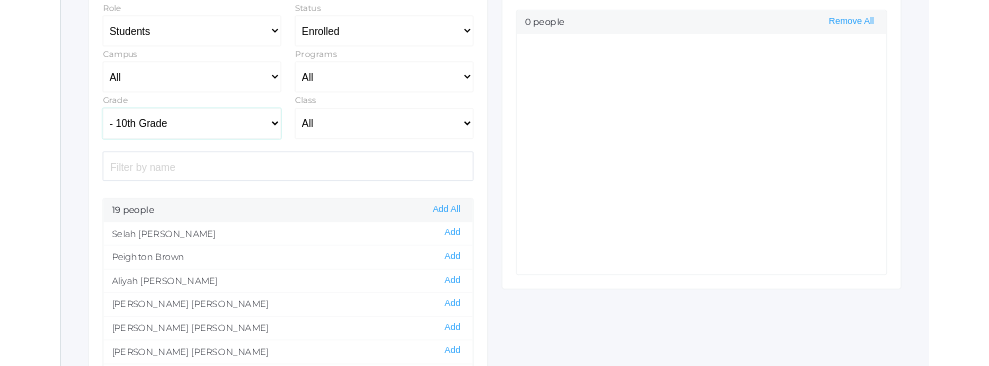 scroll, scrollTop: 358, scrollLeft: 0, axis: vertical 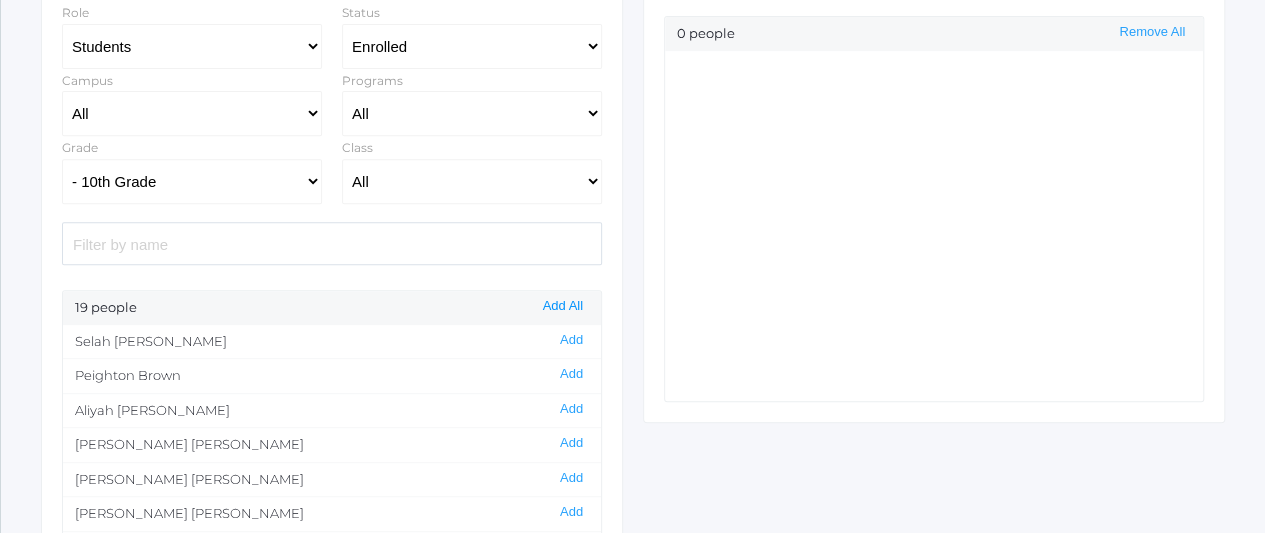 click on "Add All" 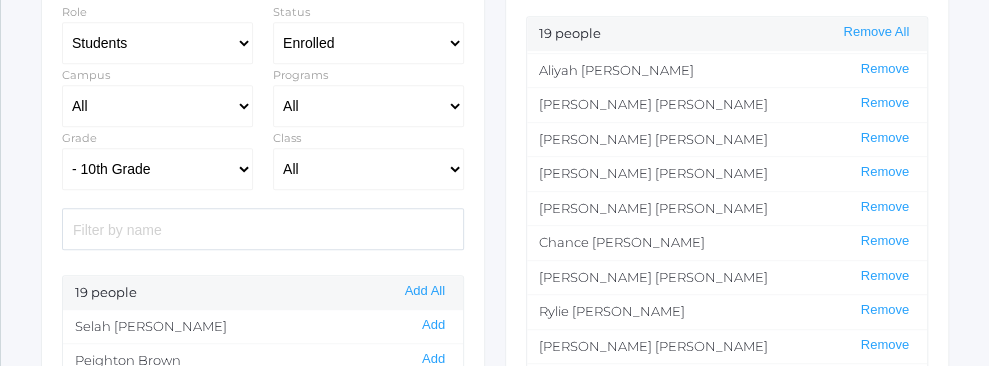 scroll, scrollTop: 67, scrollLeft: 0, axis: vertical 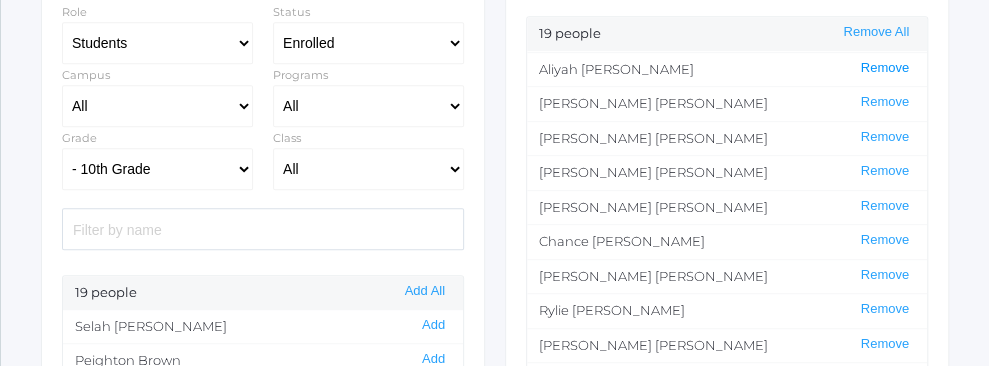 click on "Remove" 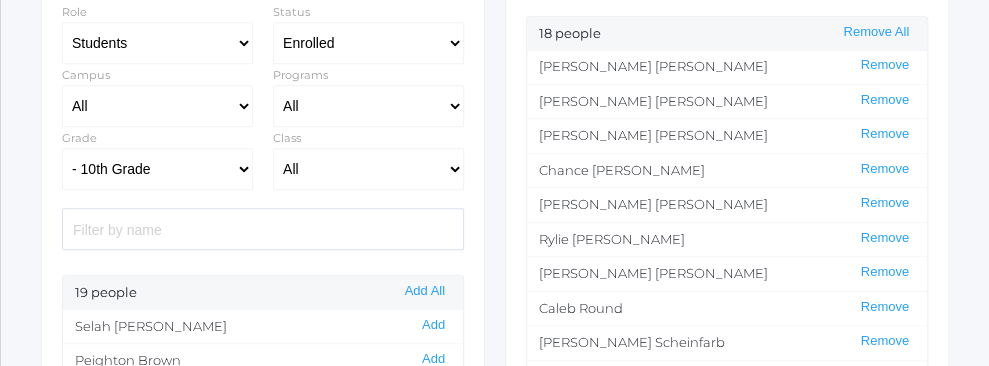 scroll, scrollTop: 107, scrollLeft: 0, axis: vertical 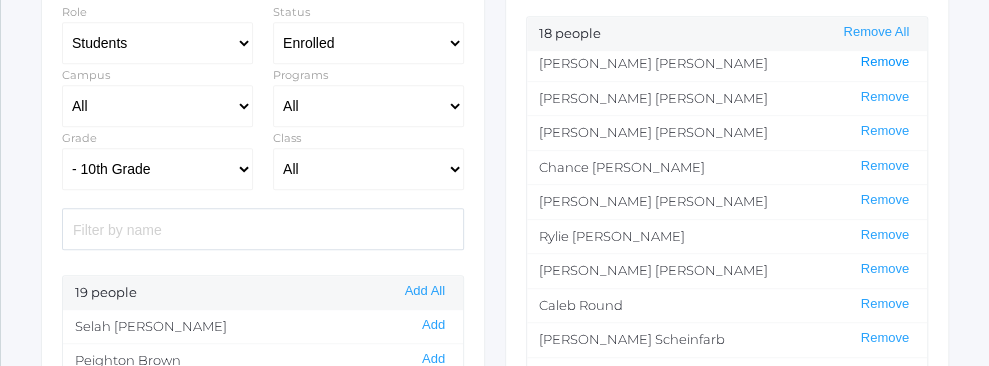 click on "Remove" 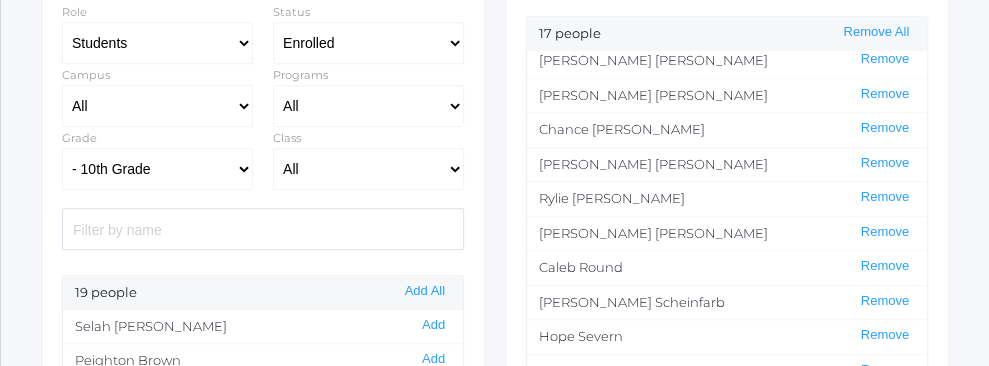 scroll, scrollTop: 109, scrollLeft: 0, axis: vertical 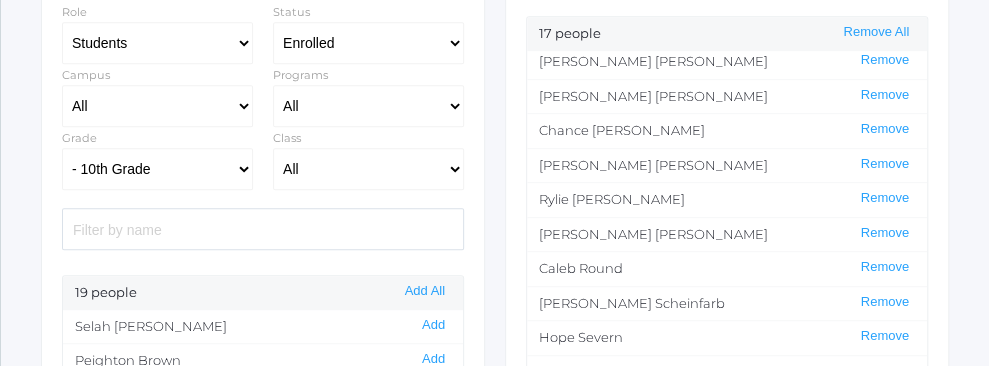 click on "Remove" 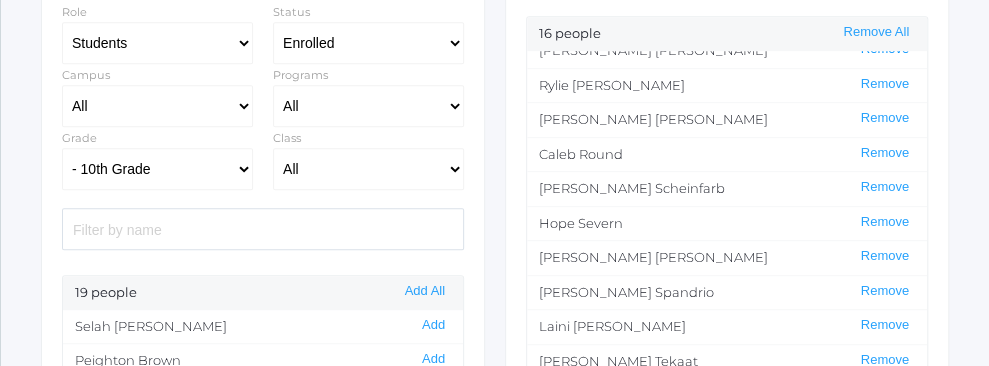 scroll, scrollTop: 196, scrollLeft: 0, axis: vertical 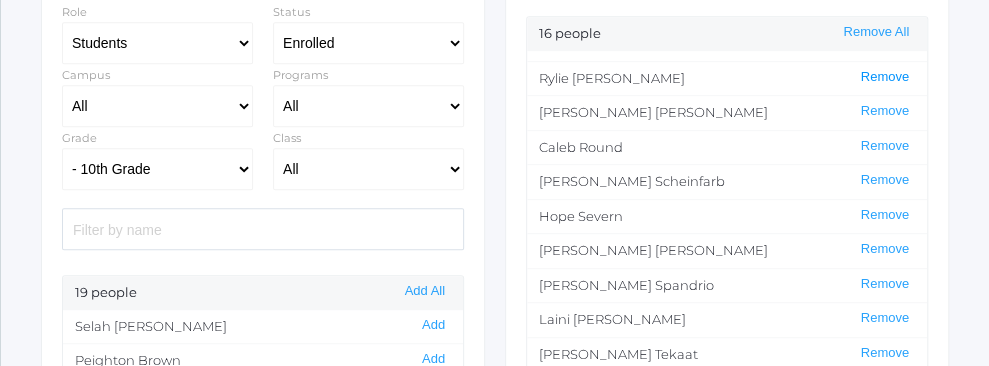 click on "Remove" 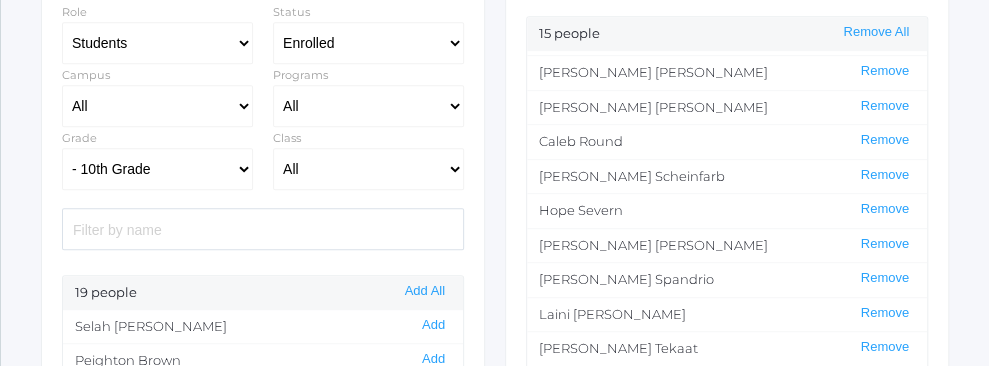 scroll, scrollTop: 162, scrollLeft: 0, axis: vertical 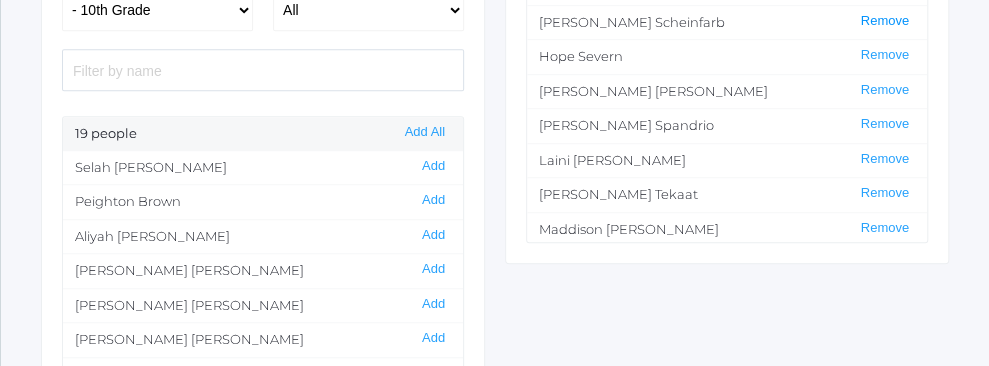 click on "Remove" 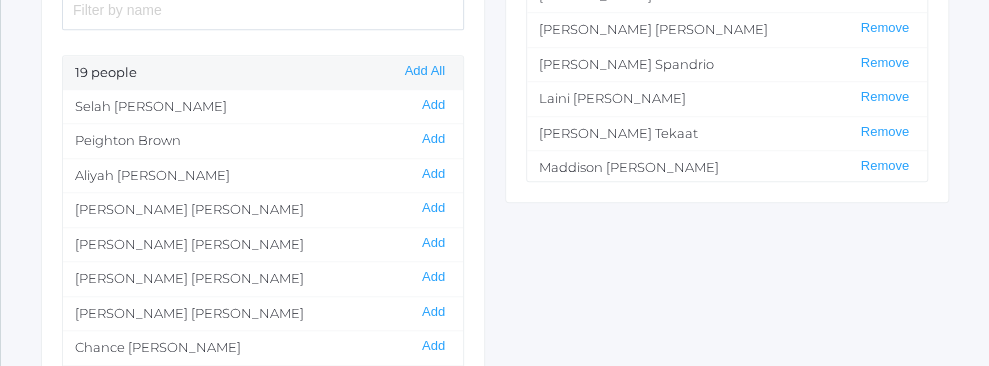 scroll, scrollTop: 579, scrollLeft: 0, axis: vertical 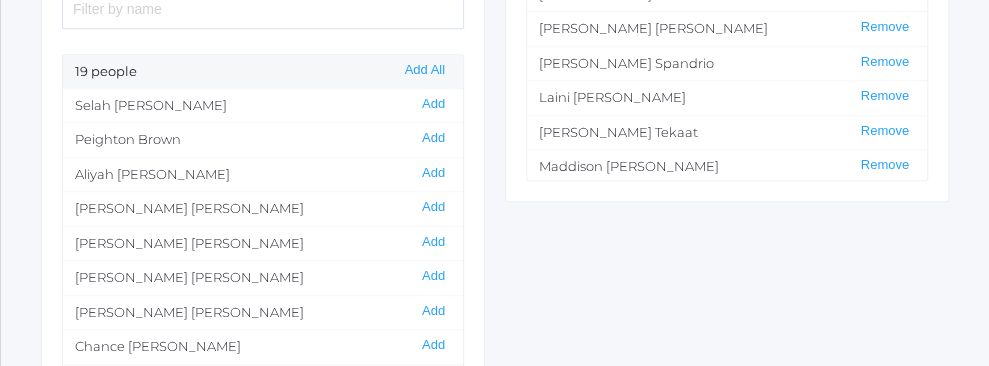 click on "Remove" 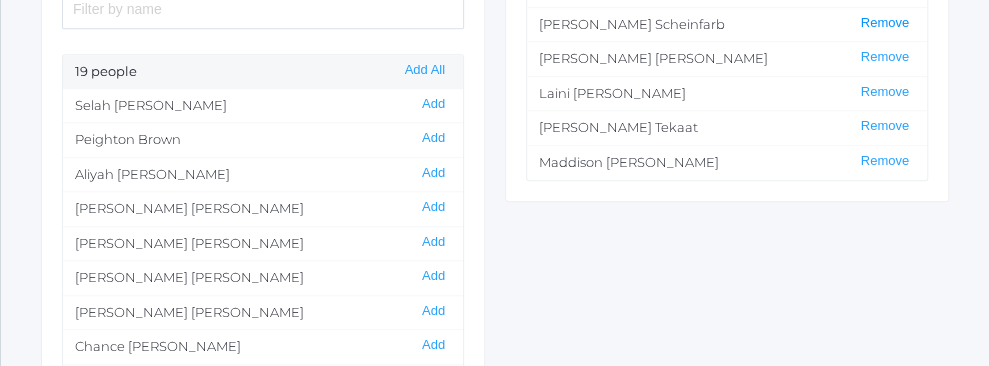 scroll, scrollTop: 93, scrollLeft: 0, axis: vertical 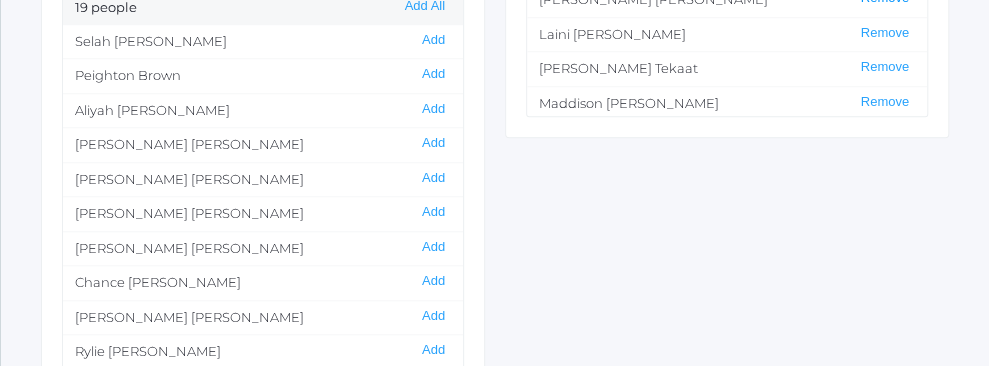 click on "Remove" 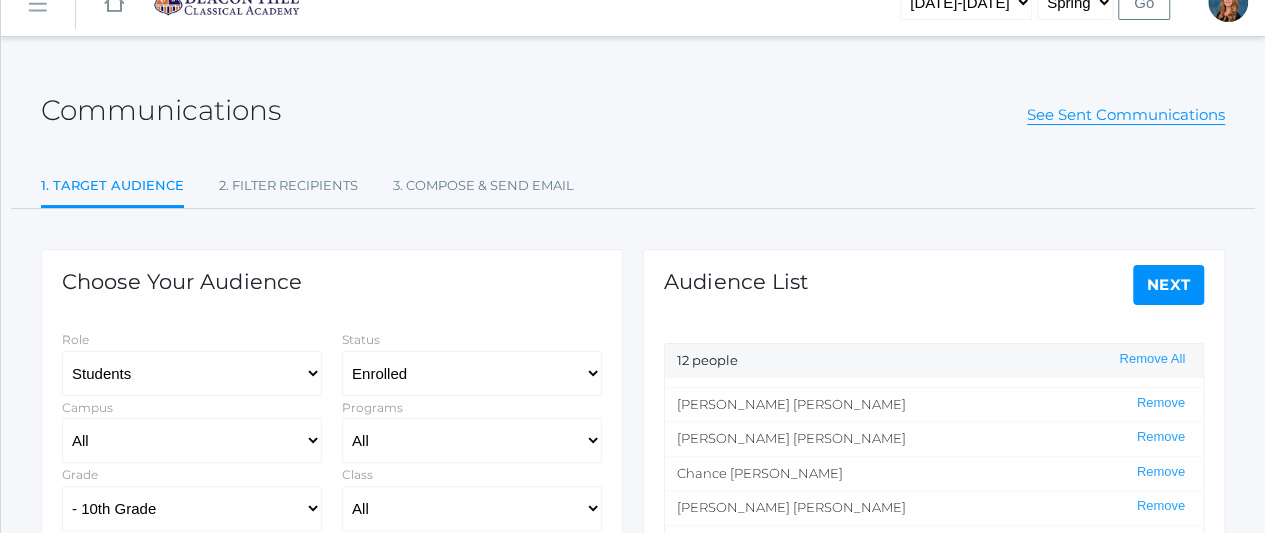 scroll, scrollTop: 0, scrollLeft: 0, axis: both 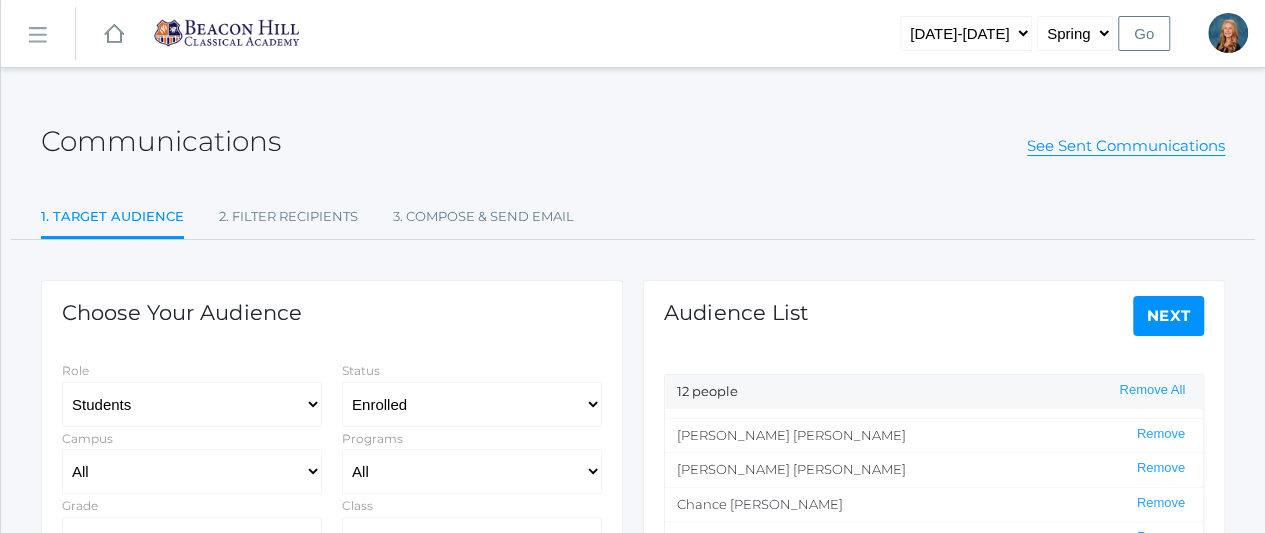 click on "Next" 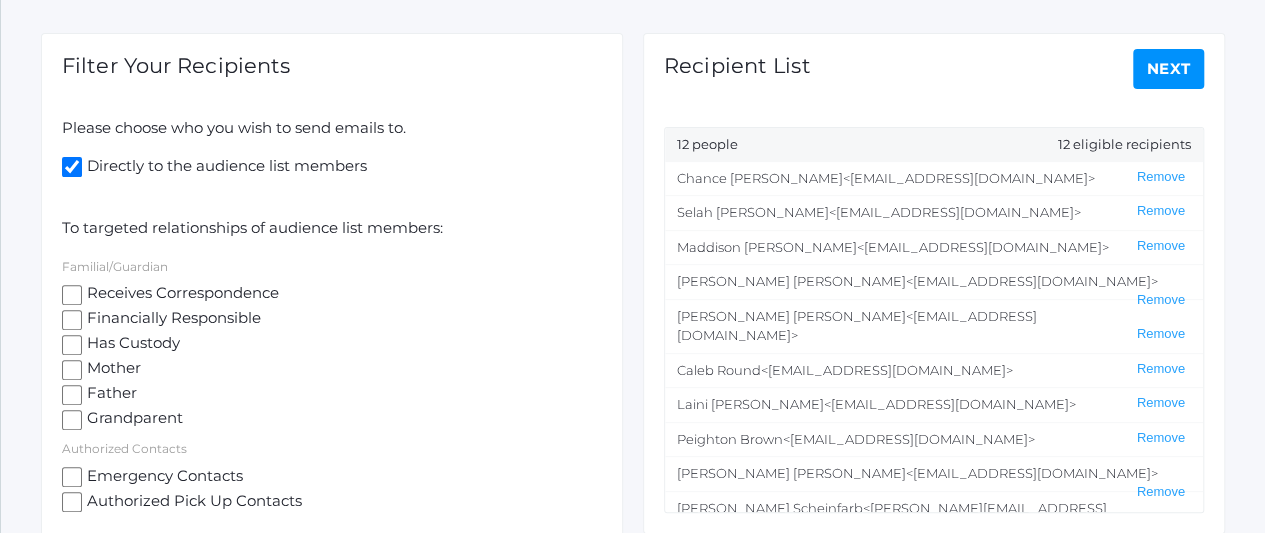 scroll, scrollTop: 248, scrollLeft: 0, axis: vertical 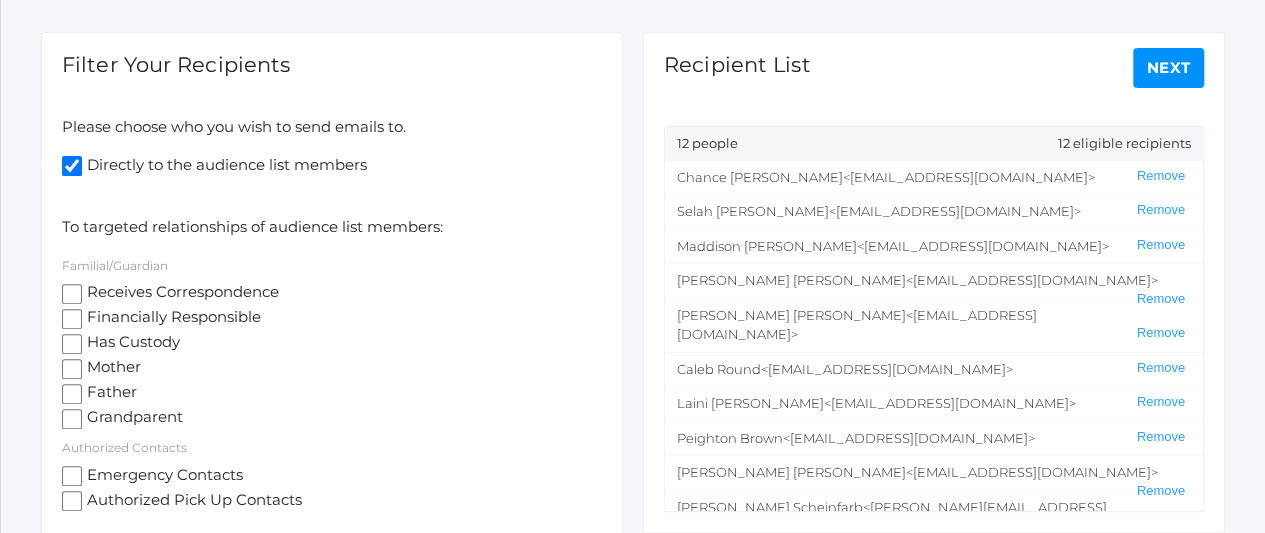 click on "Next" 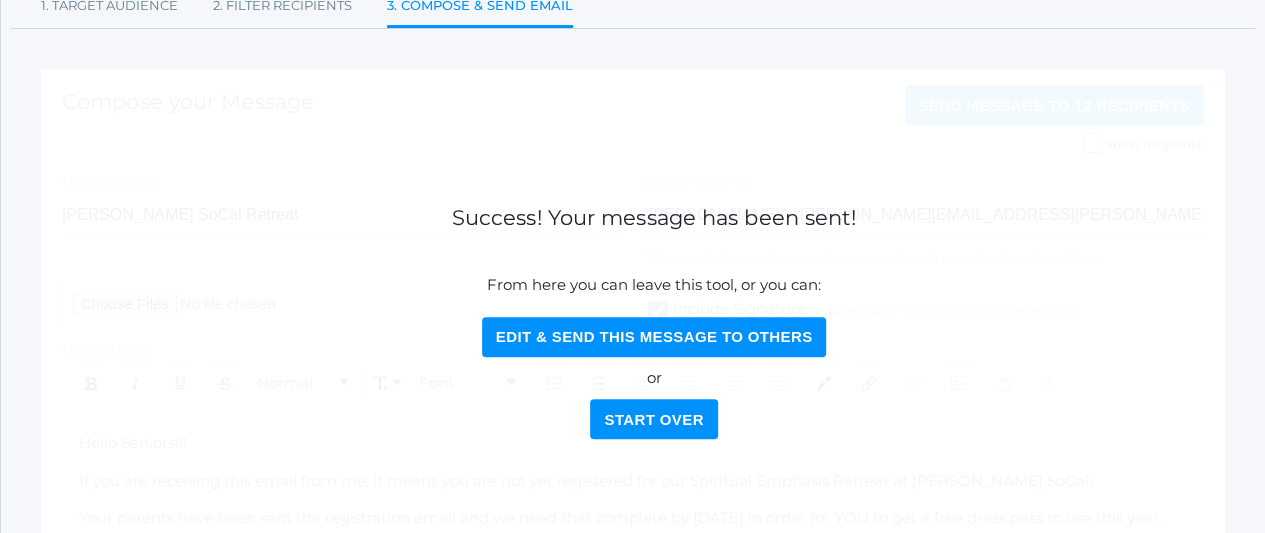 scroll, scrollTop: 212, scrollLeft: 0, axis: vertical 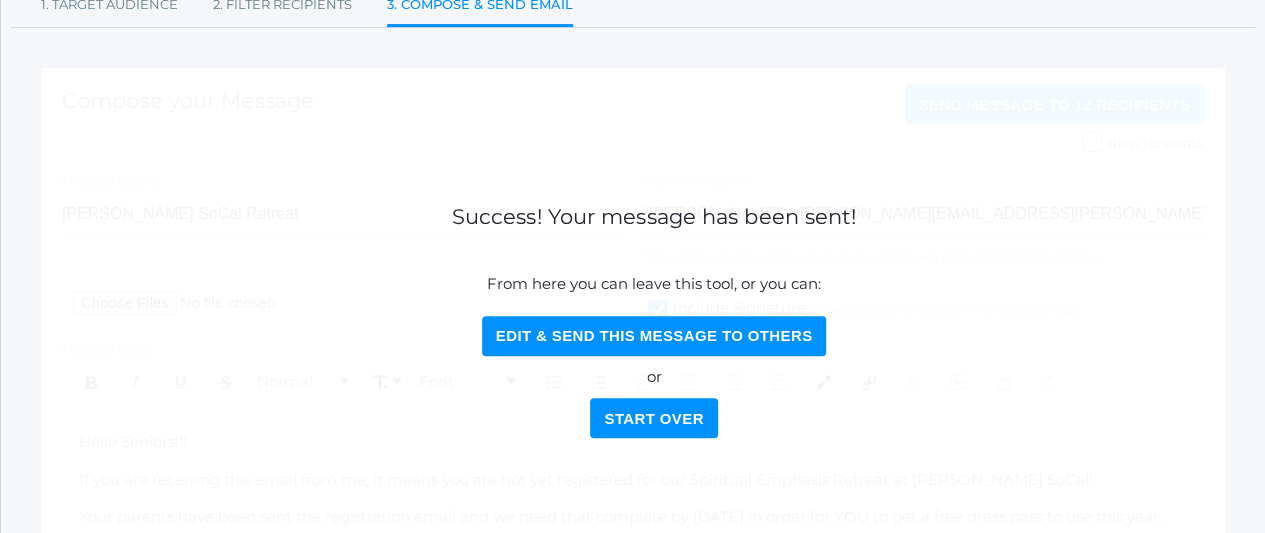click on "Edit & Send this Message to Others" 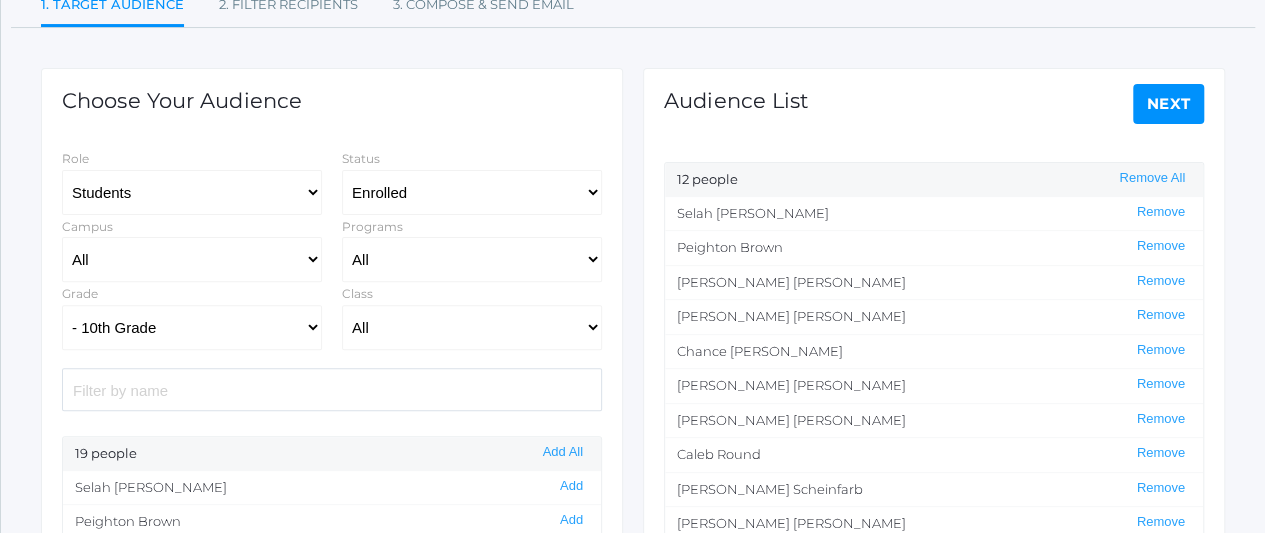 scroll, scrollTop: 59, scrollLeft: 0, axis: vertical 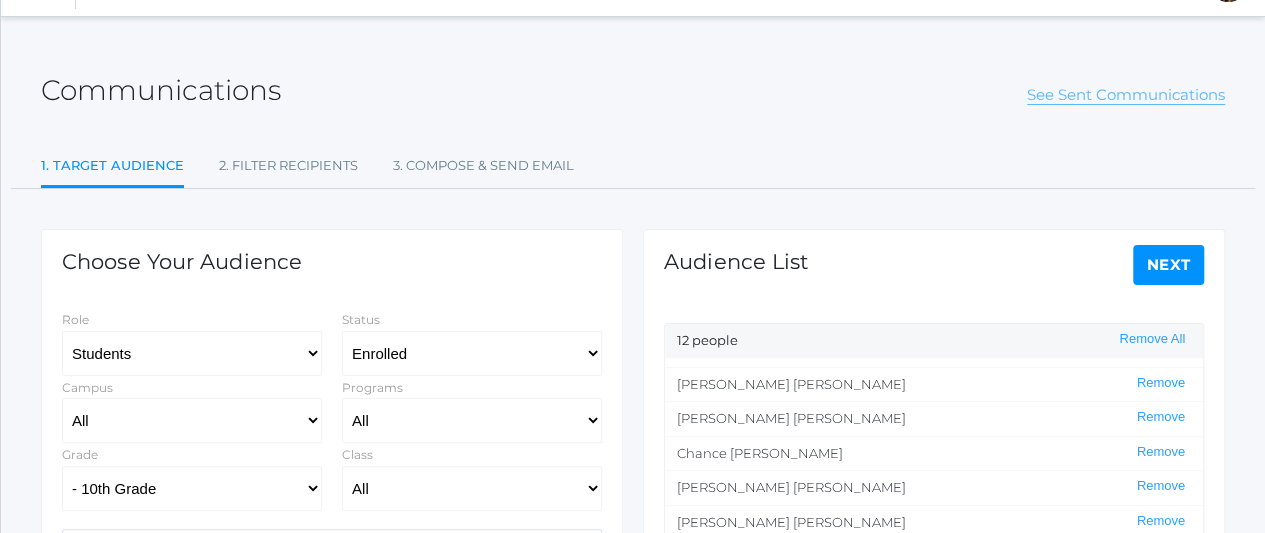 click on "See Sent Communications" 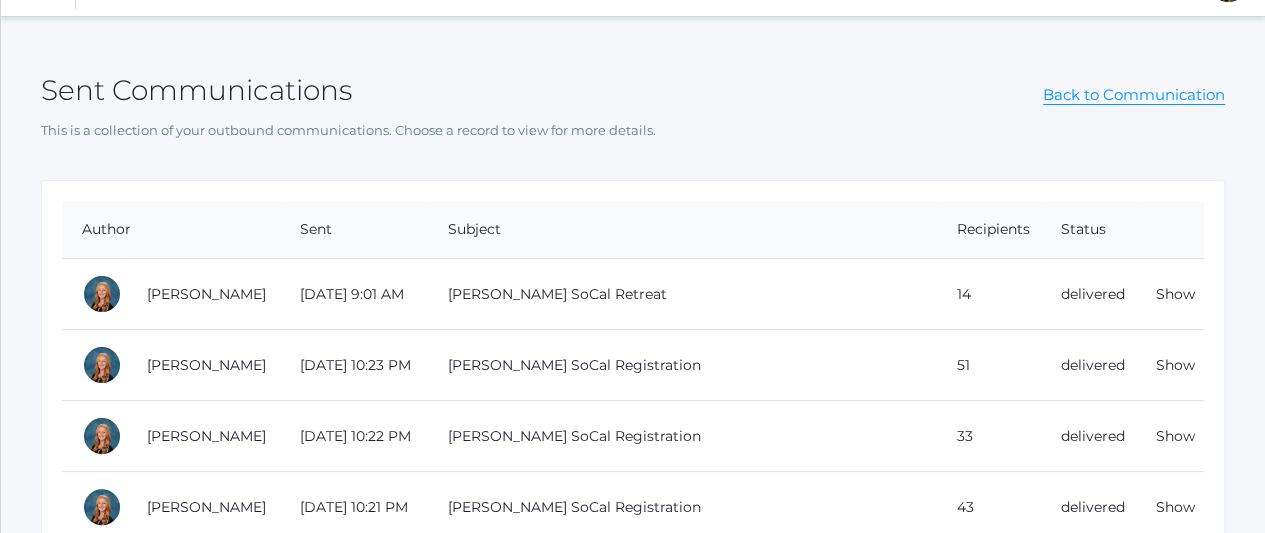 scroll, scrollTop: 0, scrollLeft: 0, axis: both 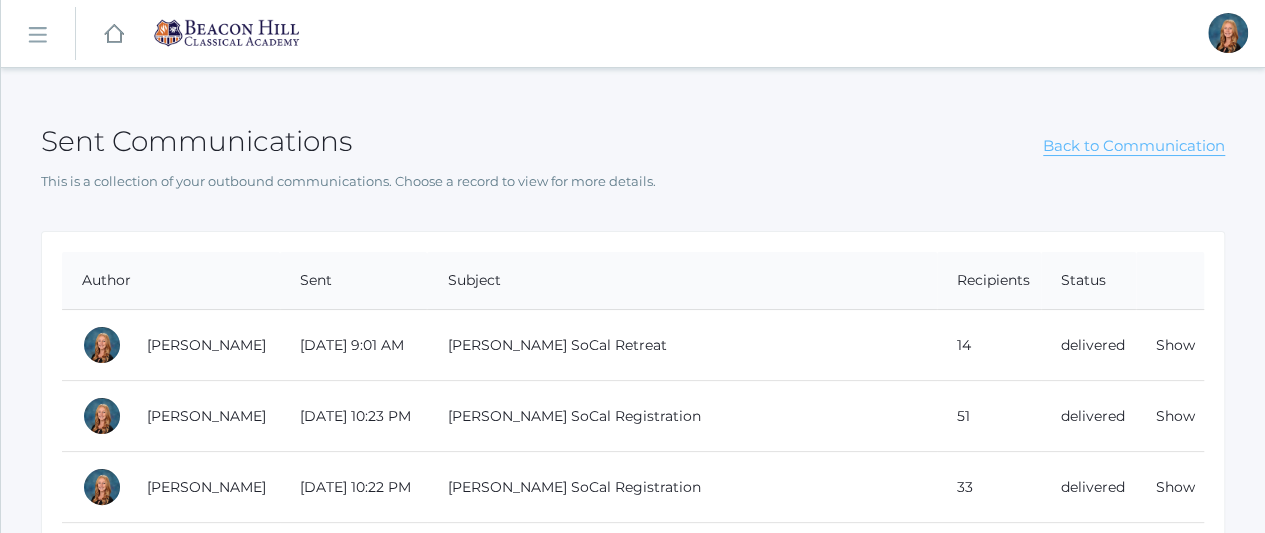 click on "Back to Communication" at bounding box center [1134, 146] 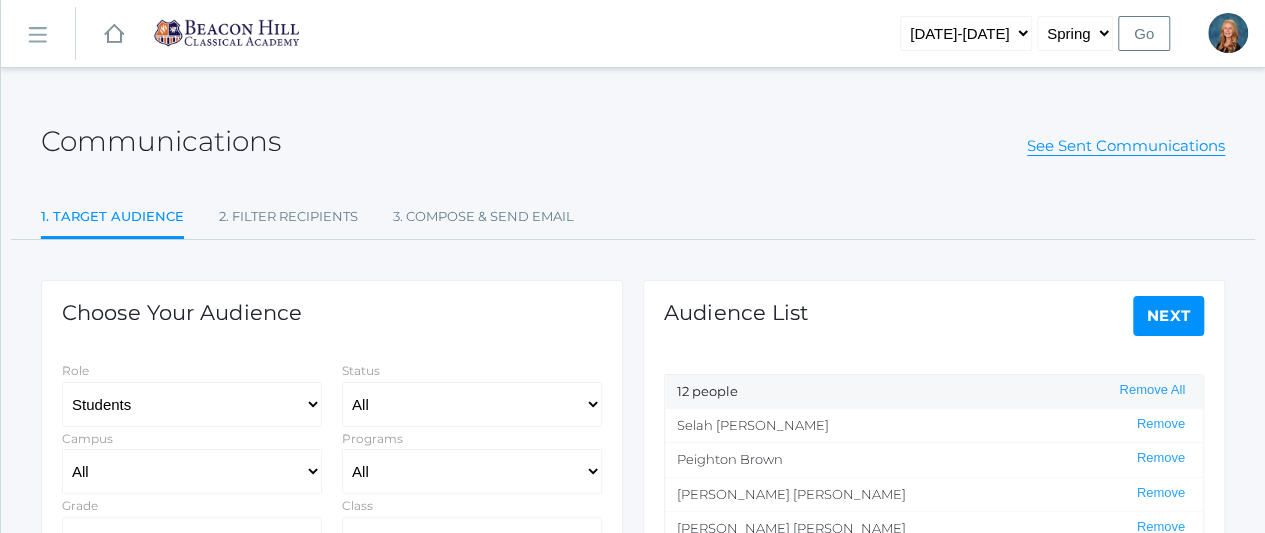 select on "Enrolled" 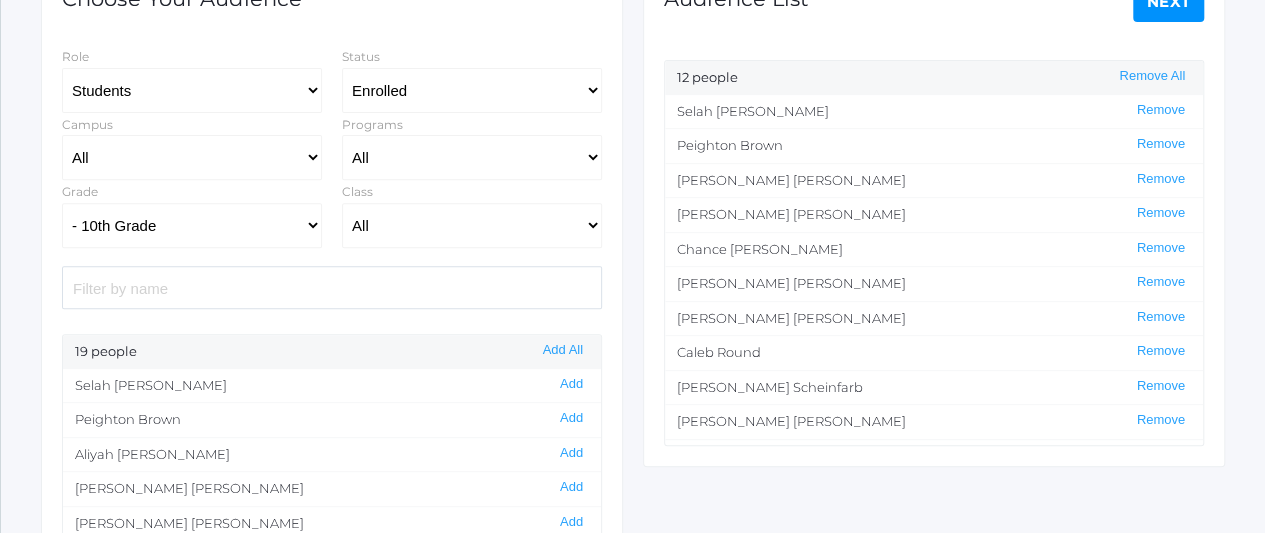 scroll, scrollTop: 307, scrollLeft: 0, axis: vertical 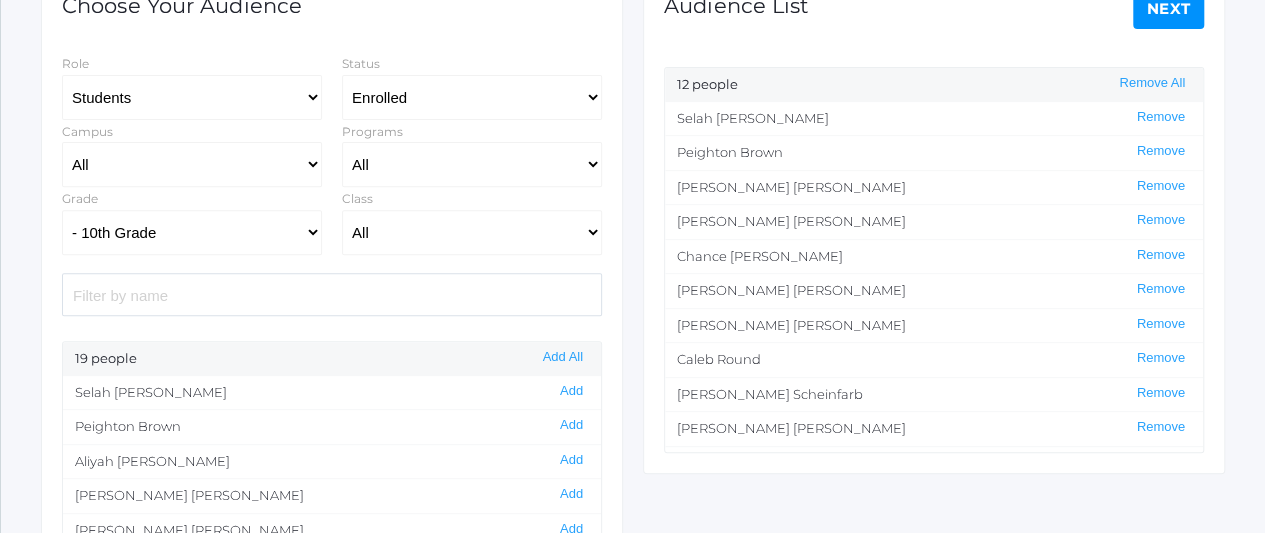 click on "Next" 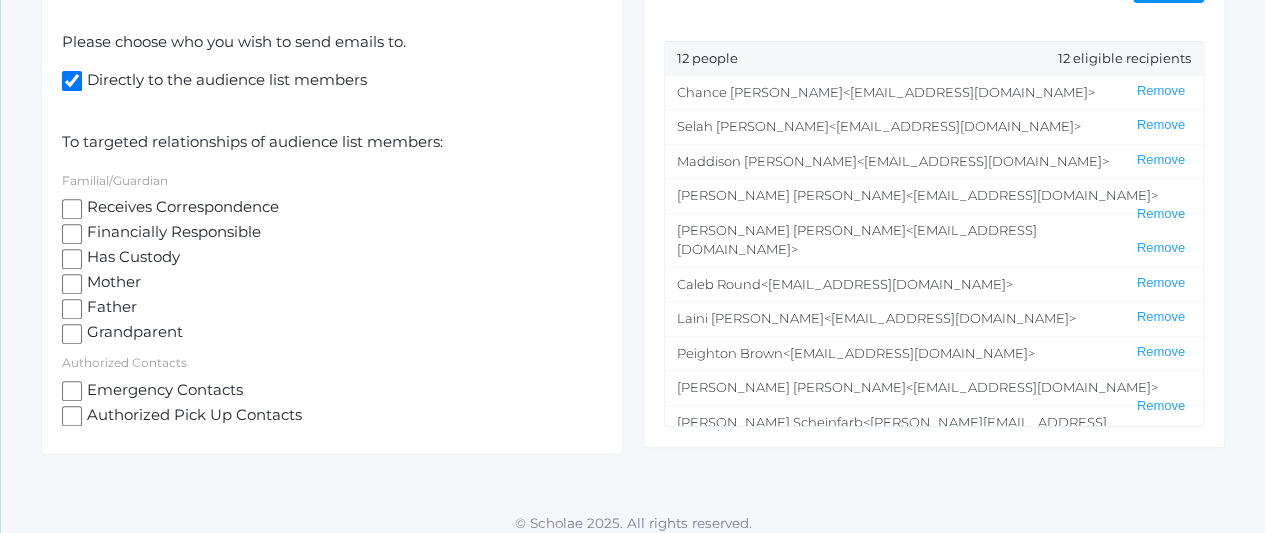 scroll, scrollTop: 336, scrollLeft: 0, axis: vertical 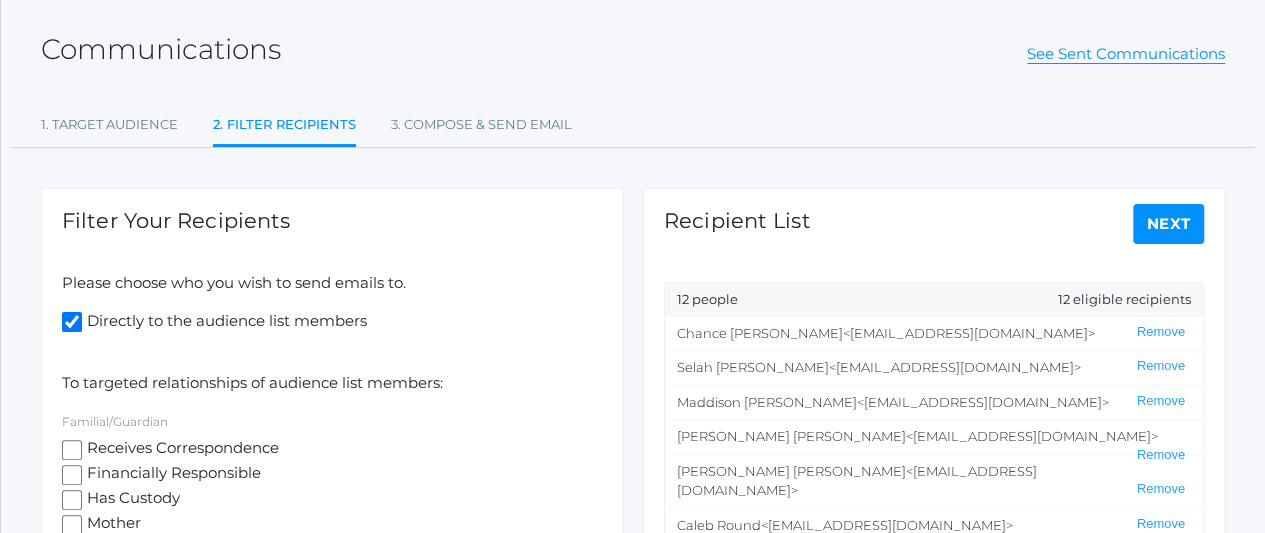 click on "Next" 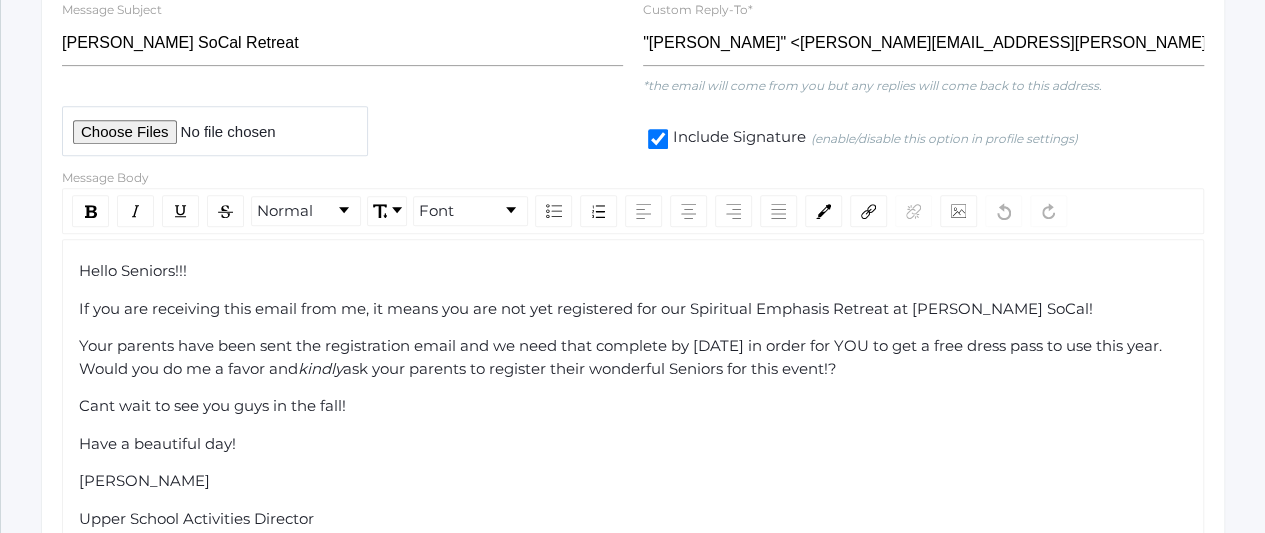 scroll, scrollTop: 417, scrollLeft: 0, axis: vertical 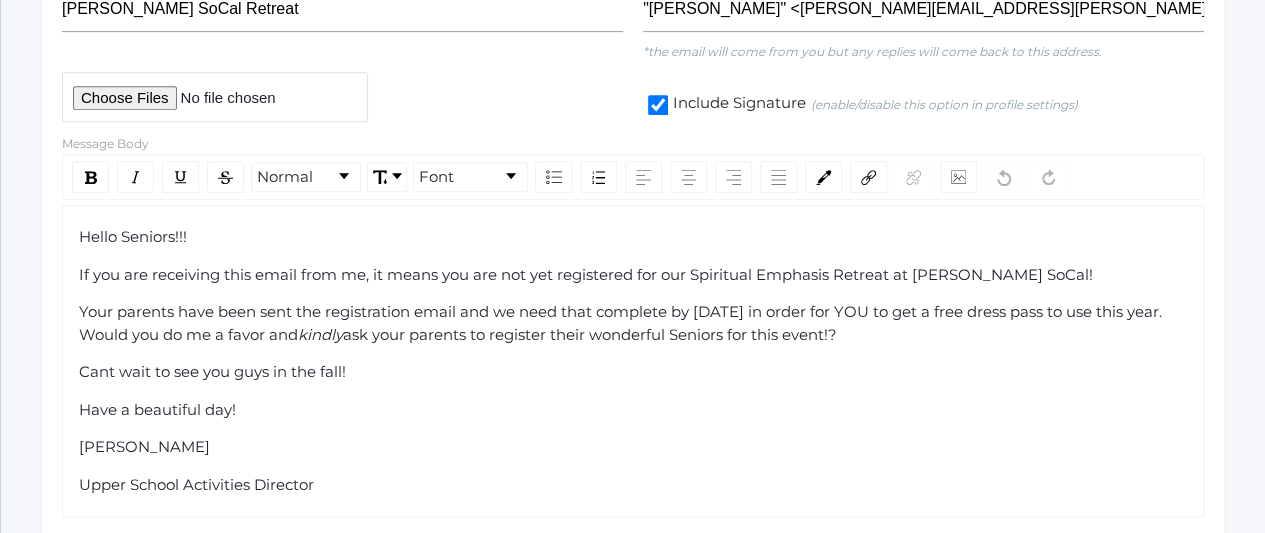 click on "Hello Seniors!!!" 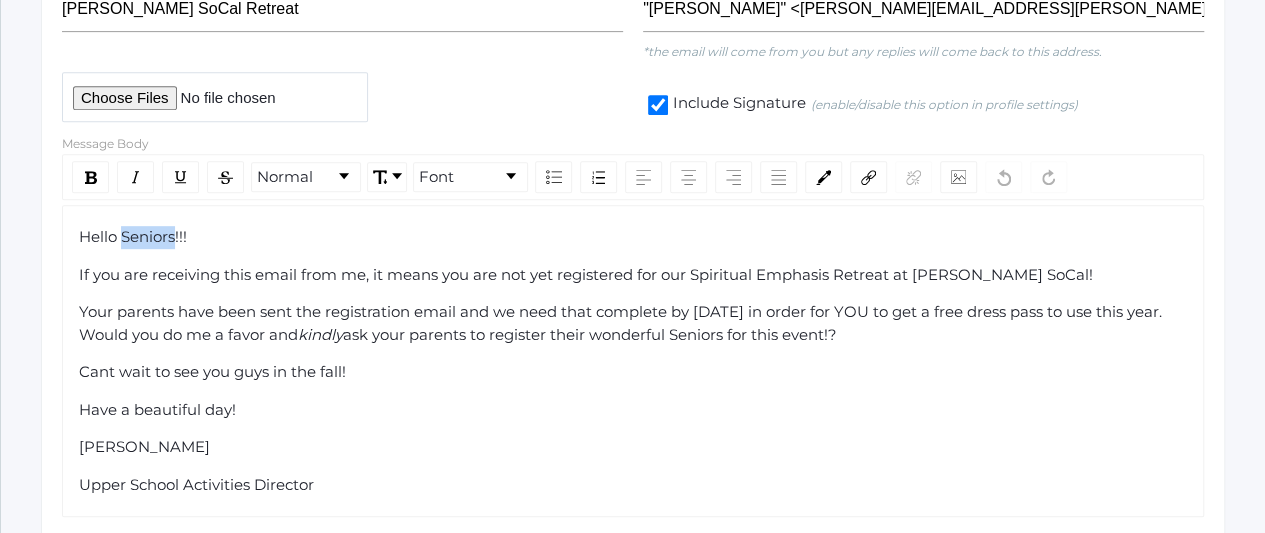 click on "Hello Seniors!!!" 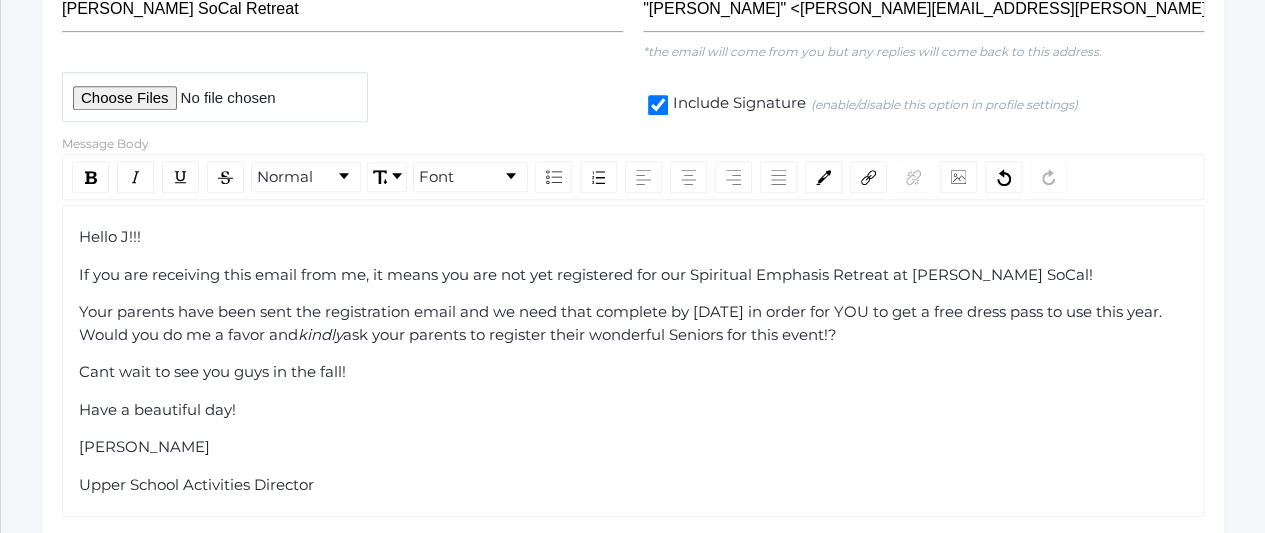 type 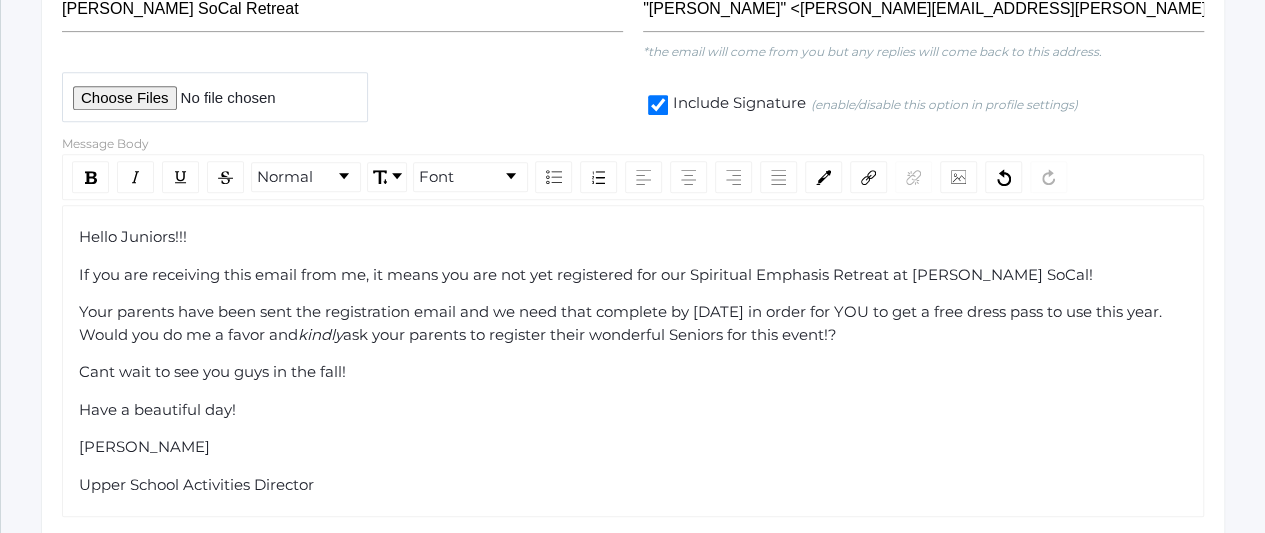 click on "ask your parents to register their wonderful Seniors for this event!?" 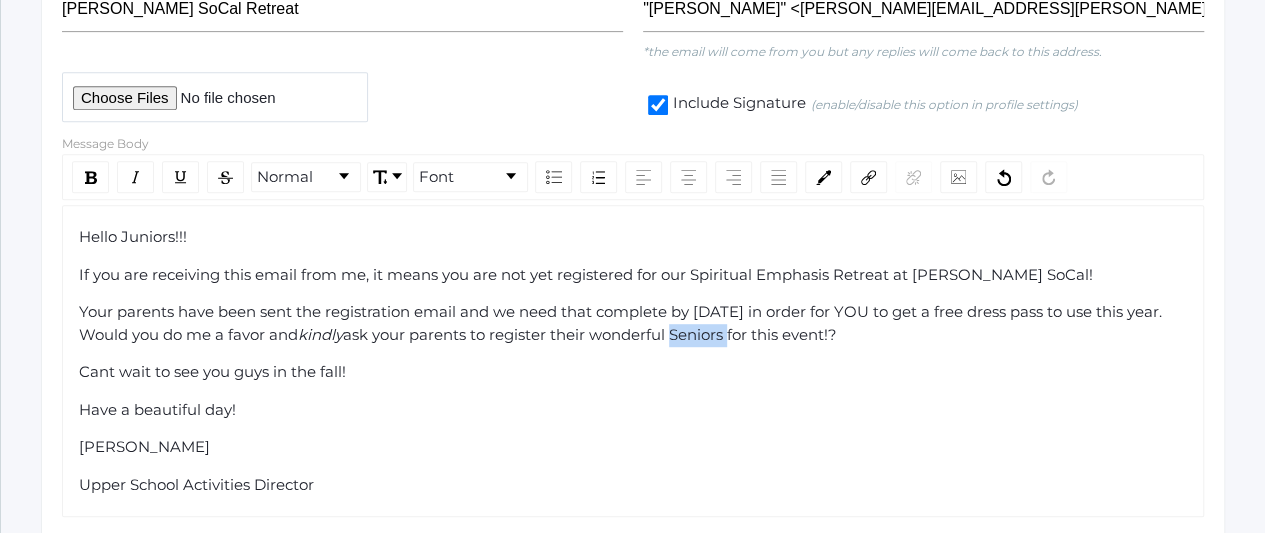 click on "ask your parents to register their wonderful Seniors for this event!?" 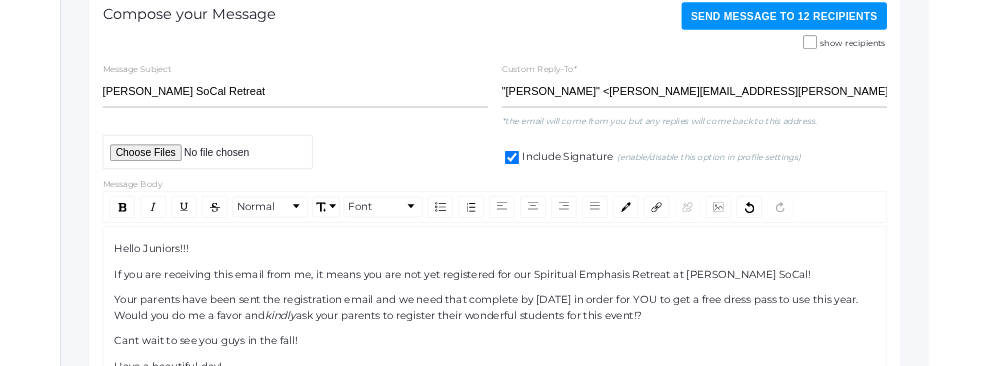 scroll, scrollTop: 290, scrollLeft: 0, axis: vertical 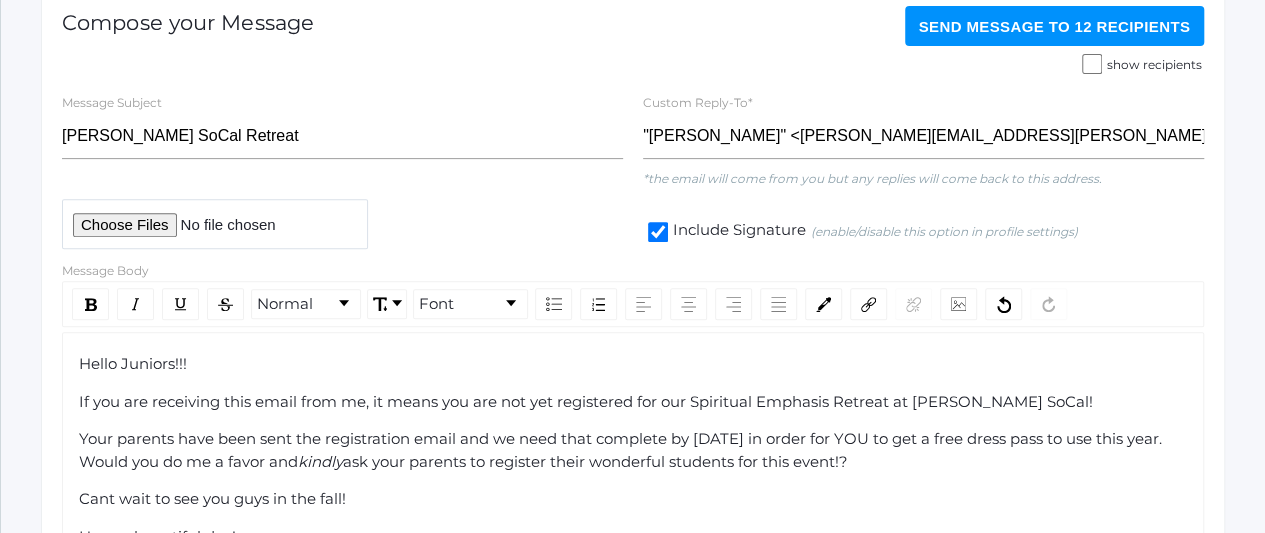 click on "Send Message   to 12 recipients" 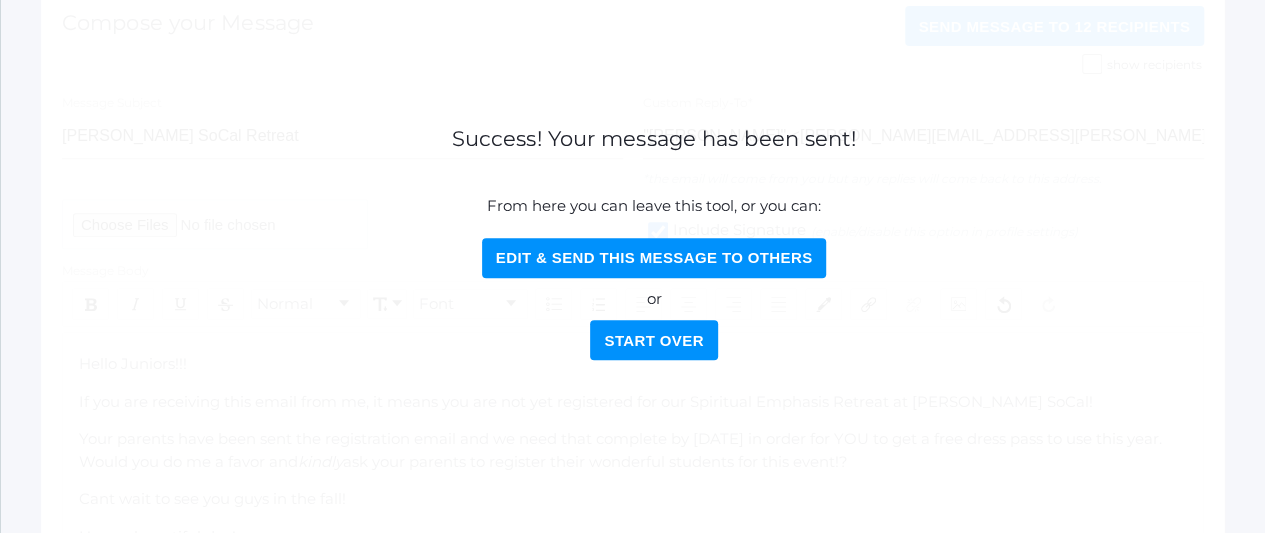 click on "Start Over" 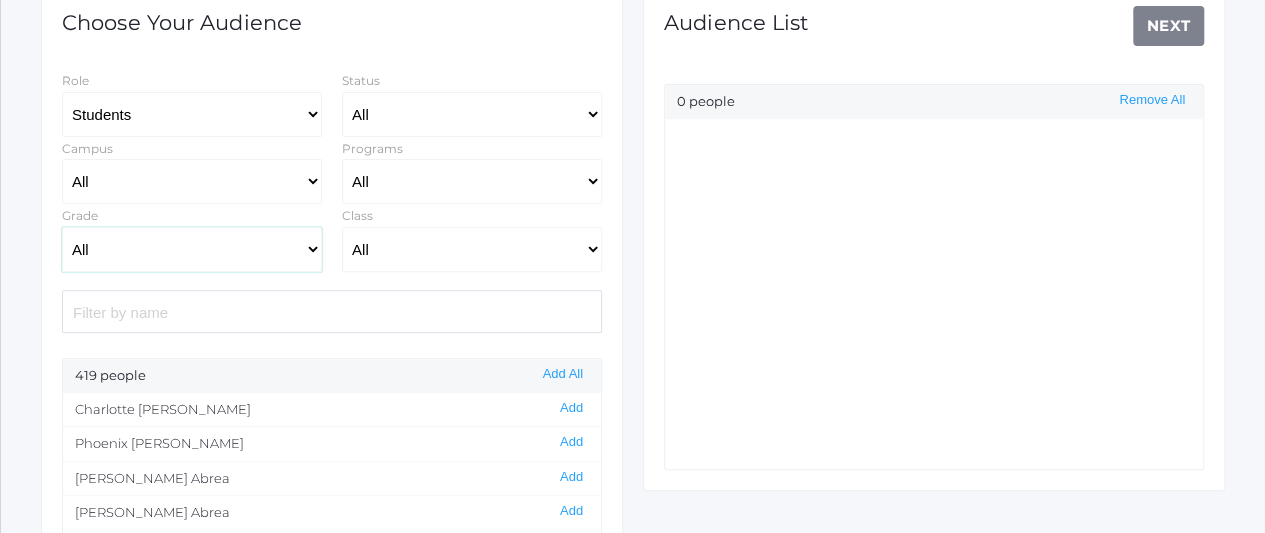 click on "All Grammar - Kindergarten - 1st Grade - 2nd Grade - 3rd Grade - 4th Grade - 5th Grade Logic - 6th Grade - 7th Grade - 8th Grade Rhetoric - 9th Grade - 10th Grade - 11th Grade - 12th Grade" 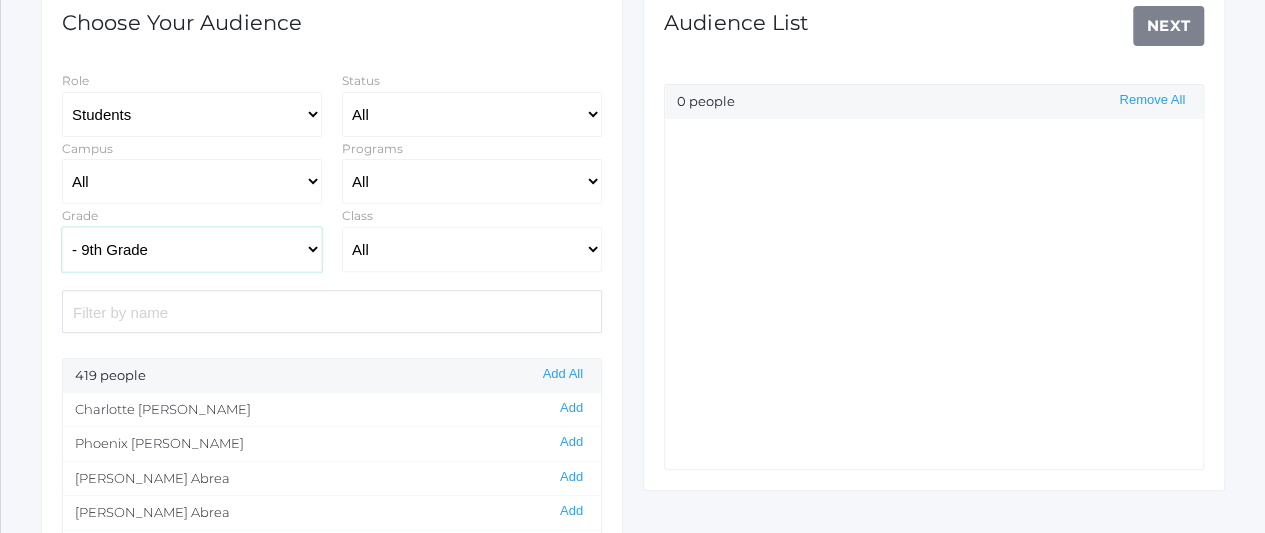 click on "All Grammar - Kindergarten - 1st Grade - 2nd Grade - 3rd Grade - 4th Grade - 5th Grade Logic - 6th Grade - 7th Grade - 8th Grade Rhetoric - 9th Grade - 10th Grade - 11th Grade - 12th Grade" 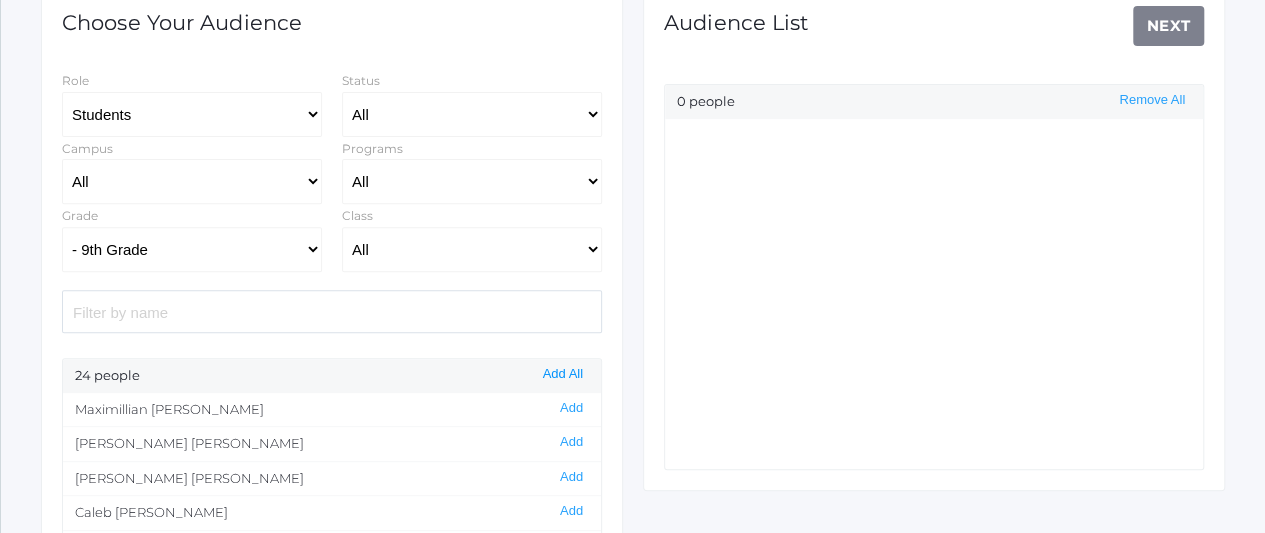 click on "Add All" 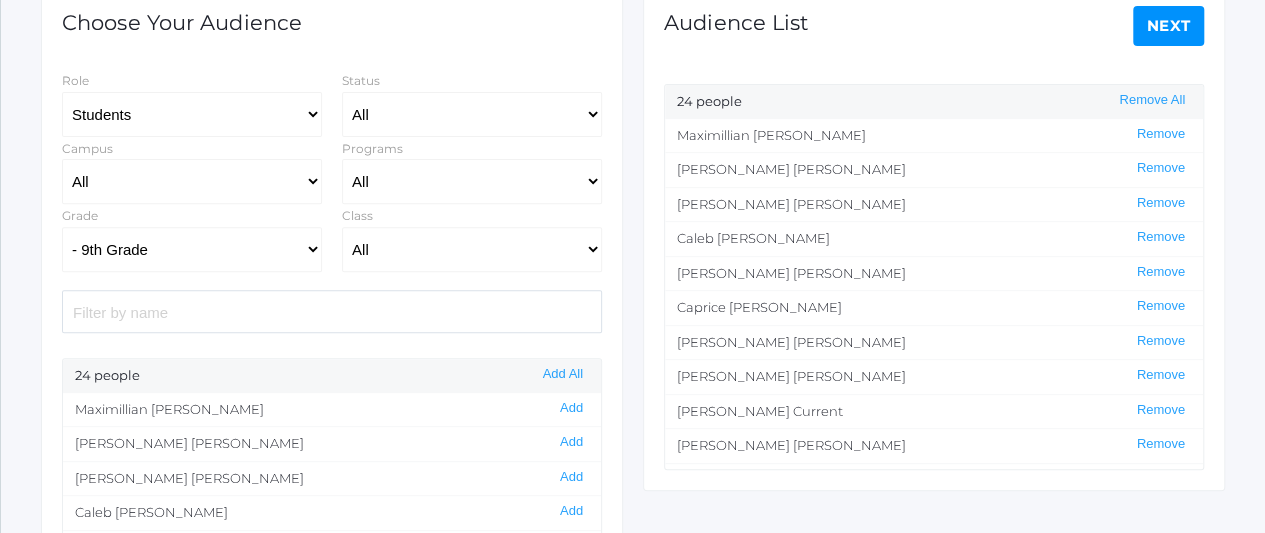 click on "Communications See Sent Communications 1. Target Audience 2. Filter Recipients 3. Compose & Send Email Choose Your Audience Role Students Staff Status All Enrolled Limbo Campus All Upper Campus Lower Campus Programs All Full-Time Collaborative Four-Day Grade All Grammar - Kindergarten - 1st Grade - 2nd Grade - 3rd Grade - 4th Grade - 5th Grade Logic - 6th Grade - 7th Grade - 8th Grade Rhetoric - 9th Grade - 10th Grade - 11th Grade - 12th Grade Class All 01LA - First Grade [PERSON_NAME] 01LA - First Grade [PERSON_NAME] 02LA - Second Grade [PERSON_NAME] 02LA - Second Grade Nicholls 03LA - Third Grade Deutsch 03LA - Third Grade [PERSON_NAME] 04LA - Fourth Grade [PERSON_NAME] 04LA - Fourth Grade [PERSON_NAME] 05ART - Art 5 [PERSON_NAME] 05ART - Art 5 [PERSON_NAME] 05CITIZEN - Citizenship and Stewardship 5 [PERSON_NAME] 05CITIZEN - Citizenship and Stewardship 5 [PERSON_NAME] 05LA - Language Arts 5 [PERSON_NAME] 05LA - Language Arts 5 [PERSON_NAME] 05LATIN - Latin 5 [PERSON_NAME] 05LATIN - Latin 5 [PERSON_NAME] 05MATH - Mathematics 5 [PERSON_NAME] 05MATH - Mathematics 5 [PERSON_NAME] 05SCI - Science 5 [PERSON_NAME] 24     Add" at bounding box center (633, 284) 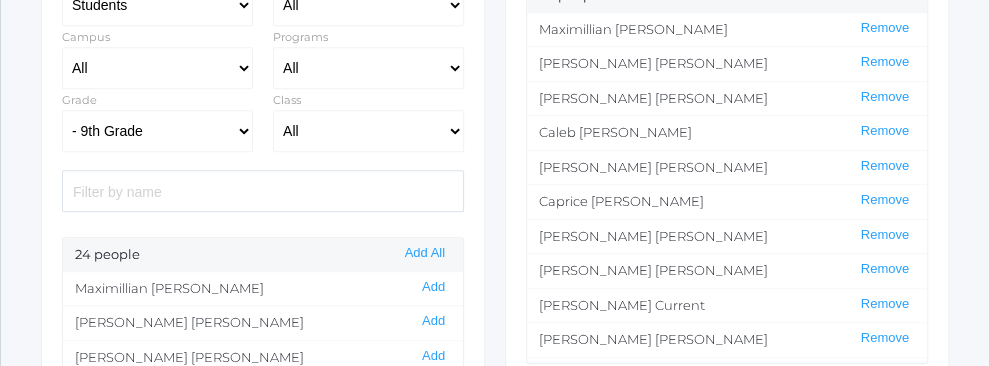 scroll, scrollTop: 400, scrollLeft: 0, axis: vertical 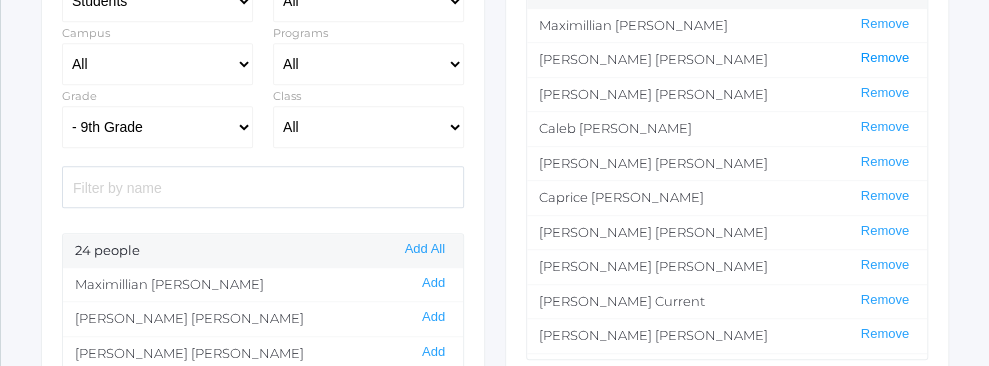 click on "Remove" 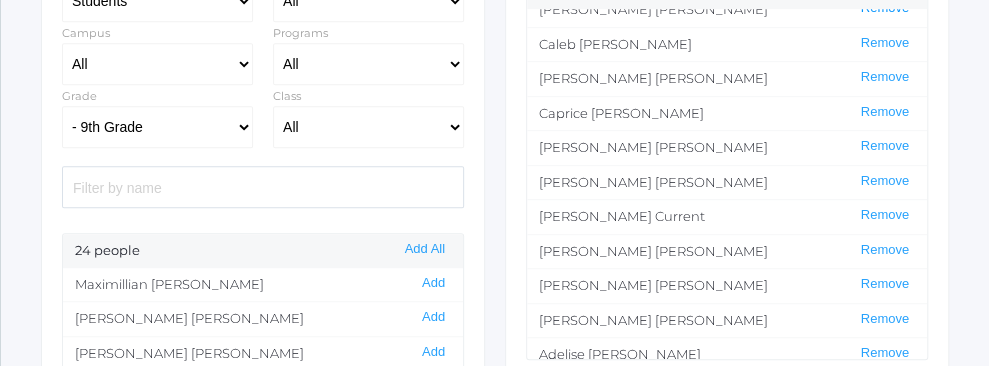 scroll, scrollTop: 52, scrollLeft: 0, axis: vertical 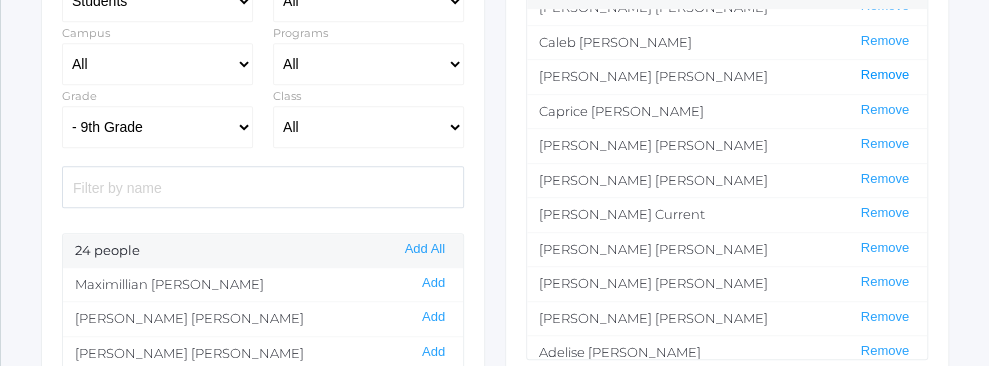 click on "Remove" 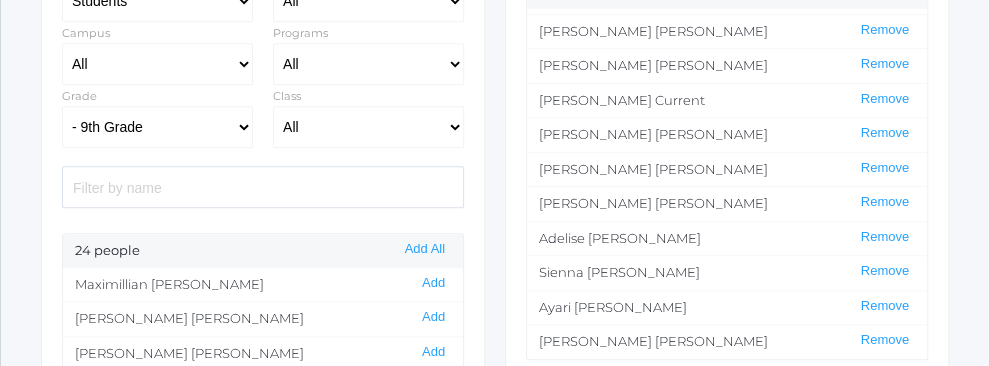 scroll, scrollTop: 128, scrollLeft: 0, axis: vertical 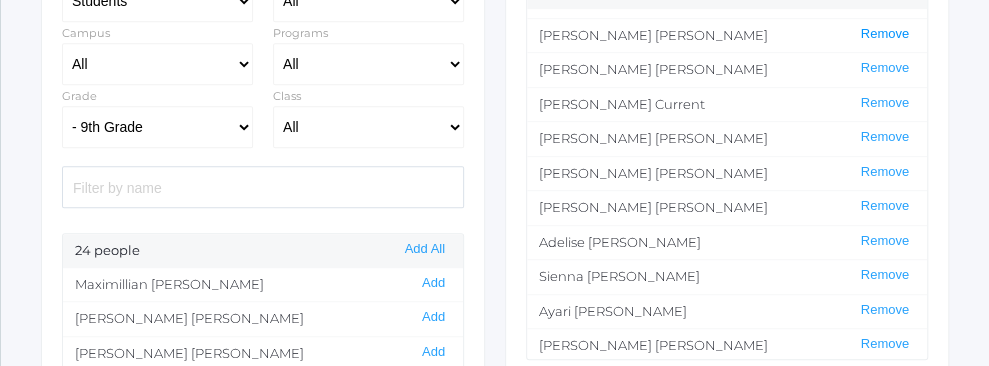 click on "Remove" 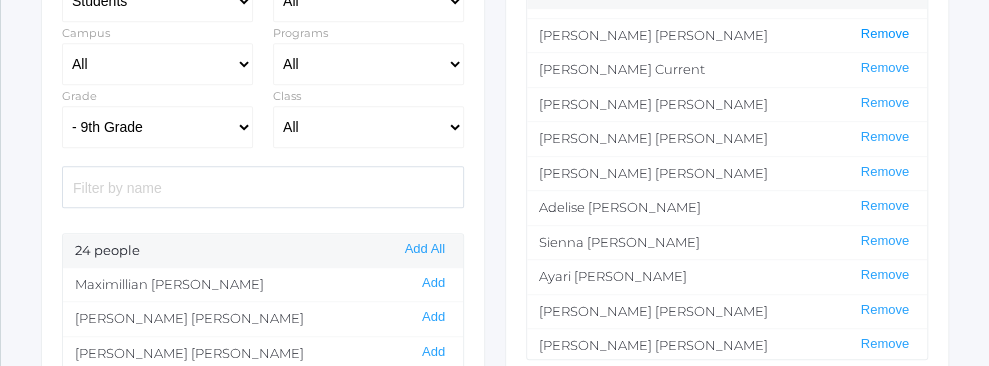 click on "Remove" 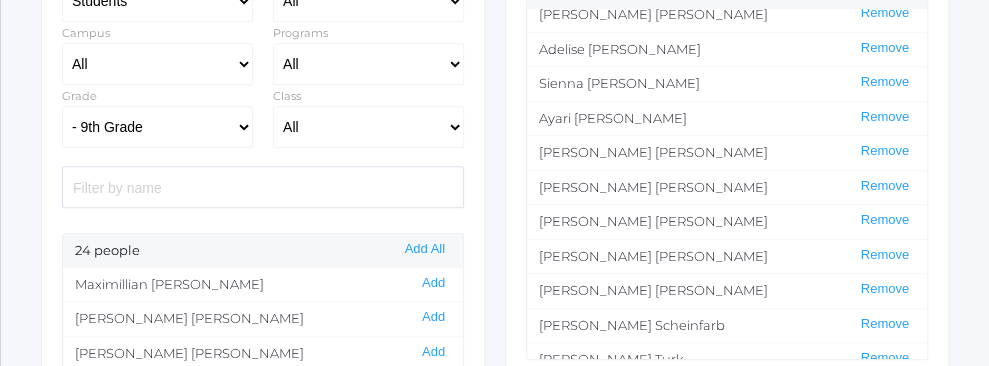 scroll, scrollTop: 254, scrollLeft: 0, axis: vertical 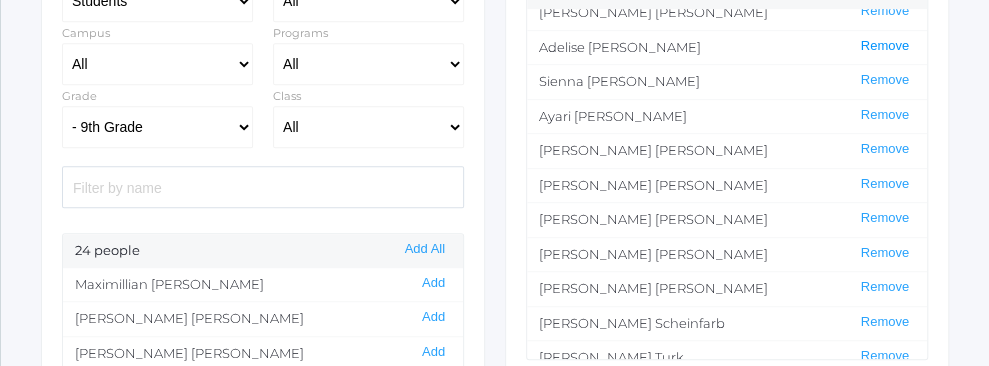 click on "Remove" 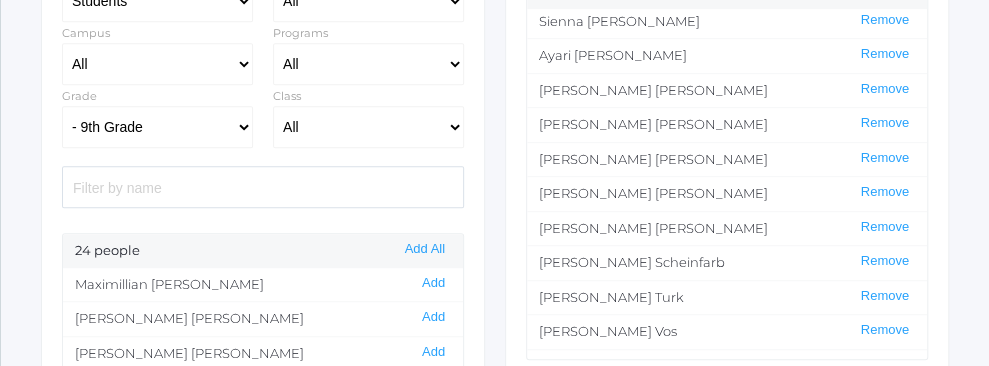 scroll, scrollTop: 283, scrollLeft: 0, axis: vertical 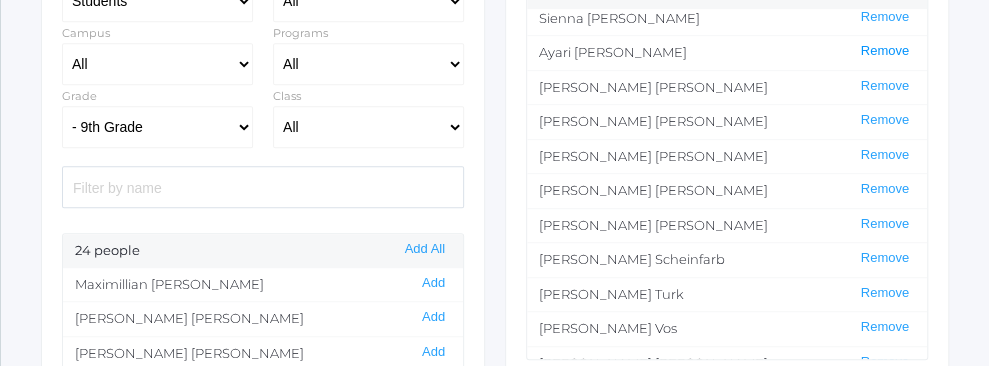 click on "Remove" 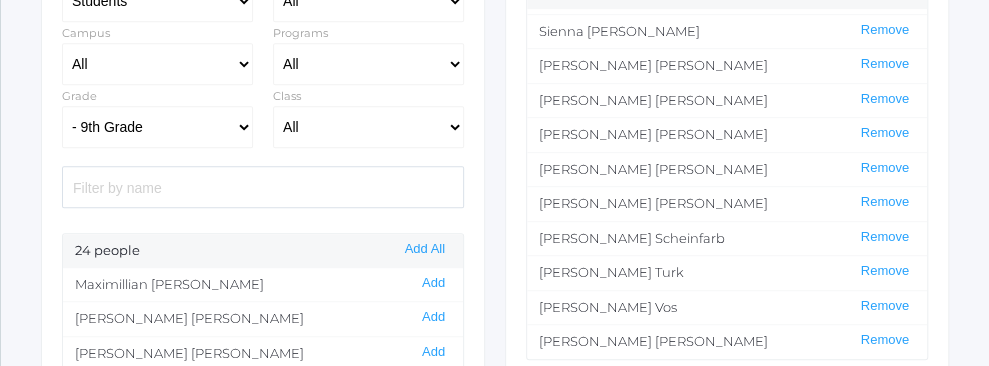 scroll, scrollTop: 264, scrollLeft: 0, axis: vertical 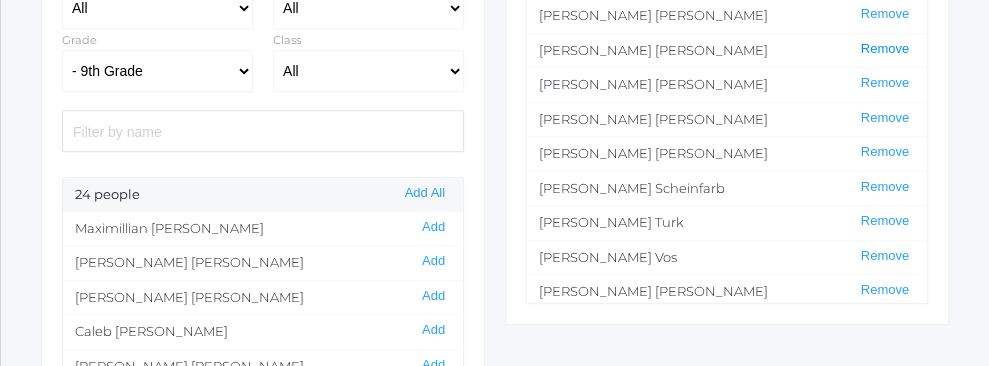 click on "Remove" 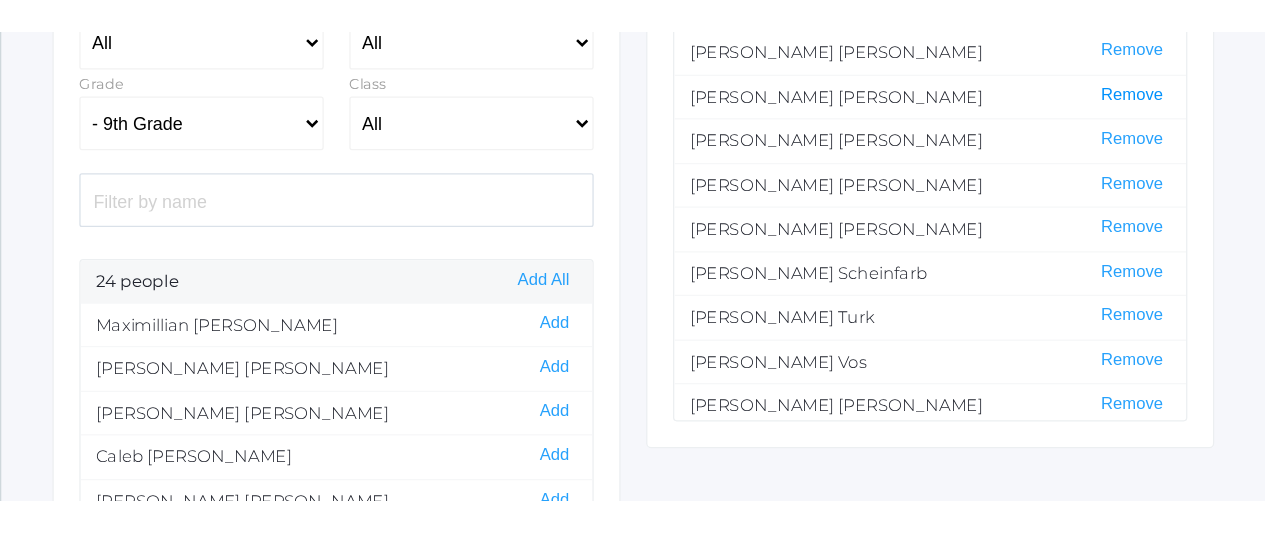 scroll, scrollTop: 230, scrollLeft: 0, axis: vertical 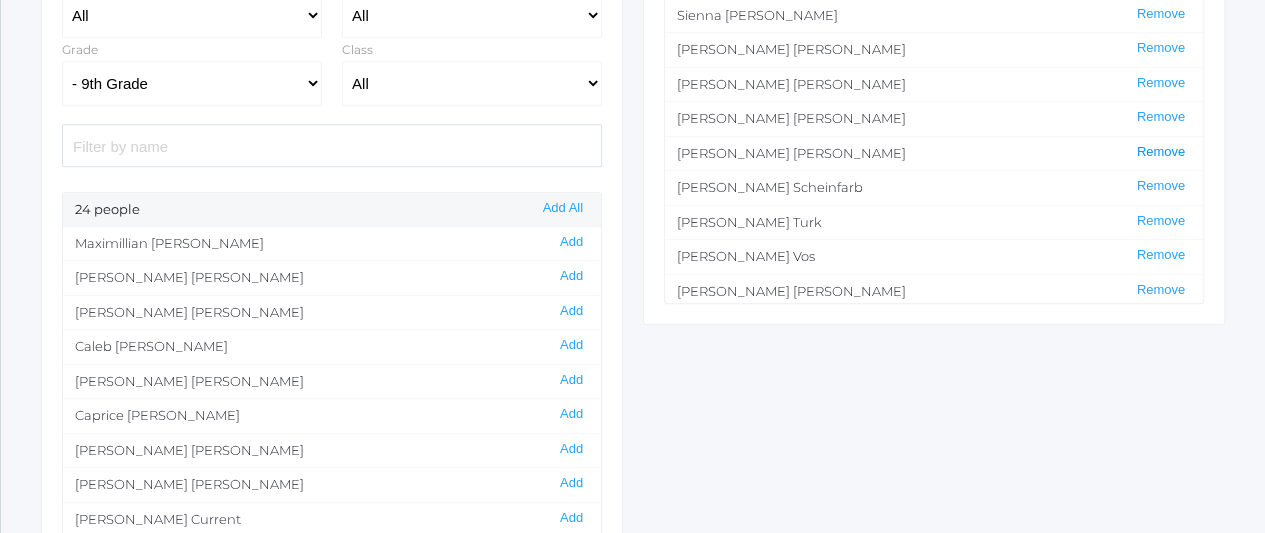 click on "Remove" 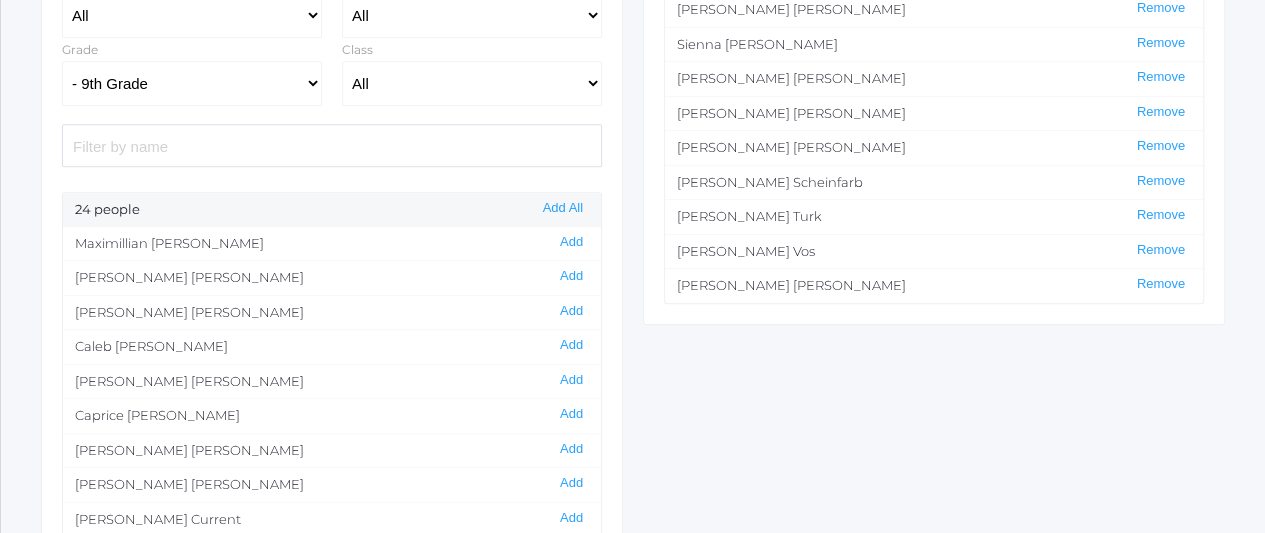 scroll, scrollTop: 196, scrollLeft: 0, axis: vertical 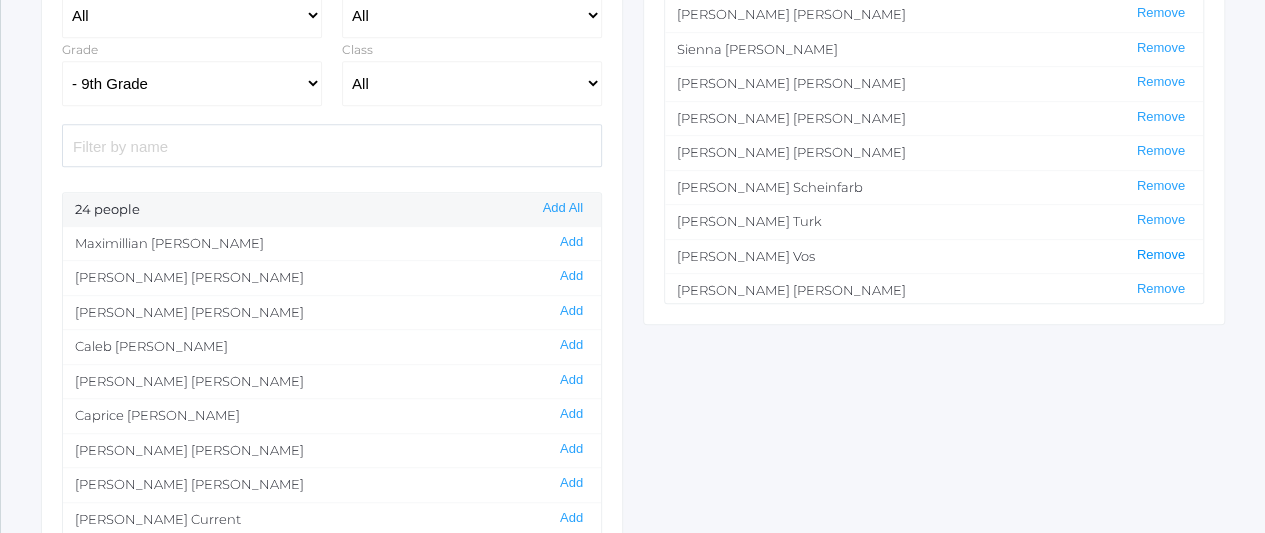 click on "Remove" 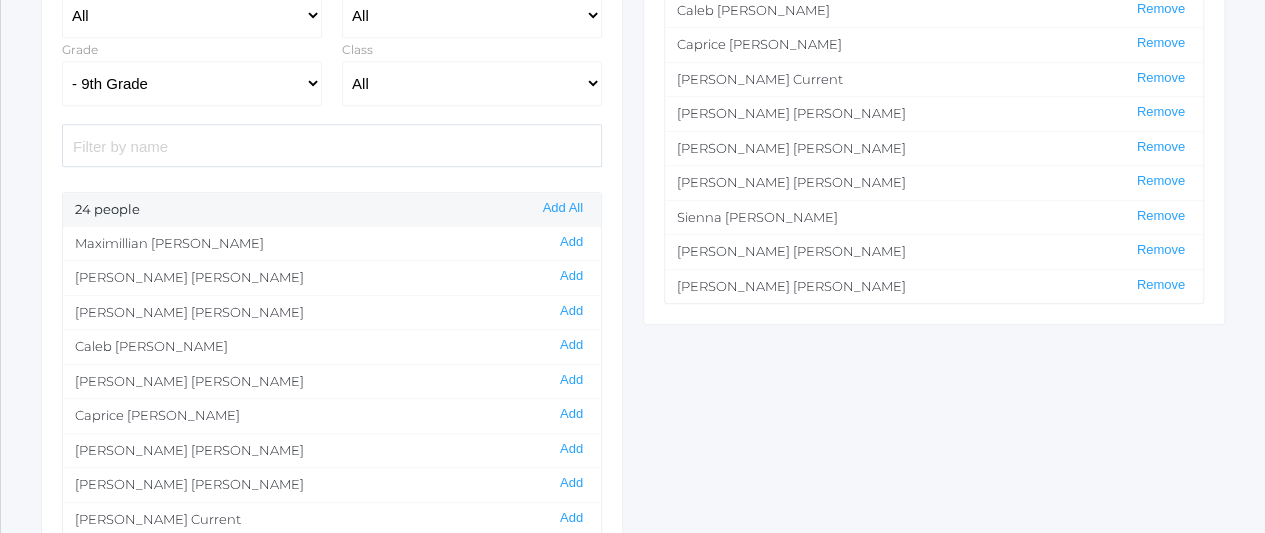 scroll, scrollTop: 0, scrollLeft: 0, axis: both 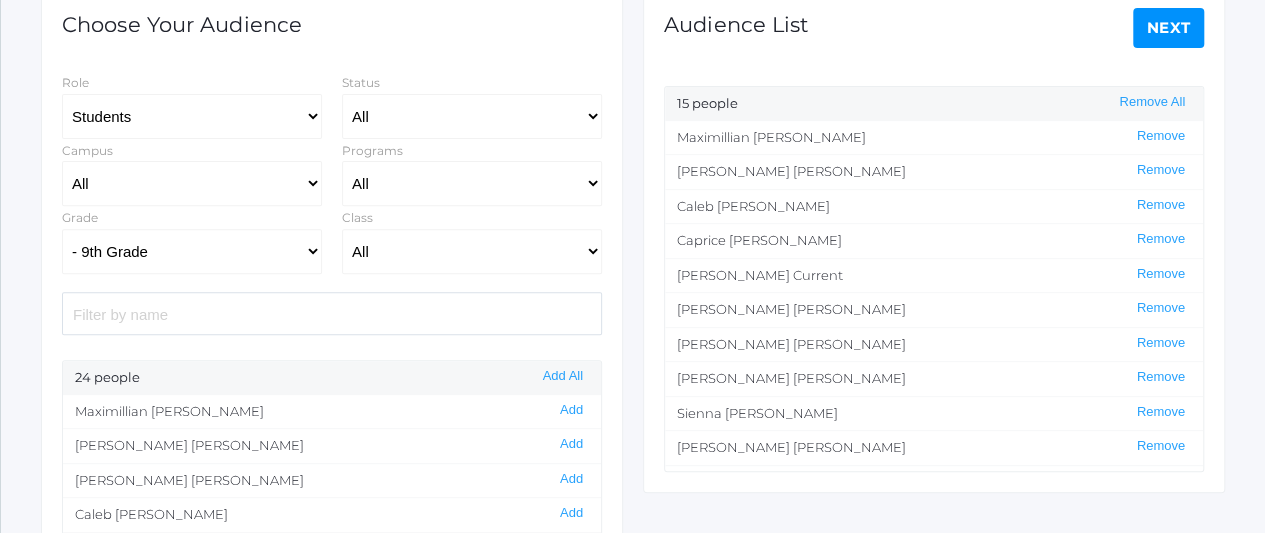 click on "Next" 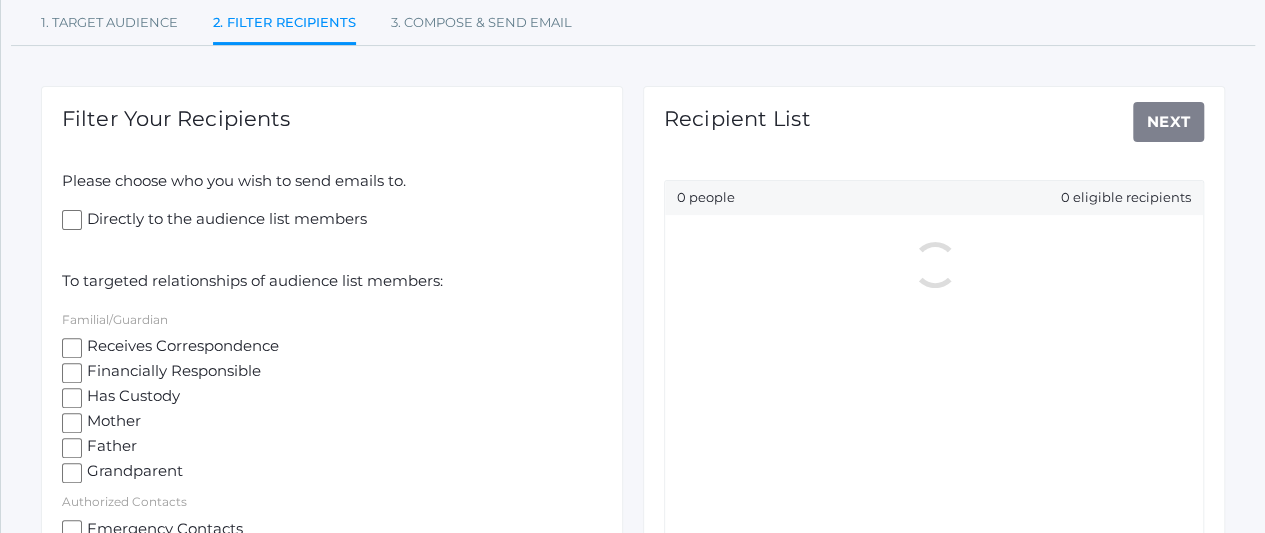 scroll, scrollTop: 195, scrollLeft: 0, axis: vertical 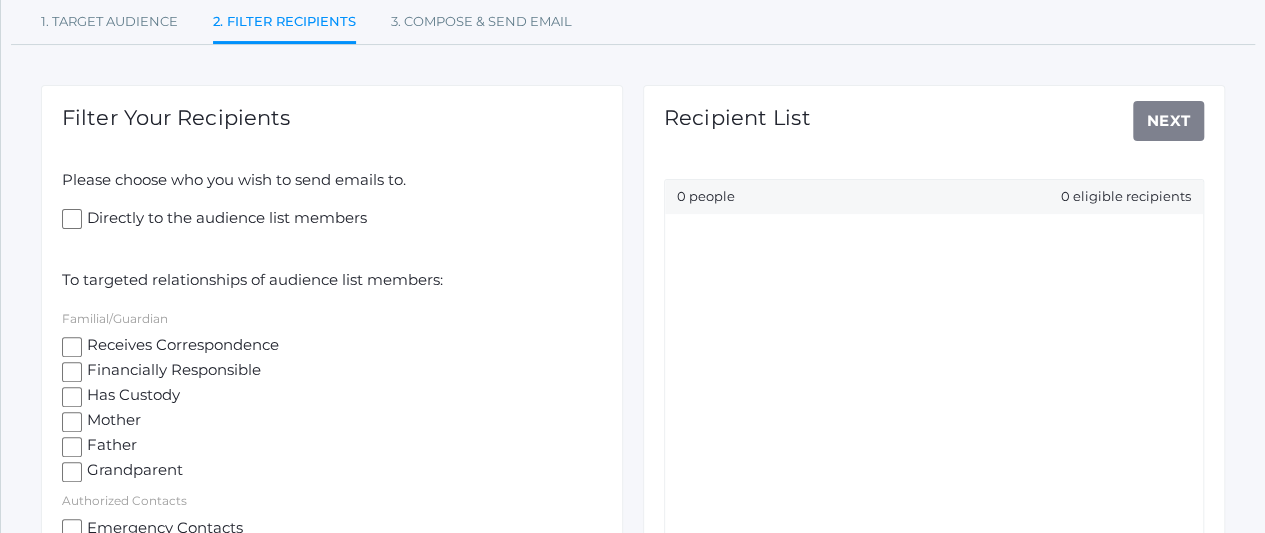 click on "Directly to the audience list members" 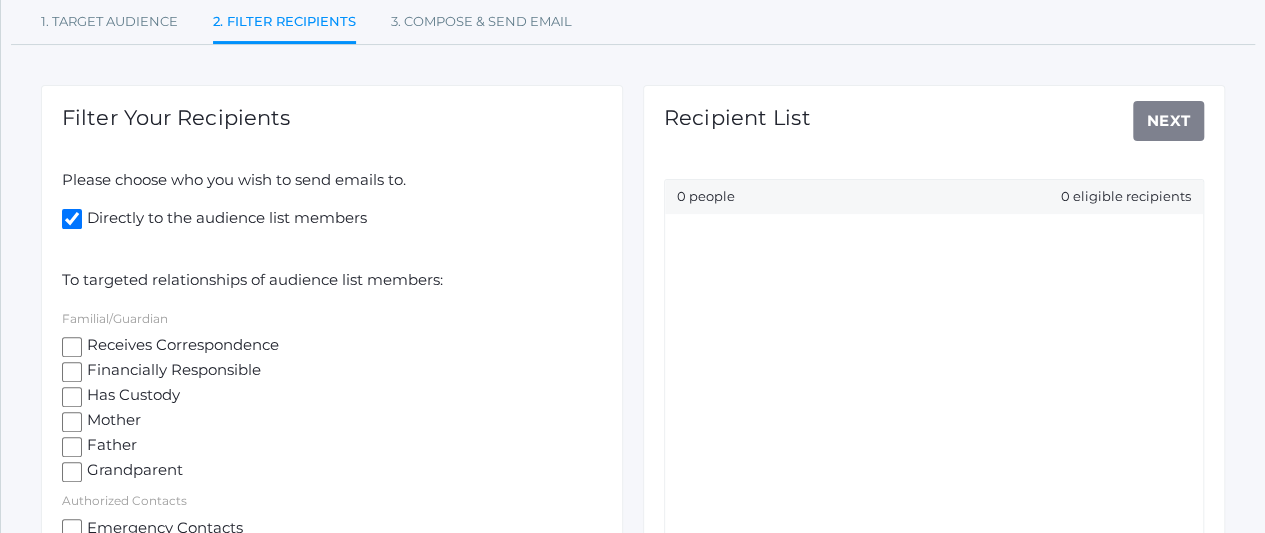 checkbox on "true" 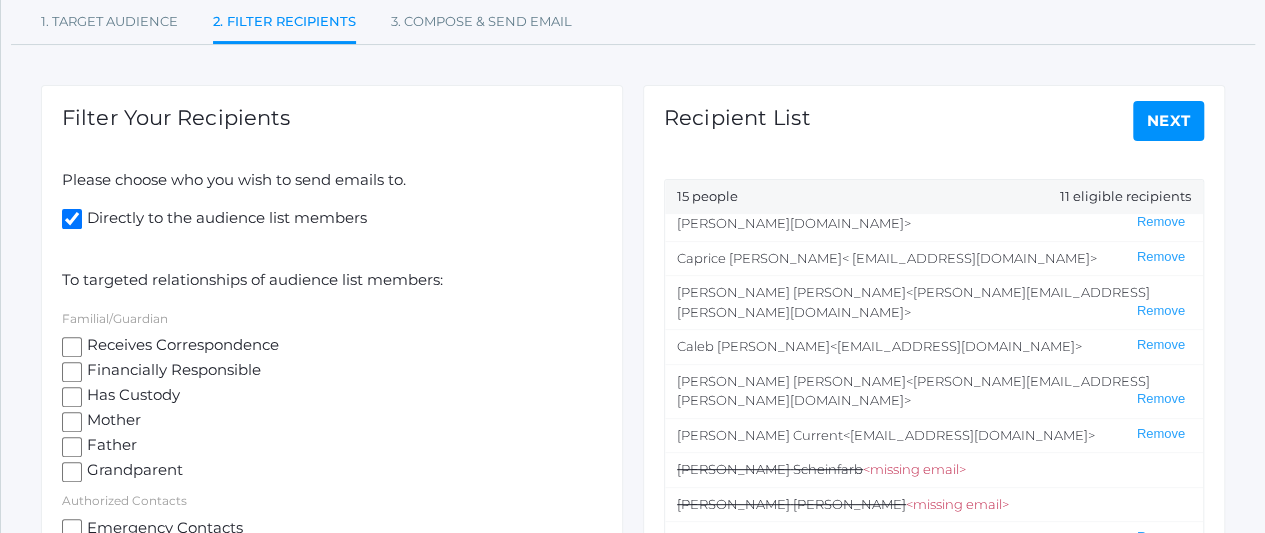 scroll, scrollTop: 162, scrollLeft: 0, axis: vertical 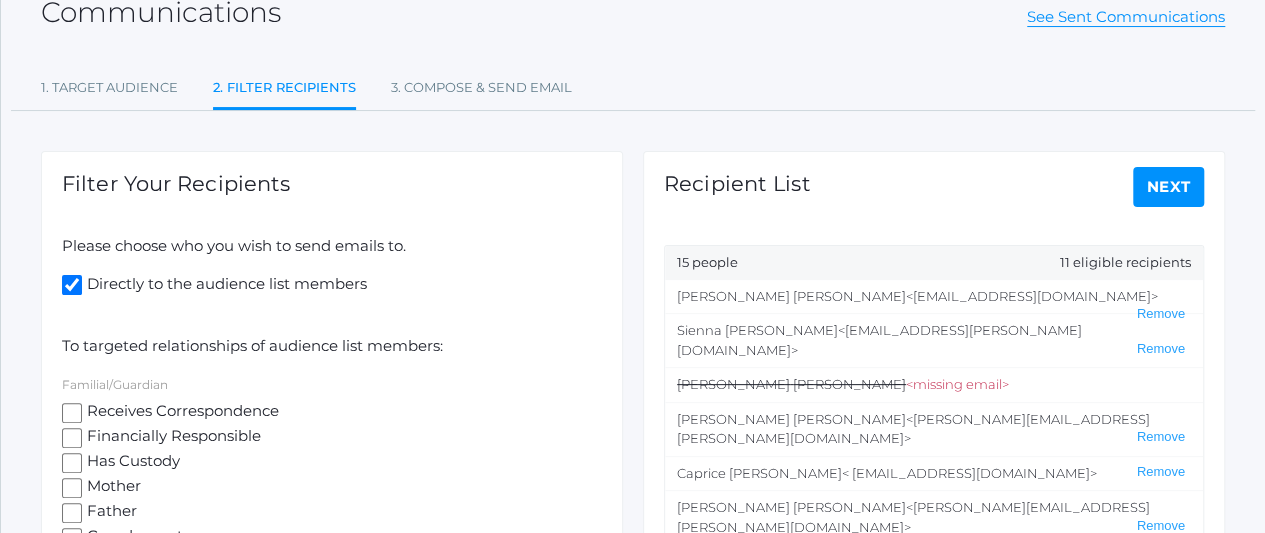 click on "Next" 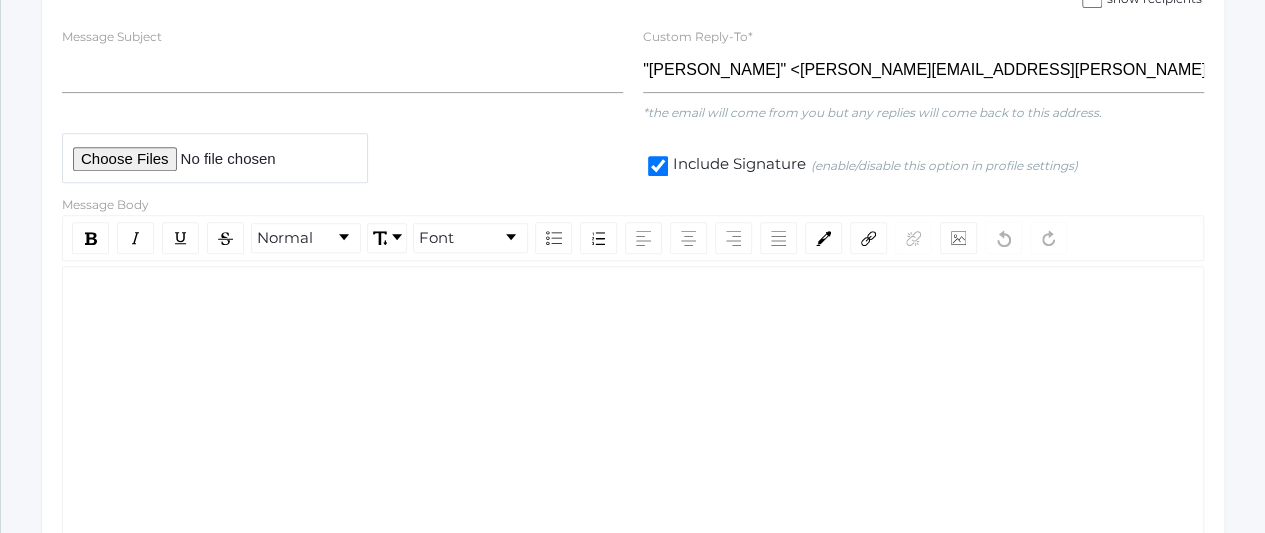 scroll, scrollTop: 358, scrollLeft: 0, axis: vertical 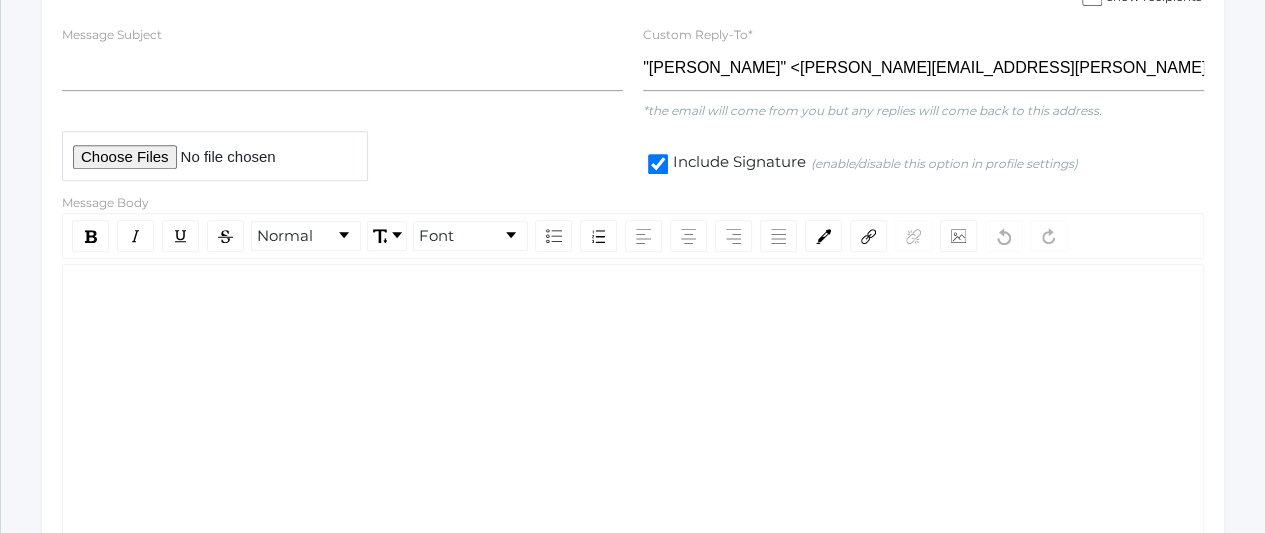click 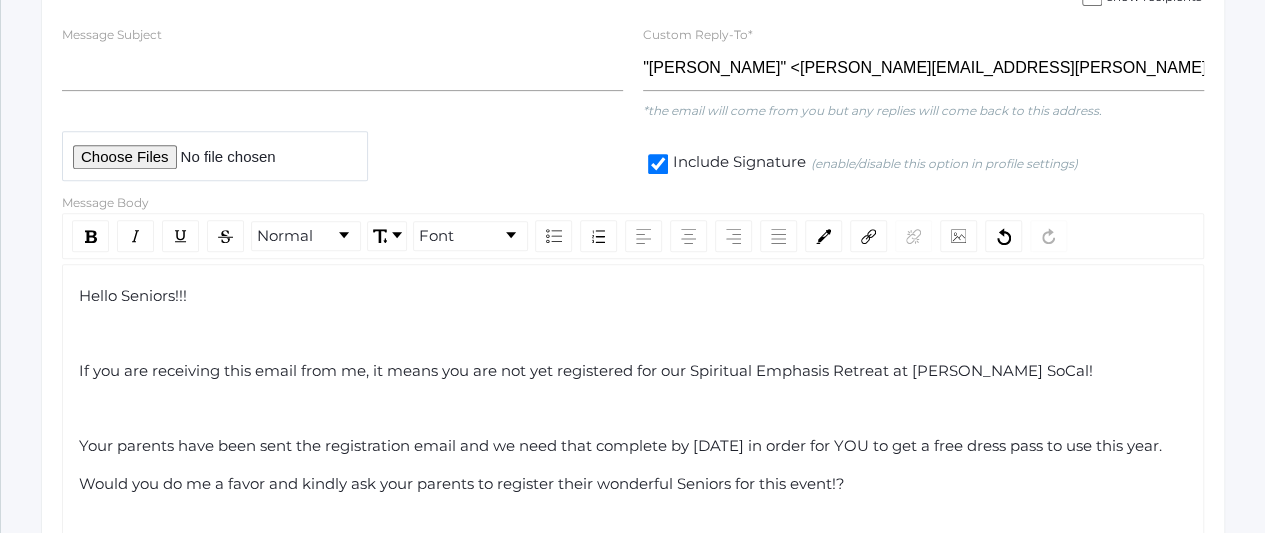 click on "Hello Seniors!!!" 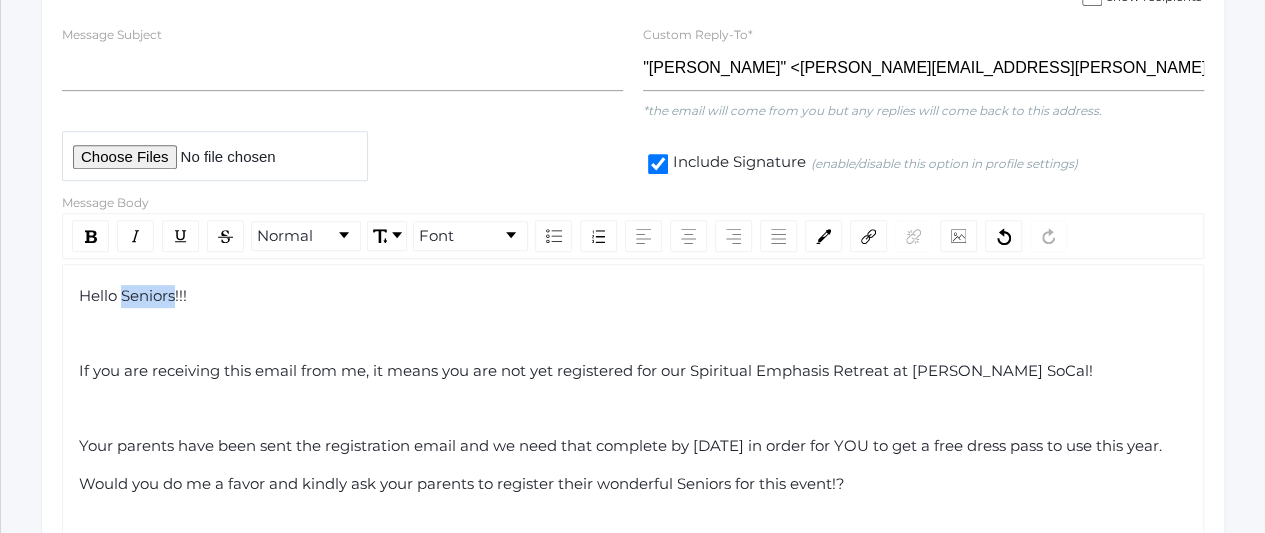 click on "Hello Seniors!!!" 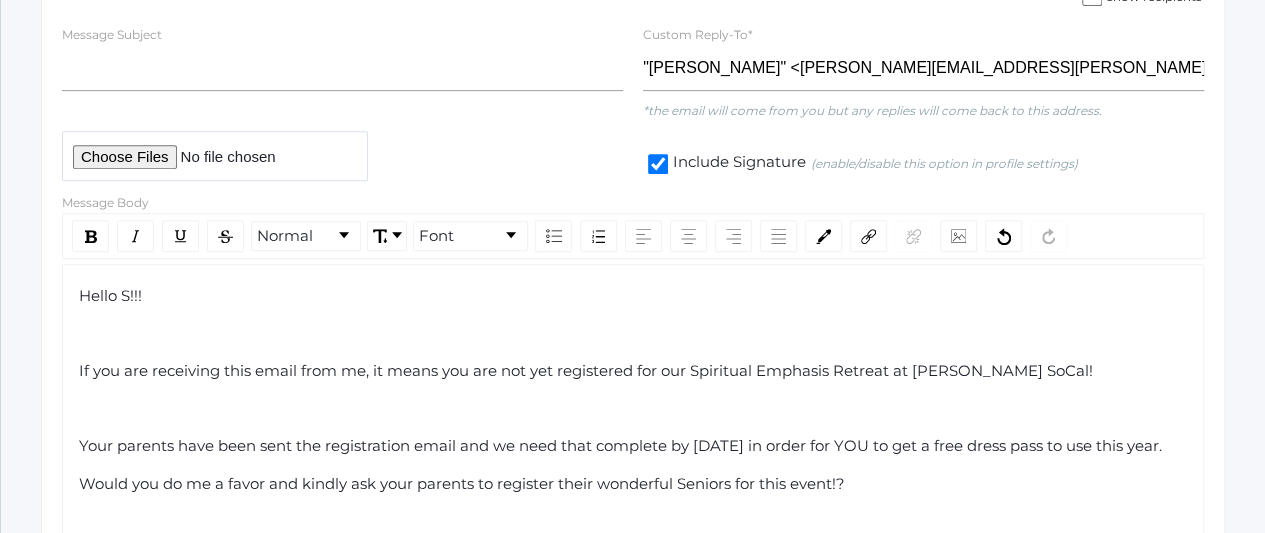 type 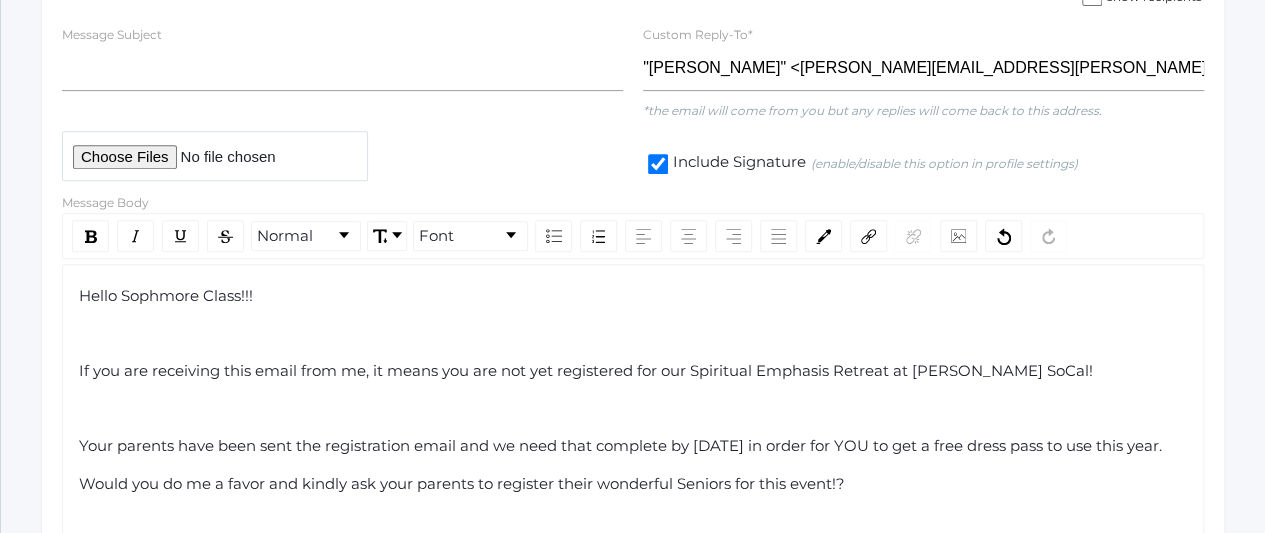 click on "Hello Sophmore Class!!!" 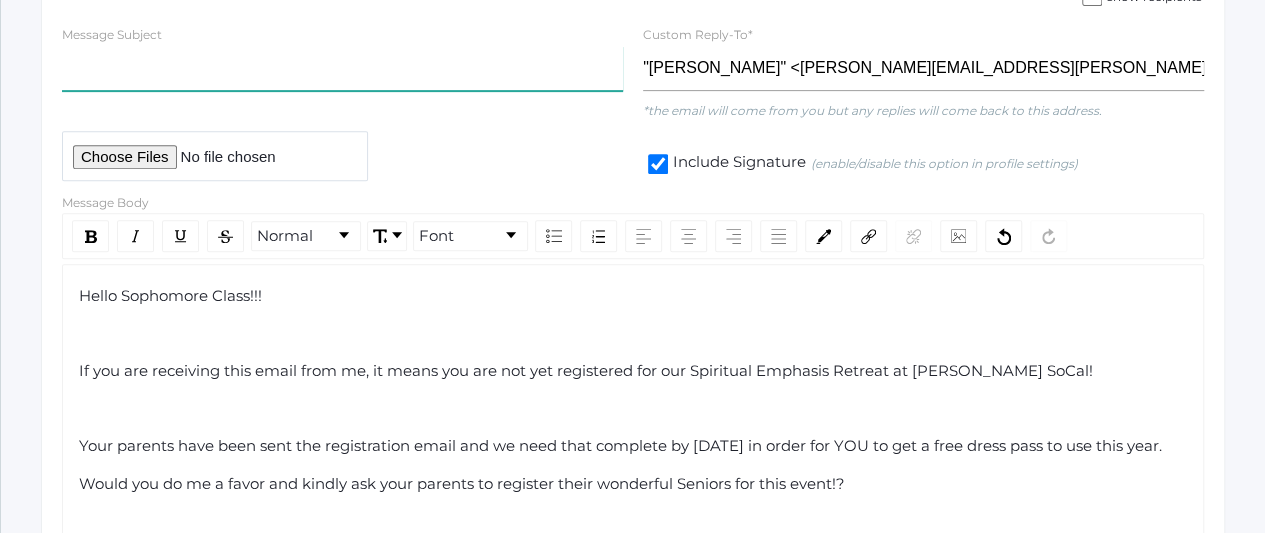 click 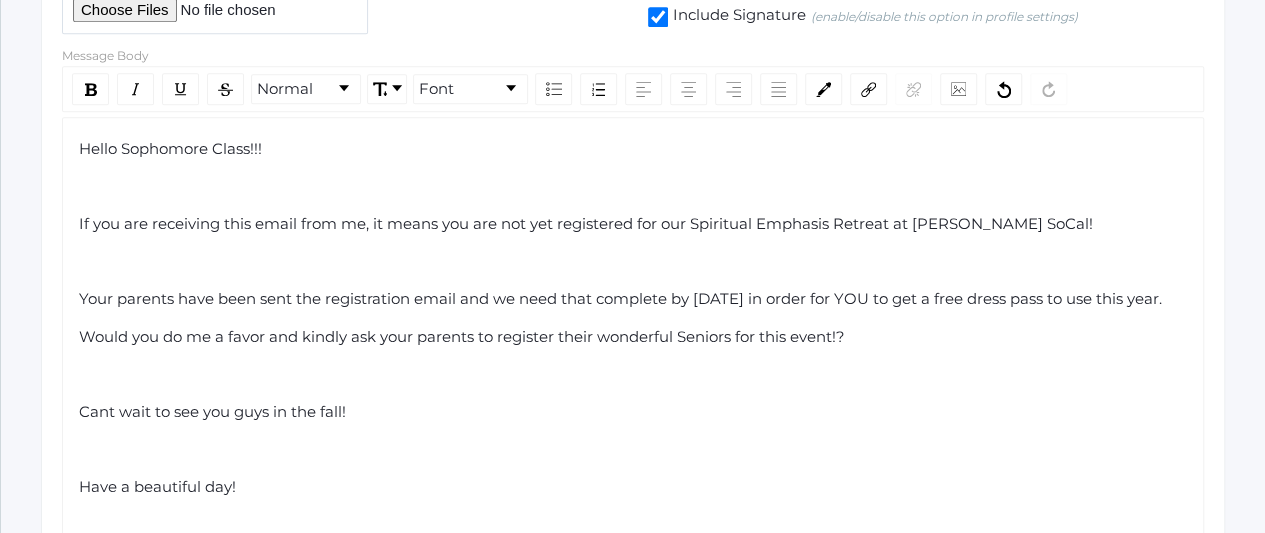 scroll, scrollTop: 506, scrollLeft: 0, axis: vertical 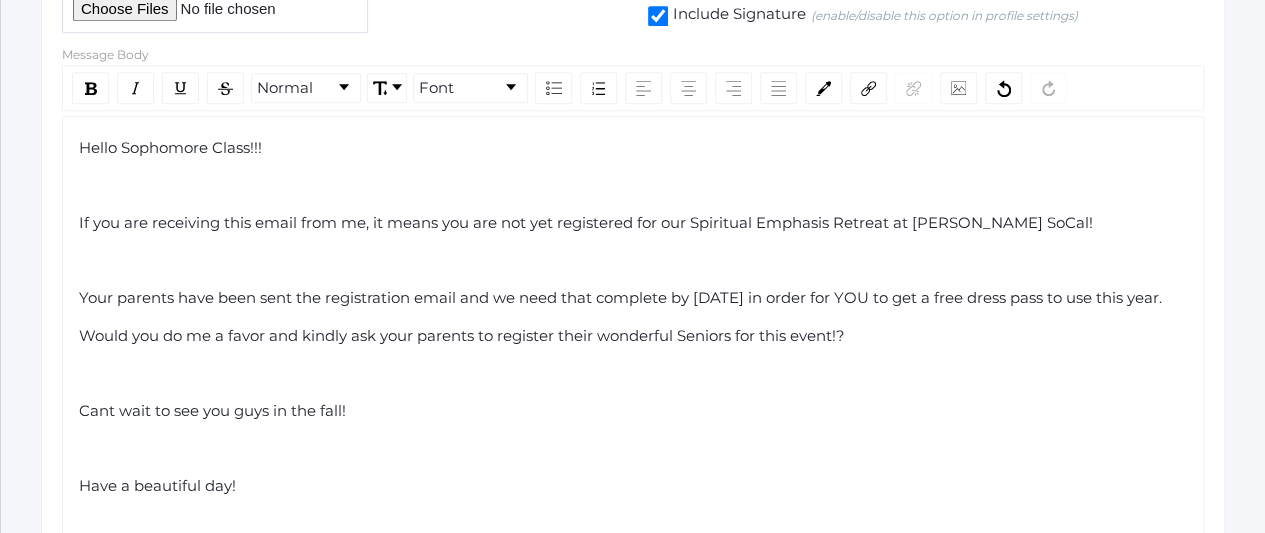 type on "[PERSON_NAME] SoCal Retreat" 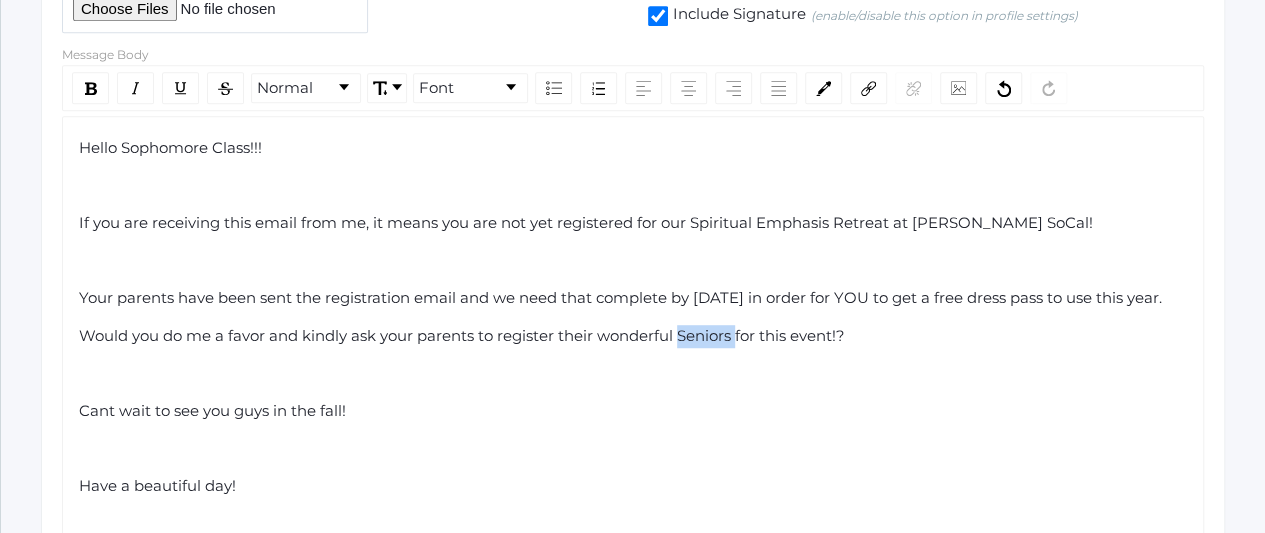 click on "Would you do me a favor and kindly ask your parents to register their wonderful Seniors for this event!?" 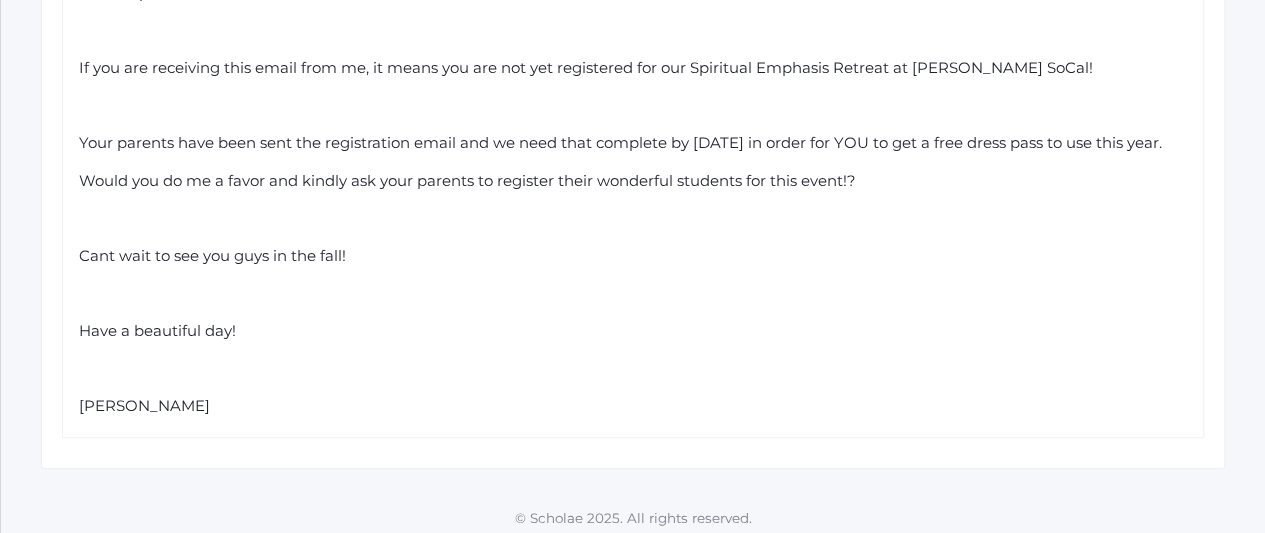 scroll, scrollTop: 687, scrollLeft: 0, axis: vertical 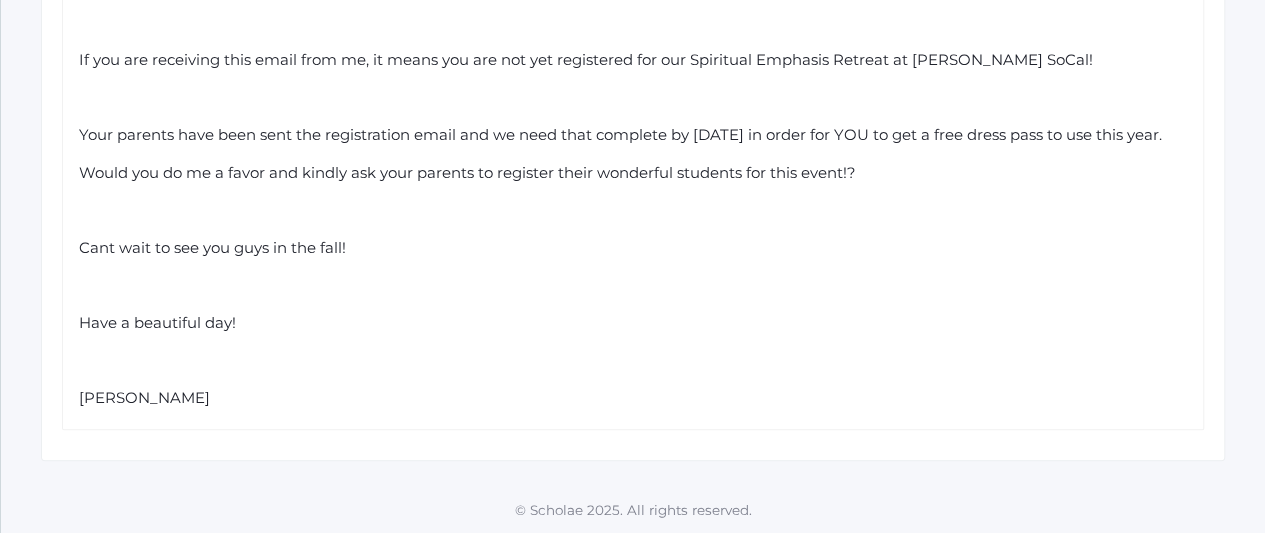 click on "[PERSON_NAME]" 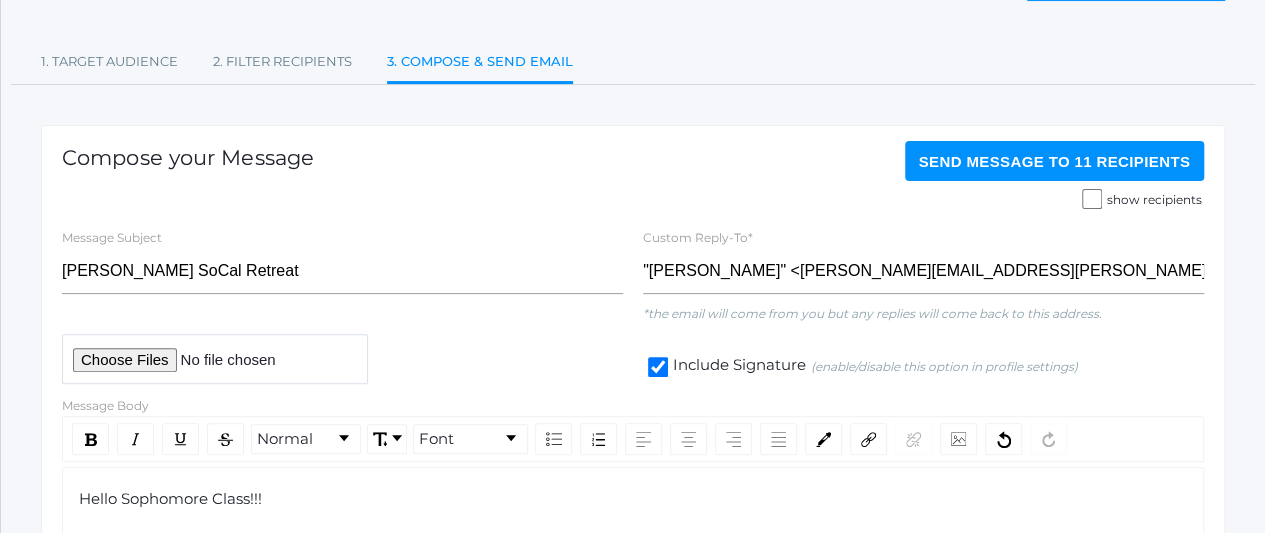 scroll, scrollTop: 142, scrollLeft: 0, axis: vertical 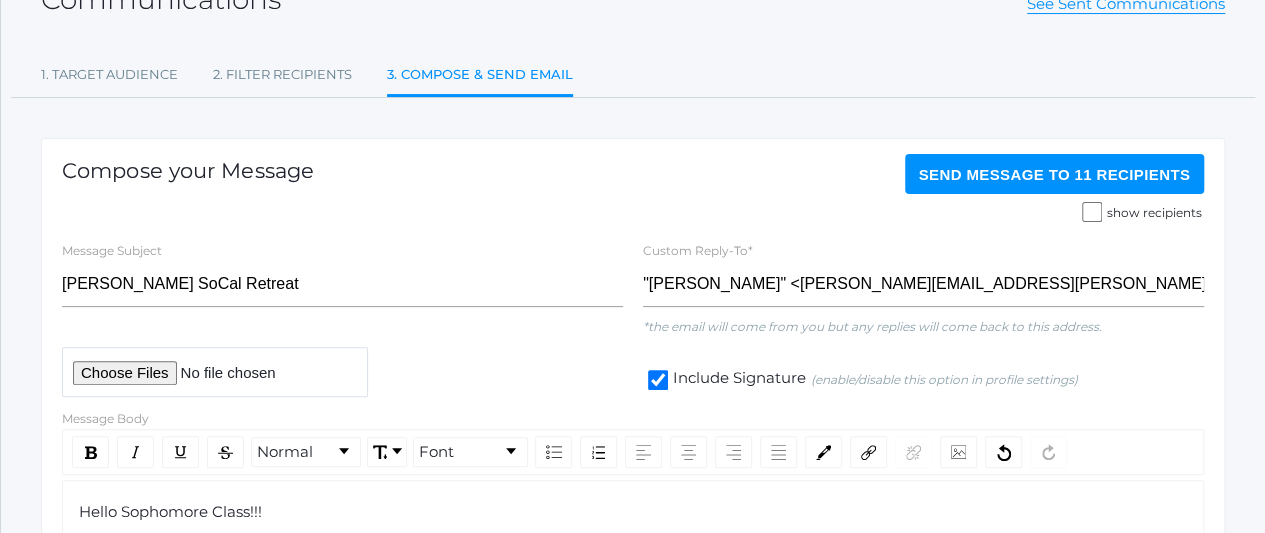 click on "Send Message   to 11 recipients" 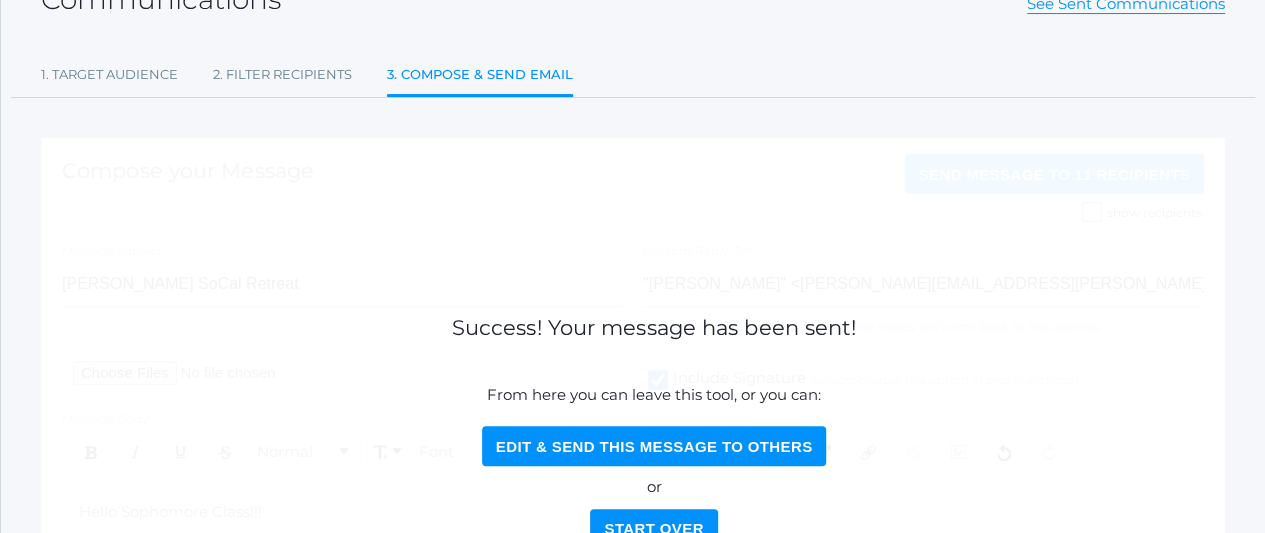scroll, scrollTop: 246, scrollLeft: 0, axis: vertical 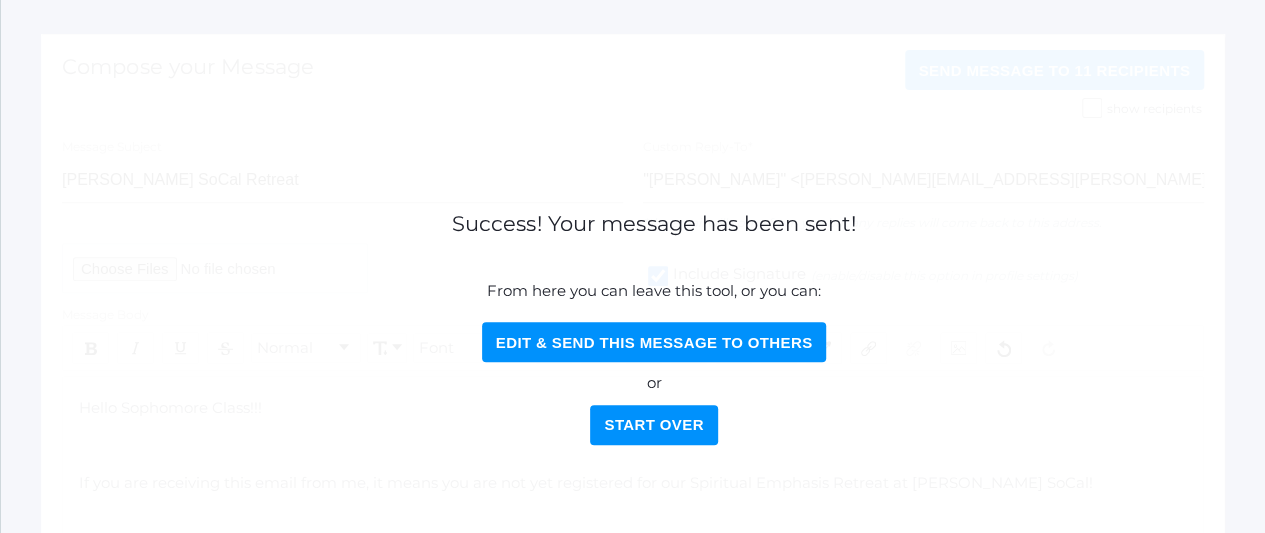 click on "Start Over" 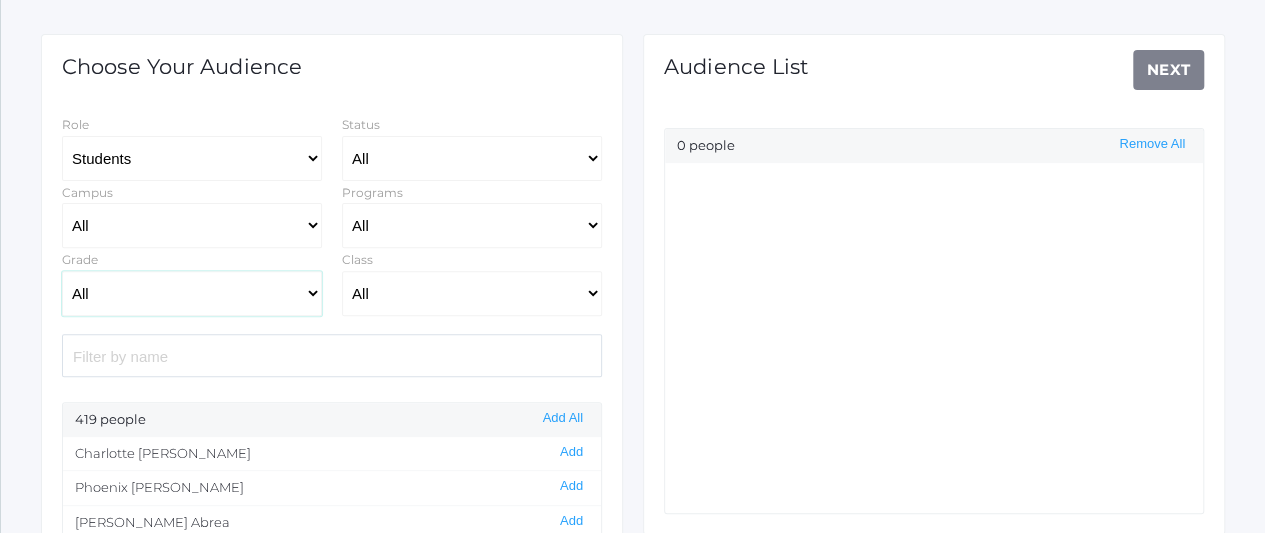 click on "All Grammar - Kindergarten - 1st Grade - 2nd Grade - 3rd Grade - 4th Grade - 5th Grade Logic - 6th Grade - 7th Grade - 8th Grade Rhetoric - 9th Grade - 10th Grade - 11th Grade - 12th Grade" 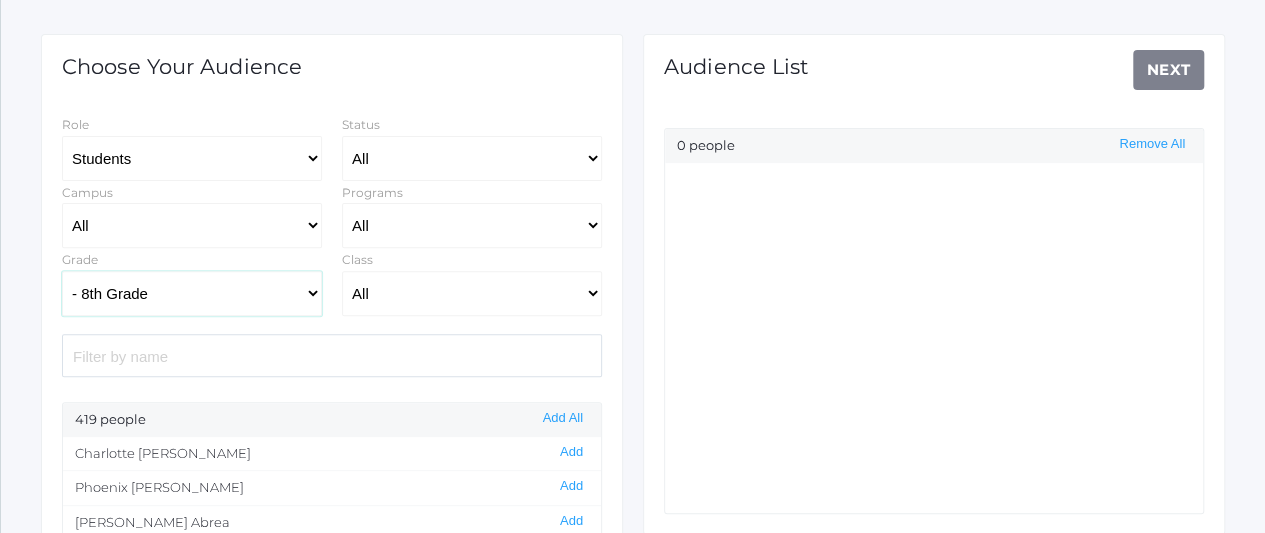 click on "All Grammar - Kindergarten - 1st Grade - 2nd Grade - 3rd Grade - 4th Grade - 5th Grade Logic - 6th Grade - 7th Grade - 8th Grade Rhetoric - 9th Grade - 10th Grade - 11th Grade - 12th Grade" 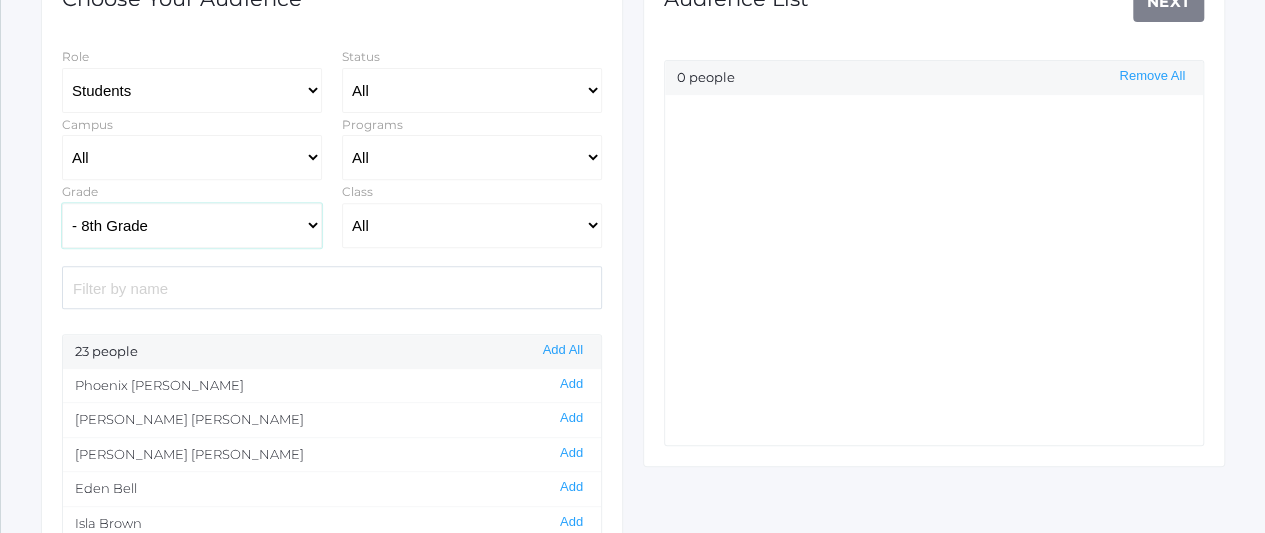 scroll, scrollTop: 419, scrollLeft: 0, axis: vertical 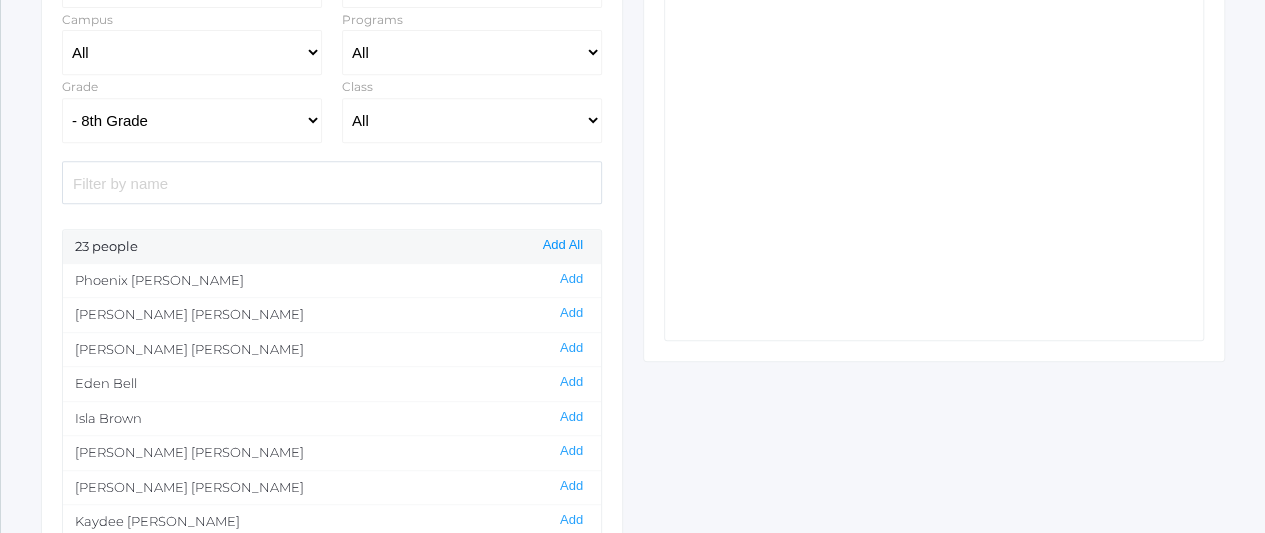click on "Add All" 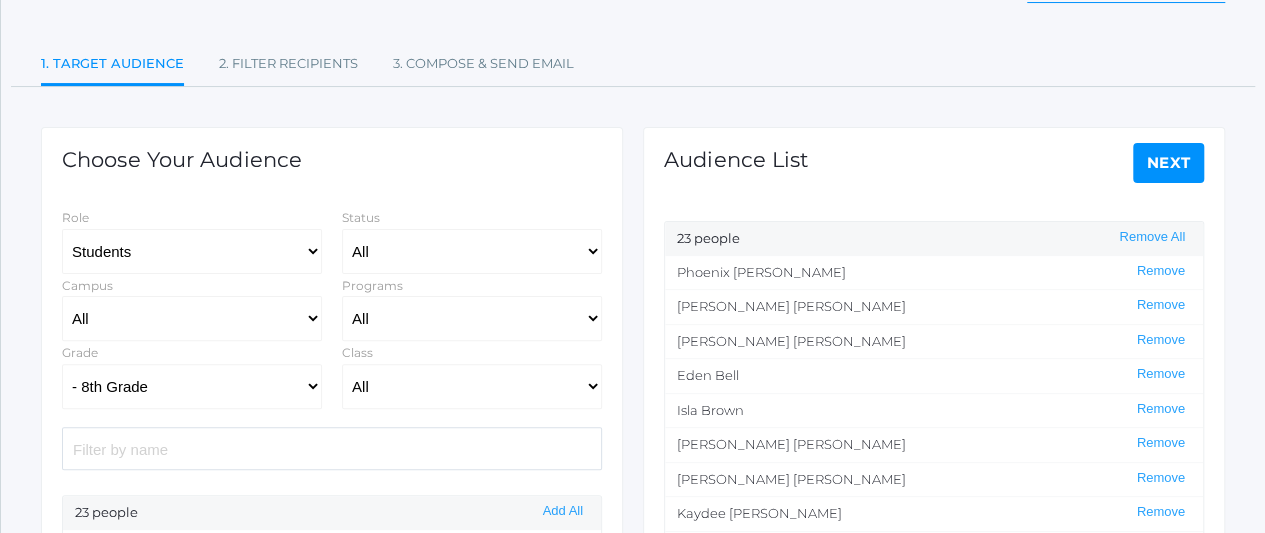 scroll, scrollTop: 218, scrollLeft: 0, axis: vertical 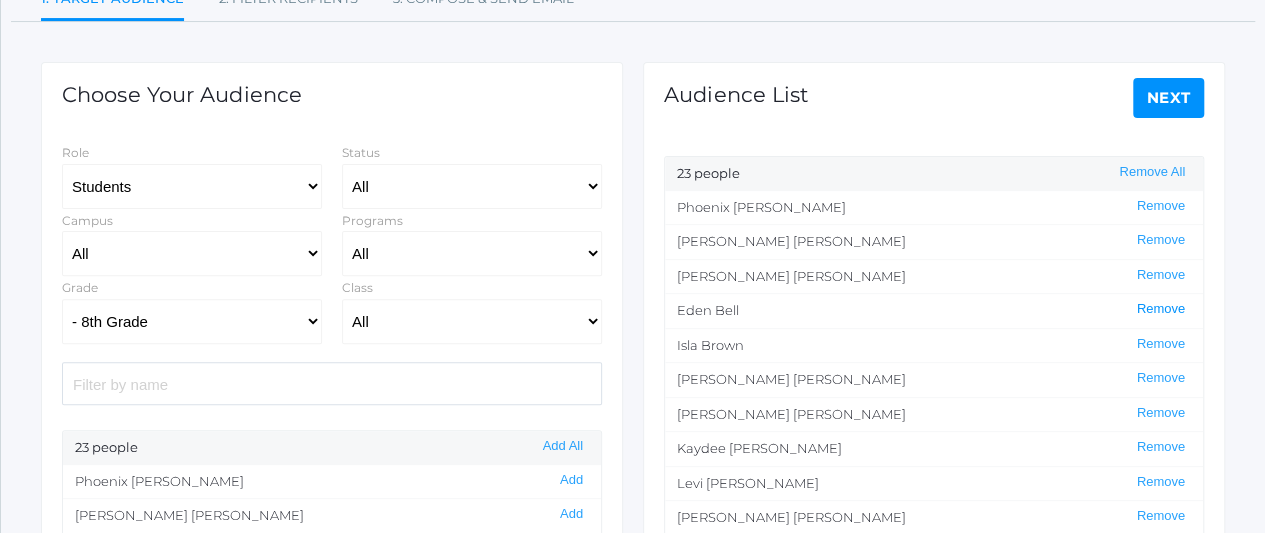 click on "Remove" 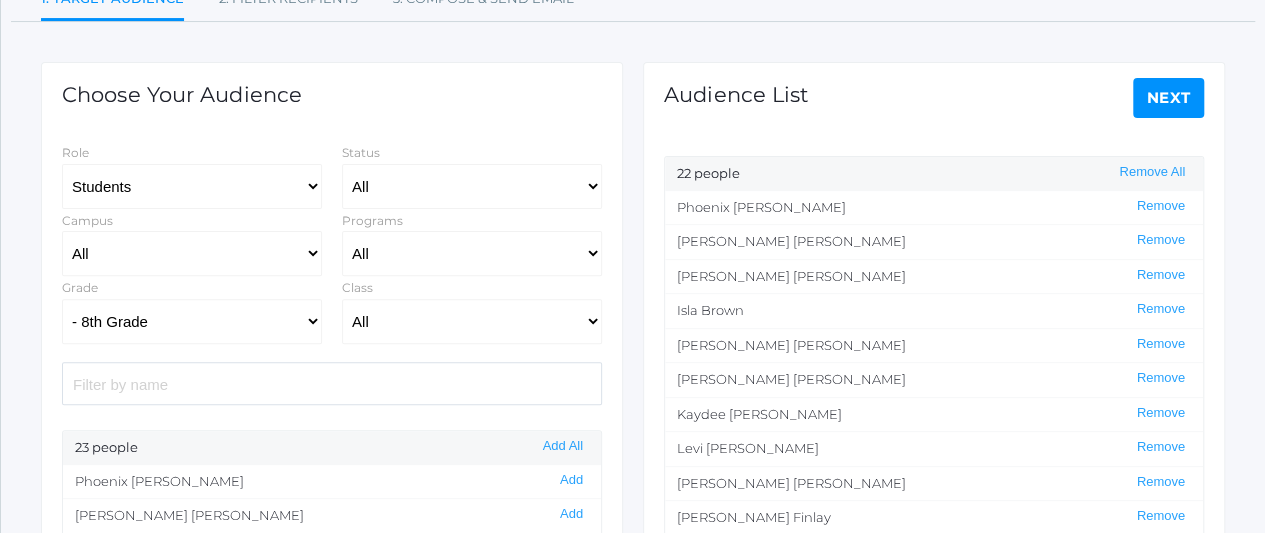 click on "Remove" 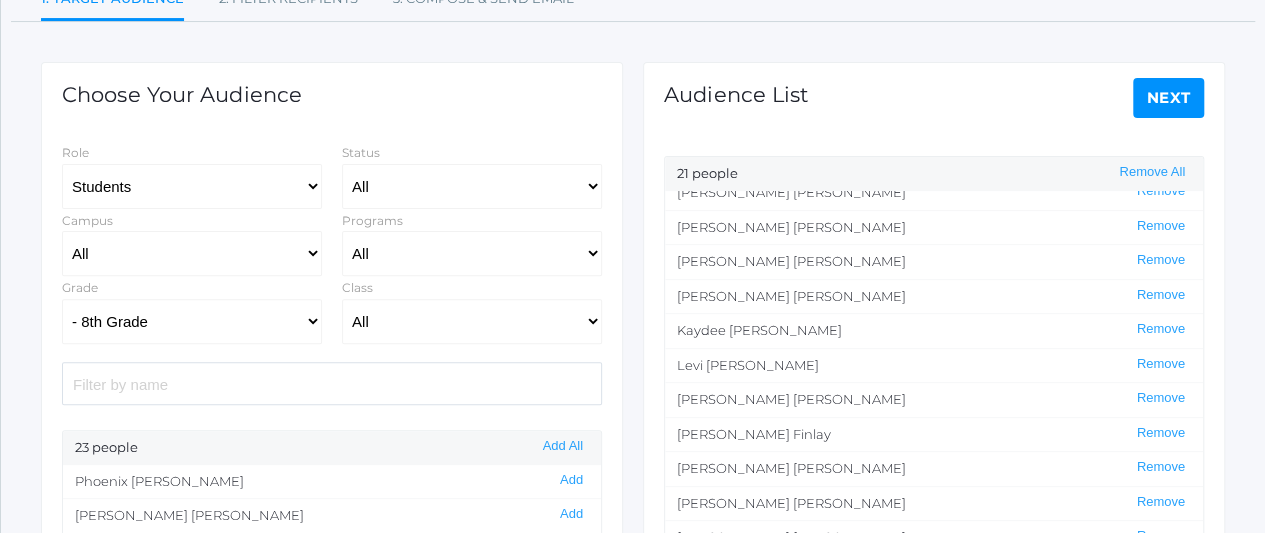 scroll, scrollTop: 50, scrollLeft: 0, axis: vertical 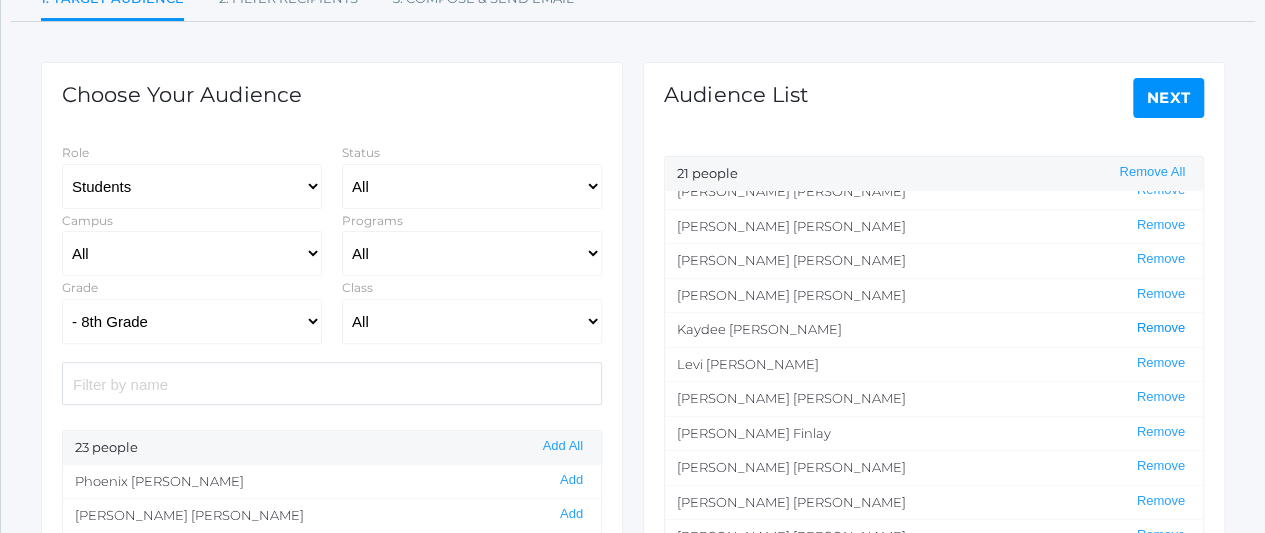click on "Remove" 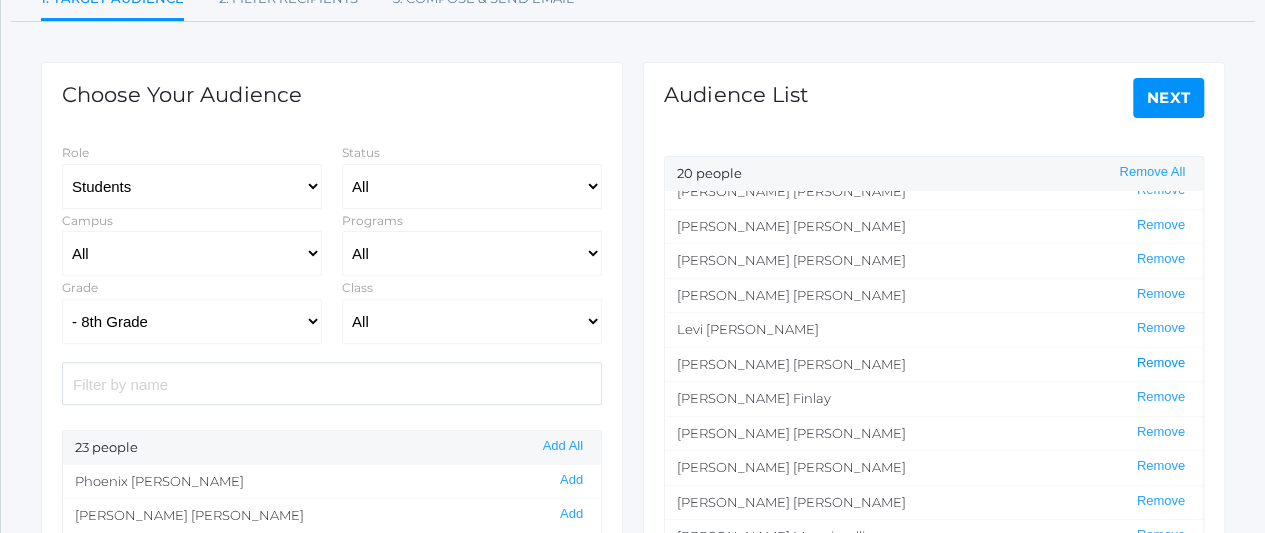 click on "Remove" 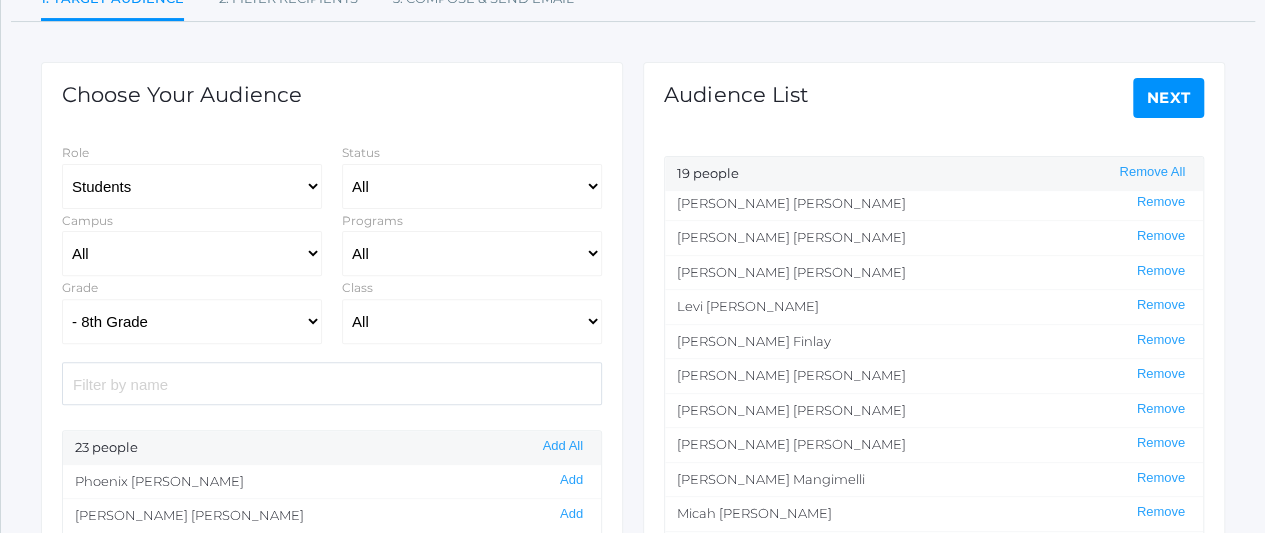 scroll, scrollTop: 78, scrollLeft: 0, axis: vertical 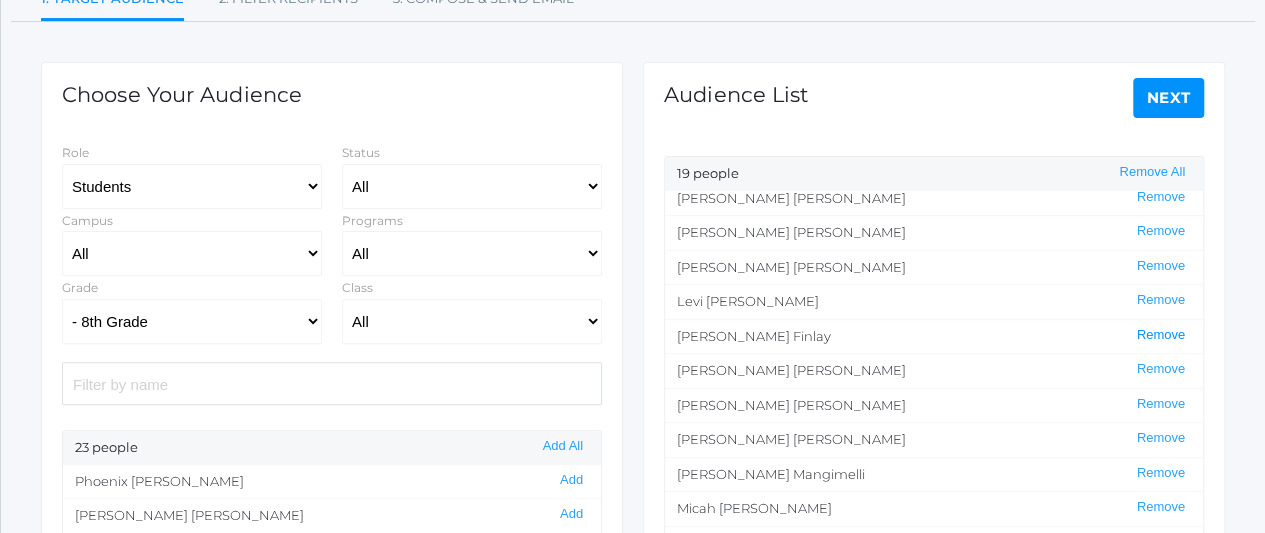 click on "Remove" 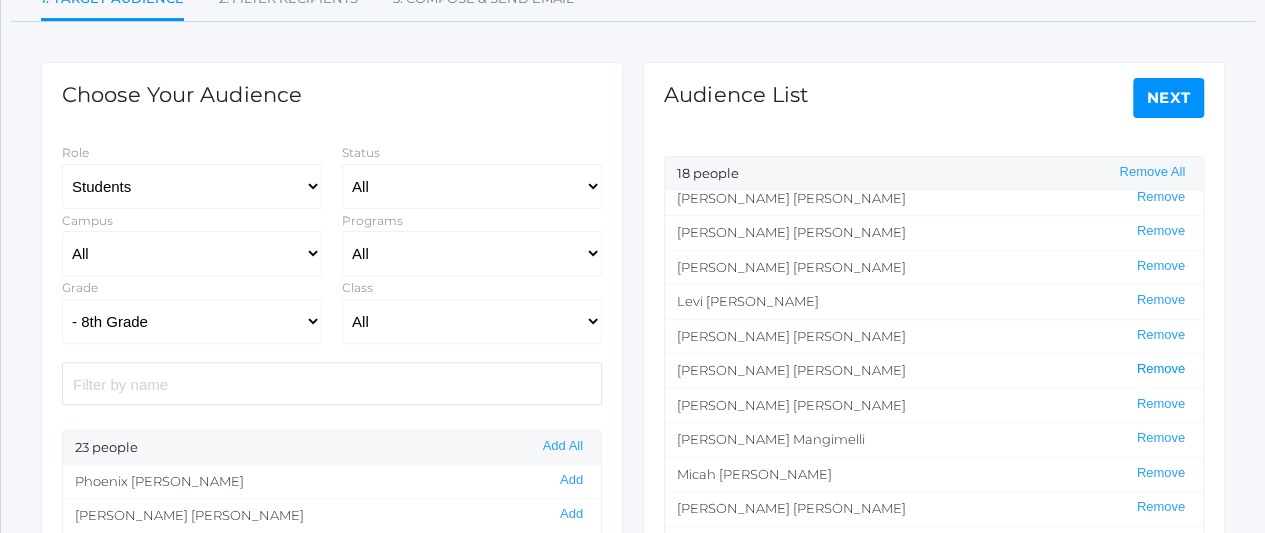 click on "Remove" 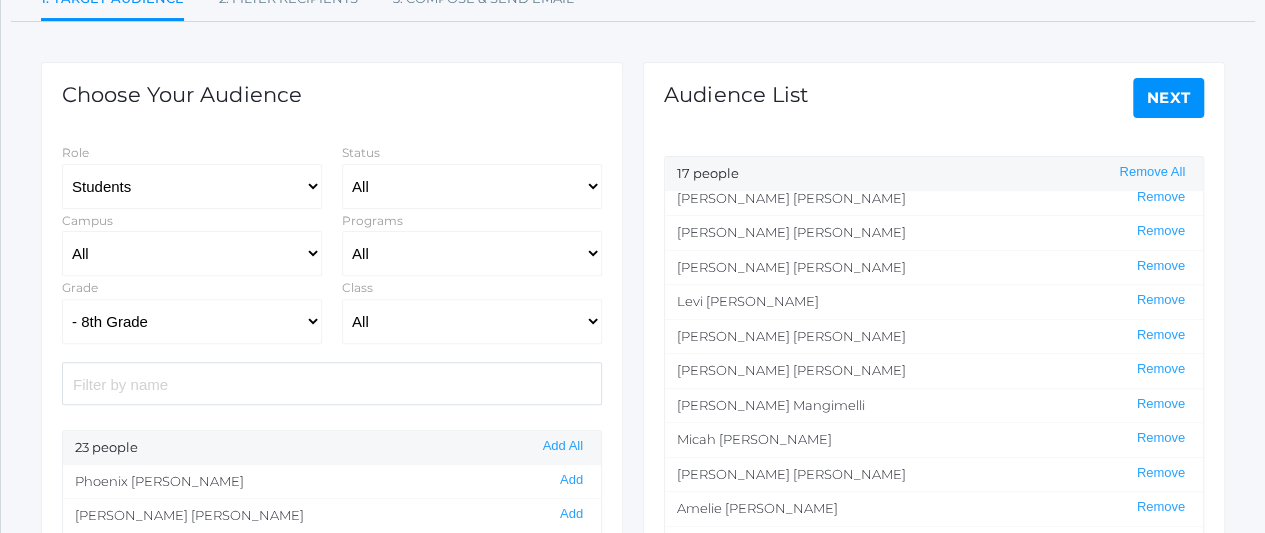 click on "Remove" 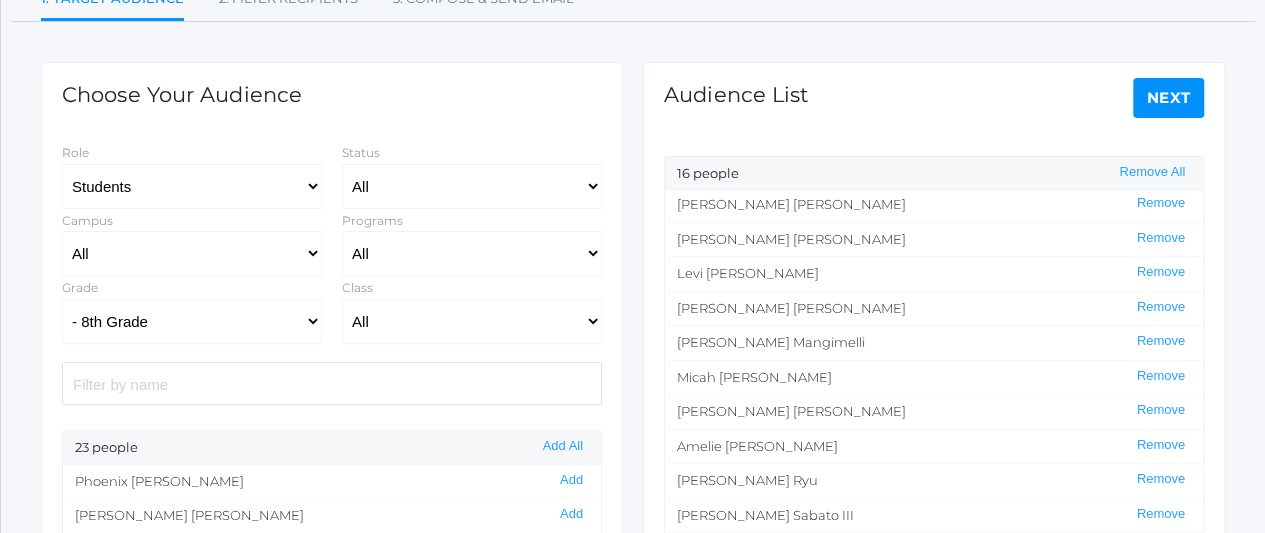 scroll, scrollTop: 107, scrollLeft: 0, axis: vertical 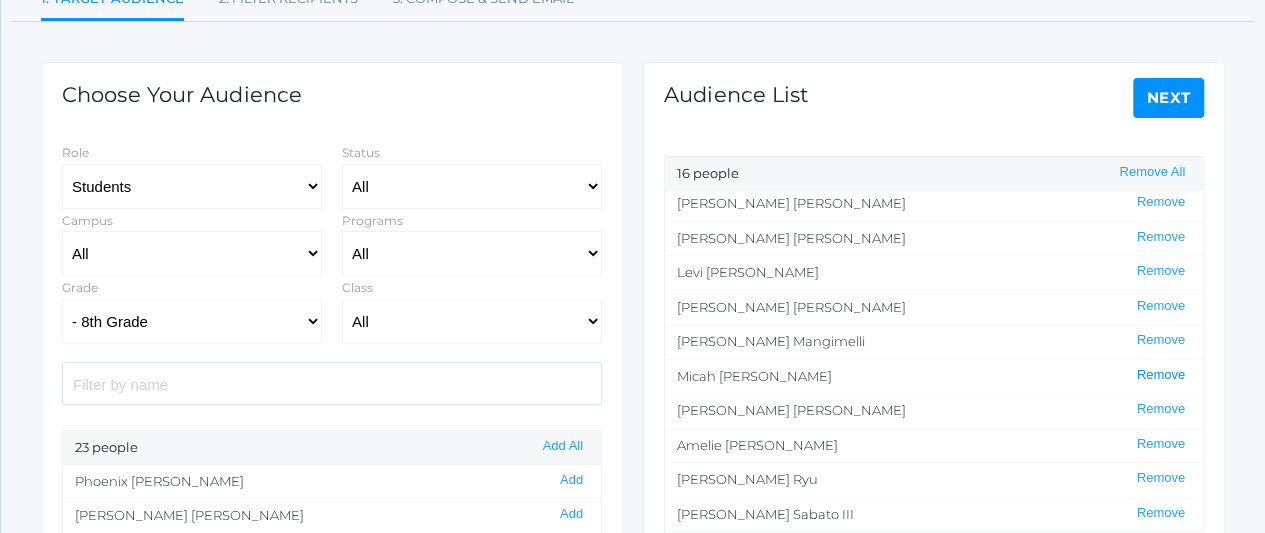 click on "Remove" 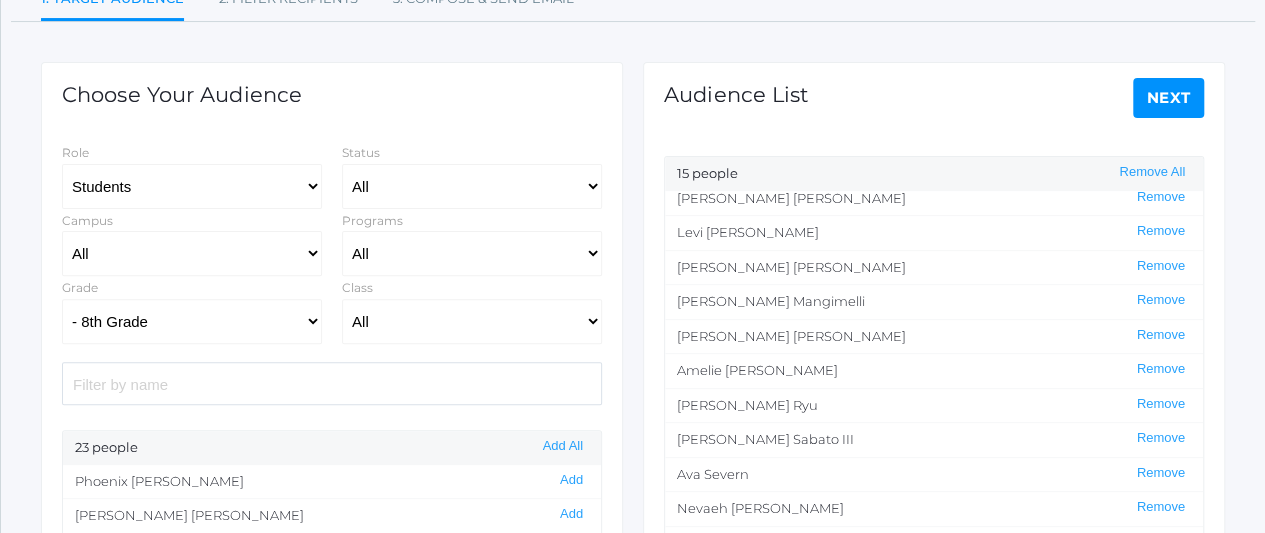 scroll, scrollTop: 157, scrollLeft: 0, axis: vertical 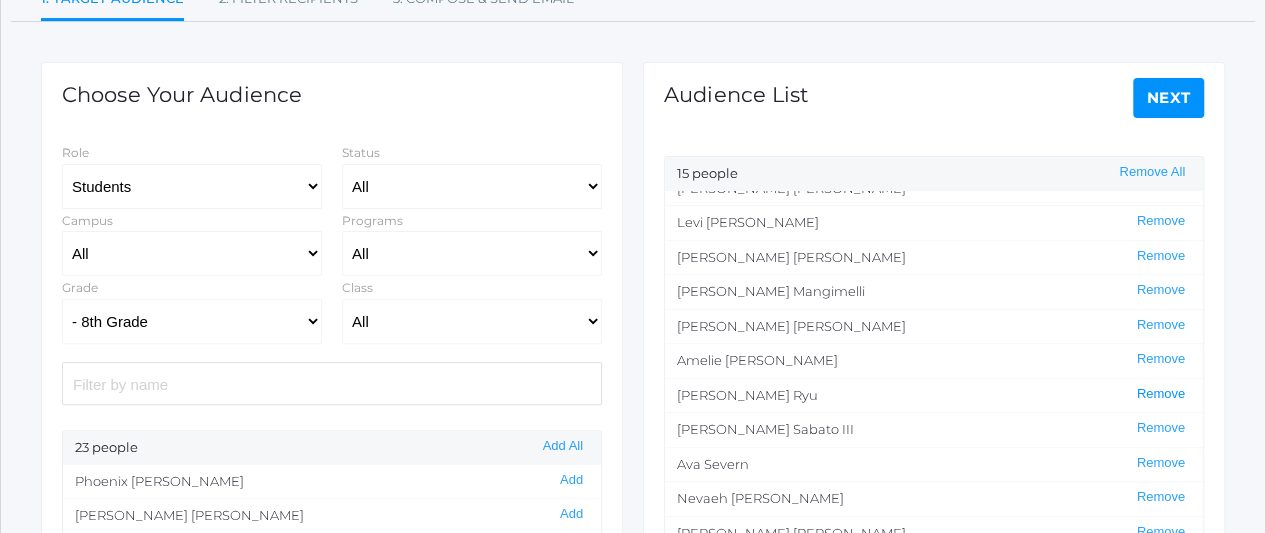 click on "Remove" 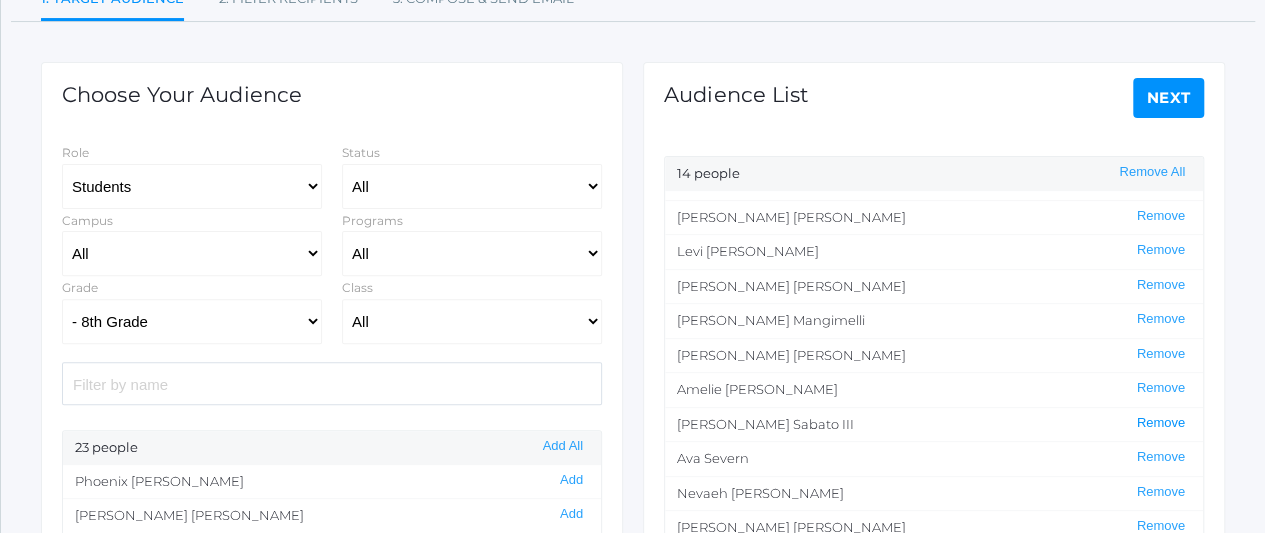 click on "Remove" 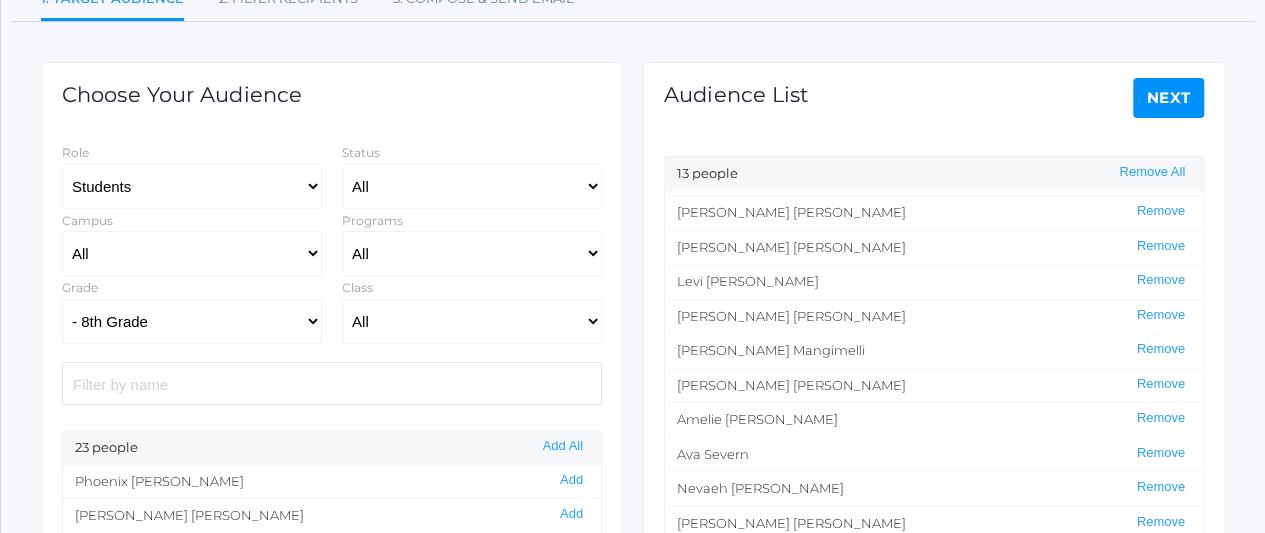scroll, scrollTop: 93, scrollLeft: 0, axis: vertical 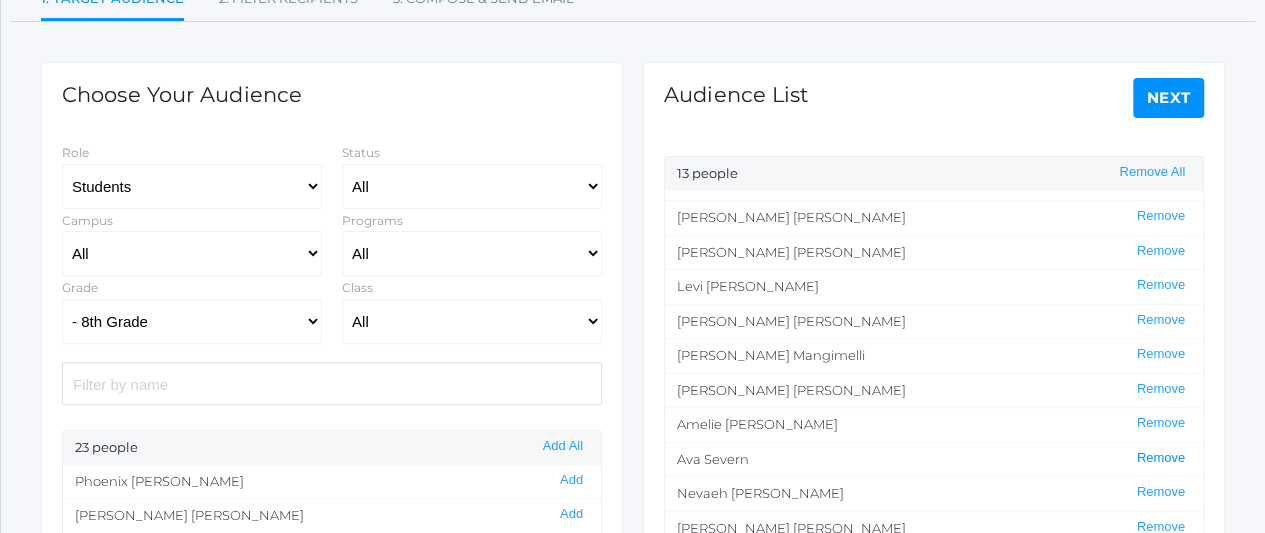 click on "Remove" 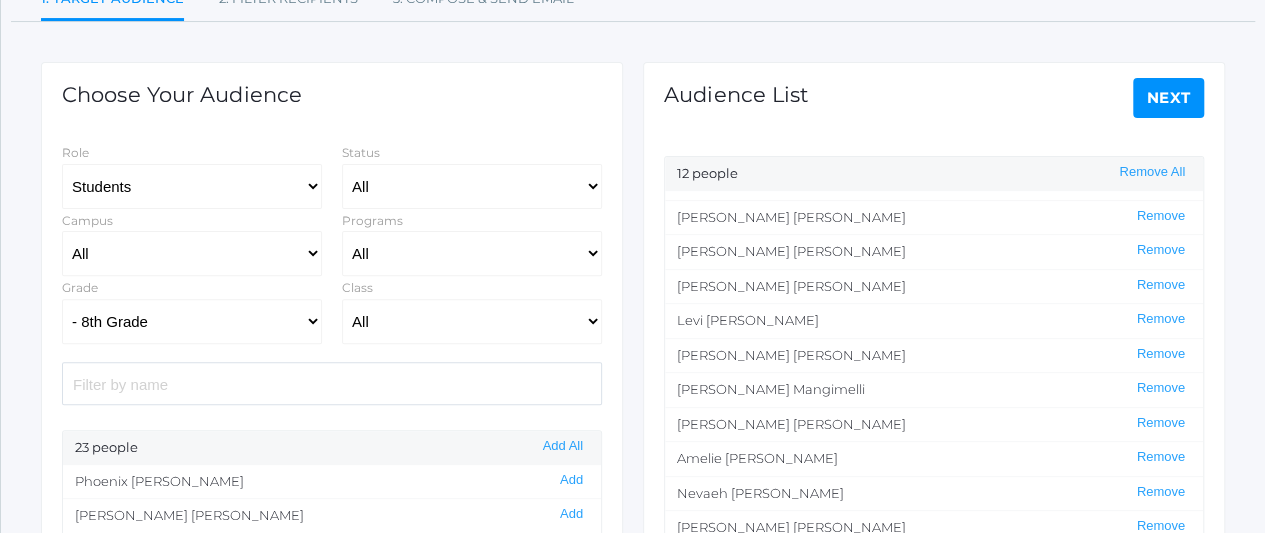 scroll, scrollTop: 0, scrollLeft: 0, axis: both 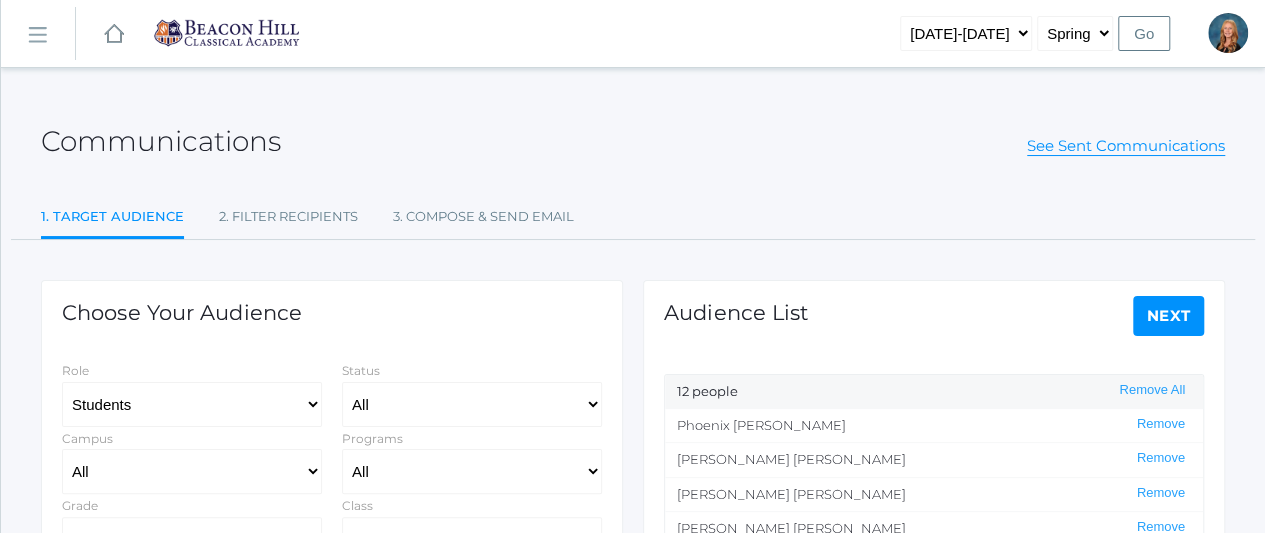 click on "Communications See Sent Communications" 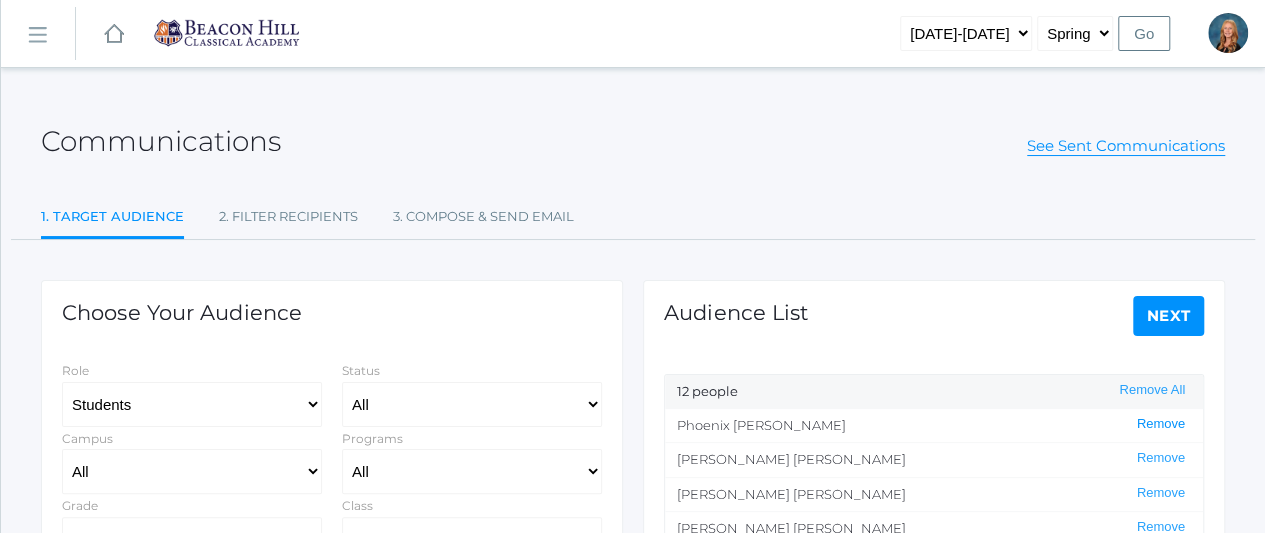 click on "Remove" 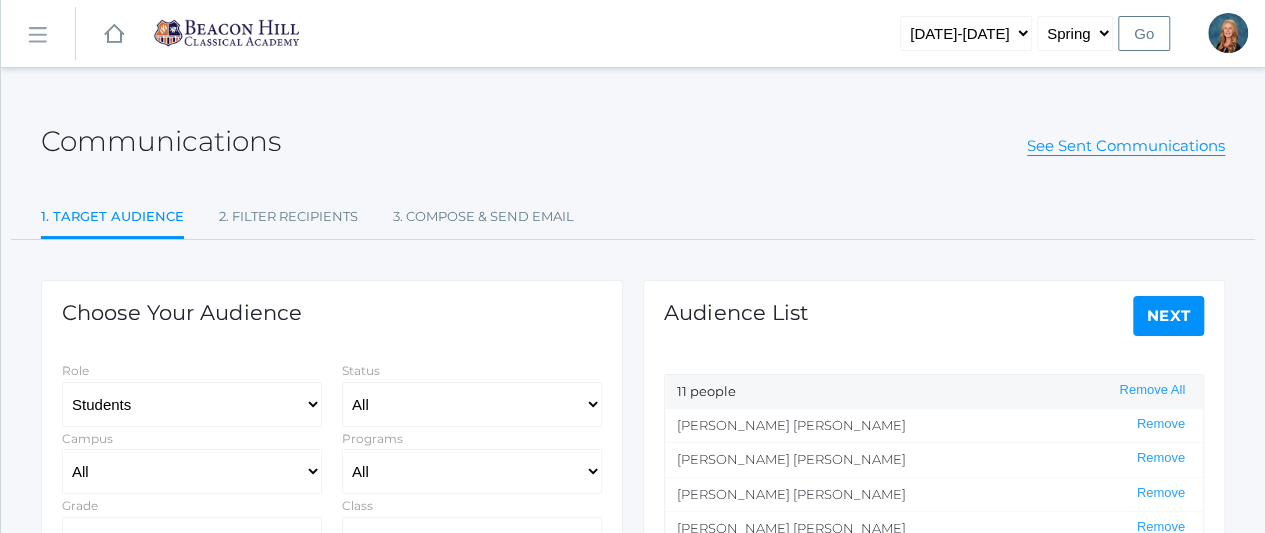 click on "Remove" 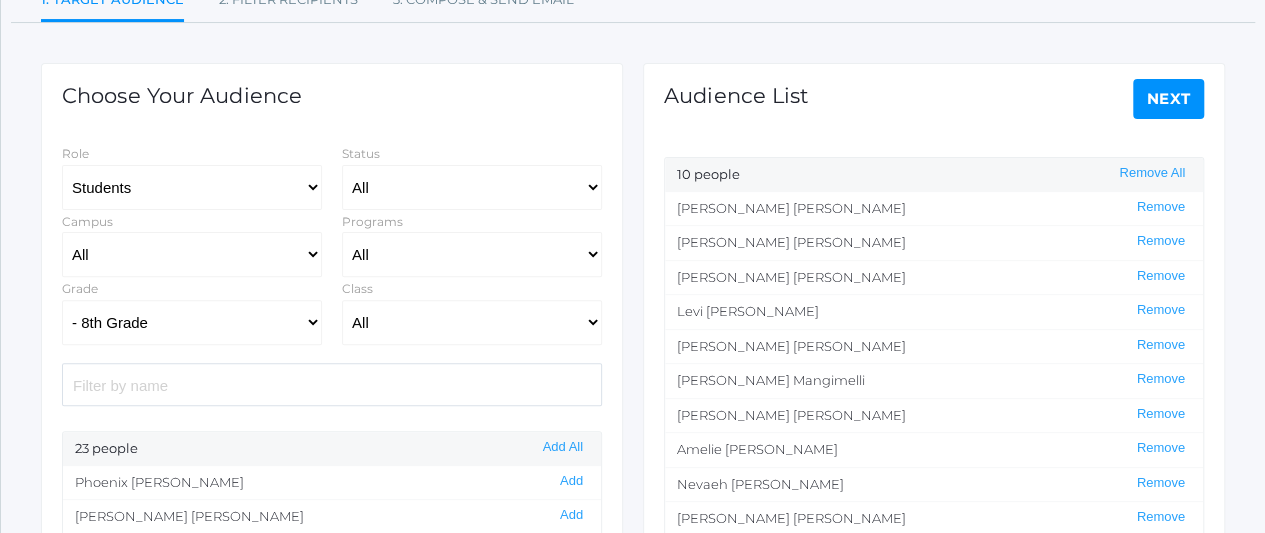 scroll, scrollTop: 223, scrollLeft: 0, axis: vertical 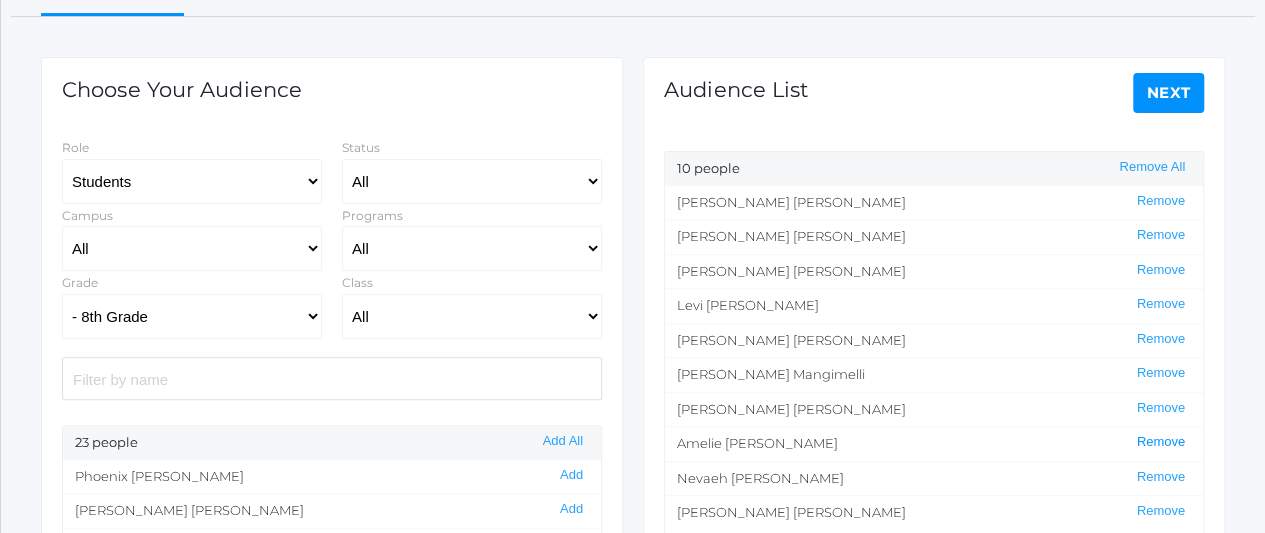 click on "Remove" 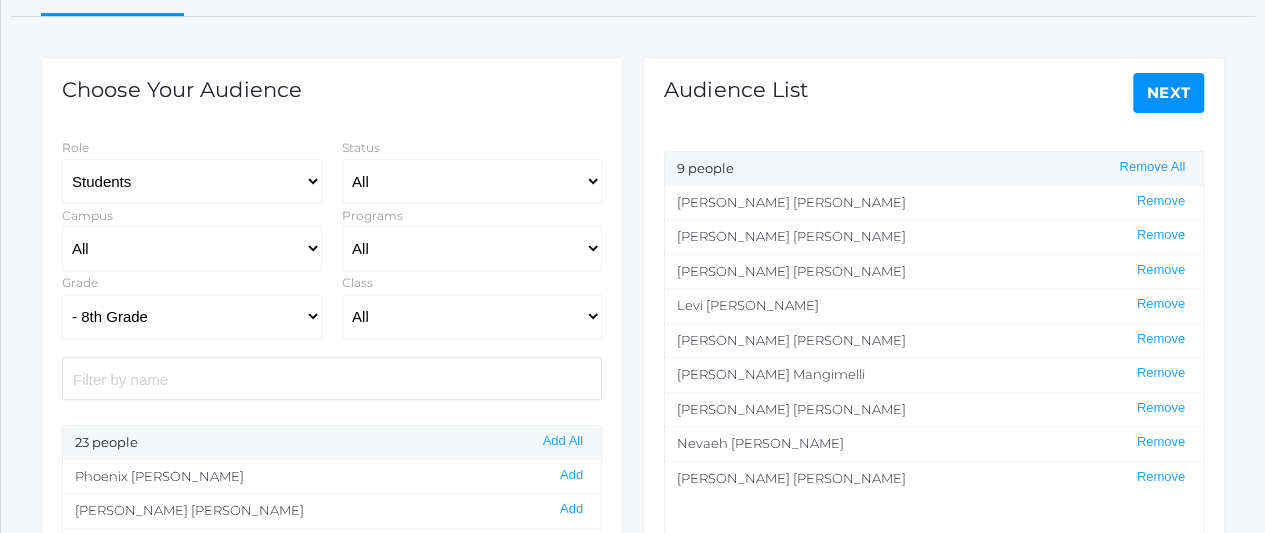 click on "Next" 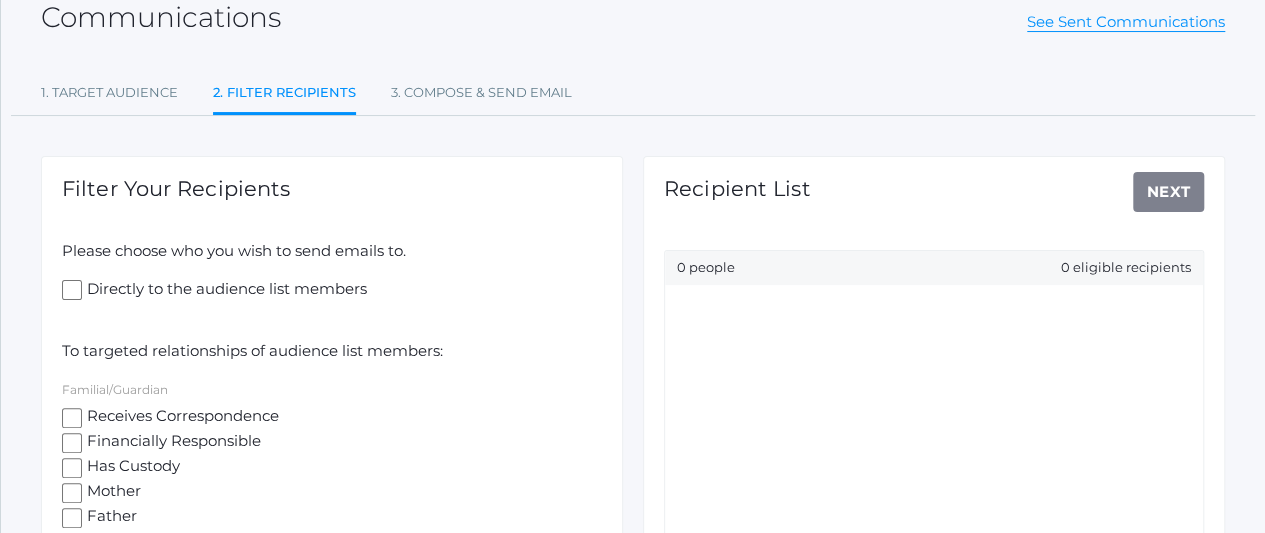 scroll, scrollTop: 169, scrollLeft: 0, axis: vertical 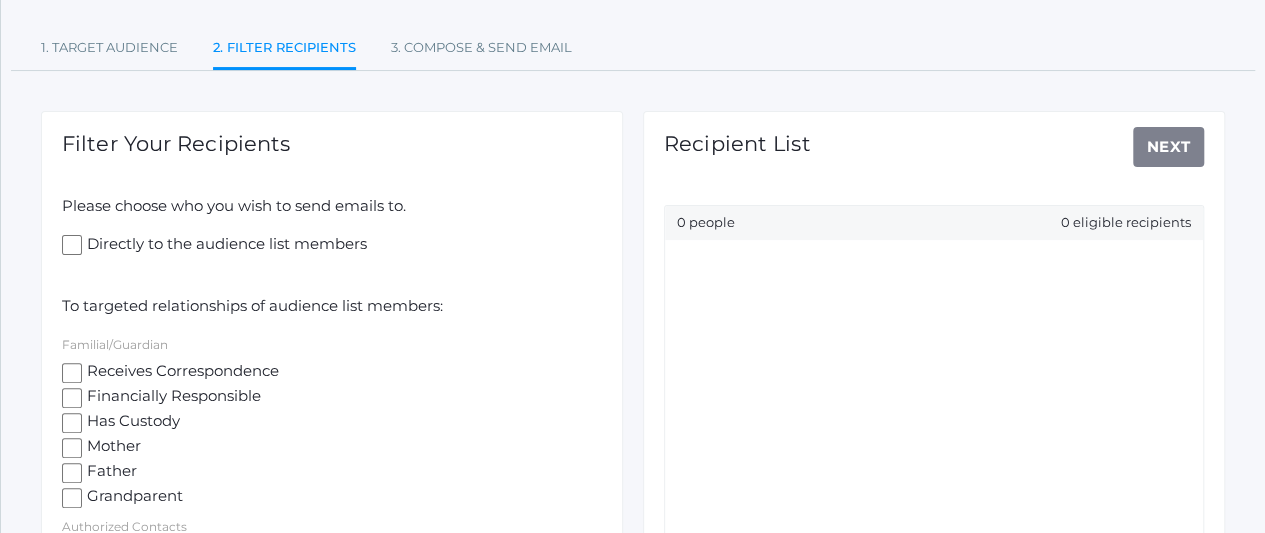 click on "Directly to the audience list members" 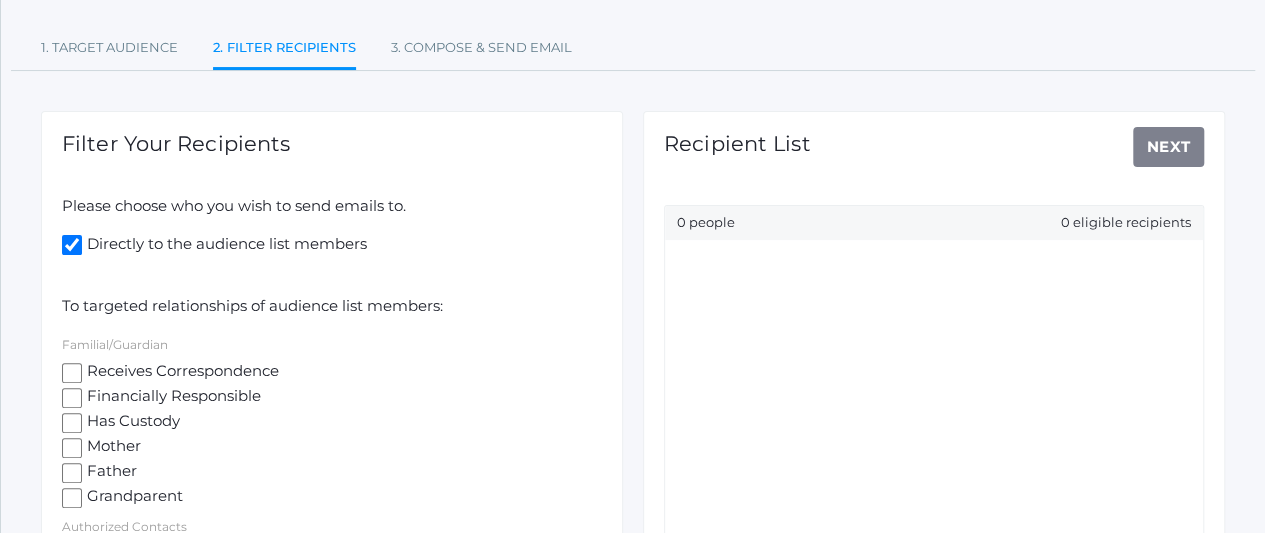 checkbox on "true" 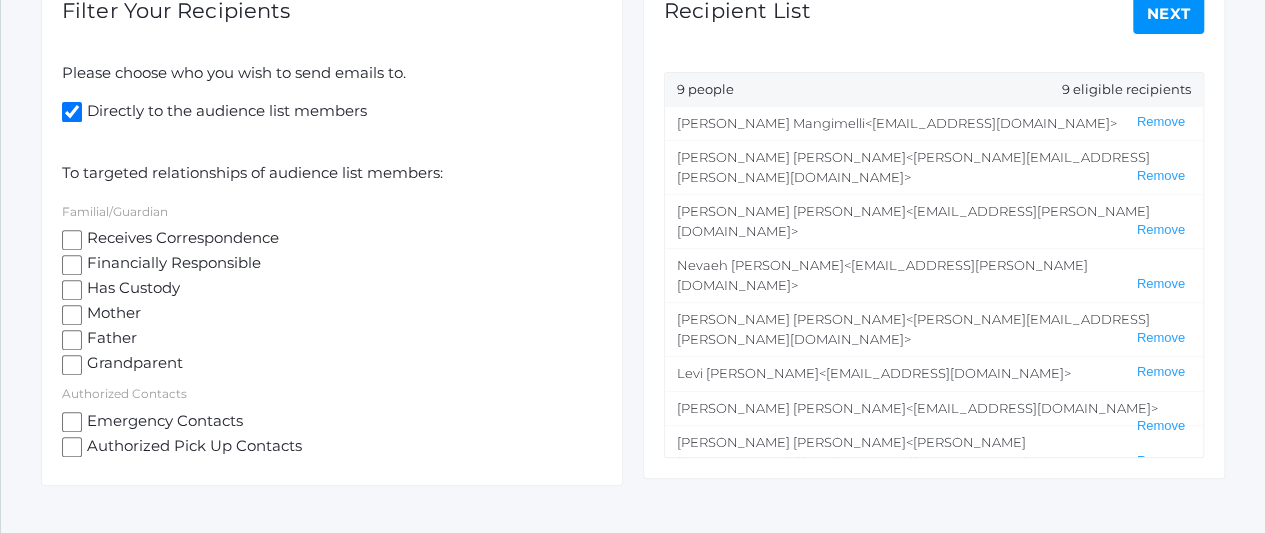 scroll, scrollTop: 303, scrollLeft: 0, axis: vertical 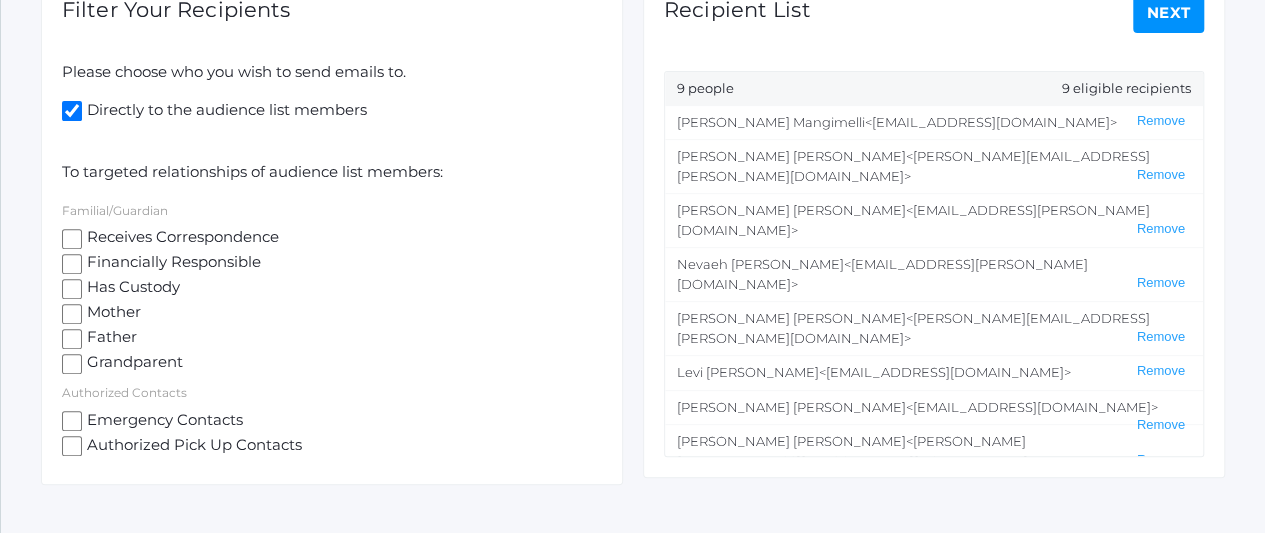 click on "Next" 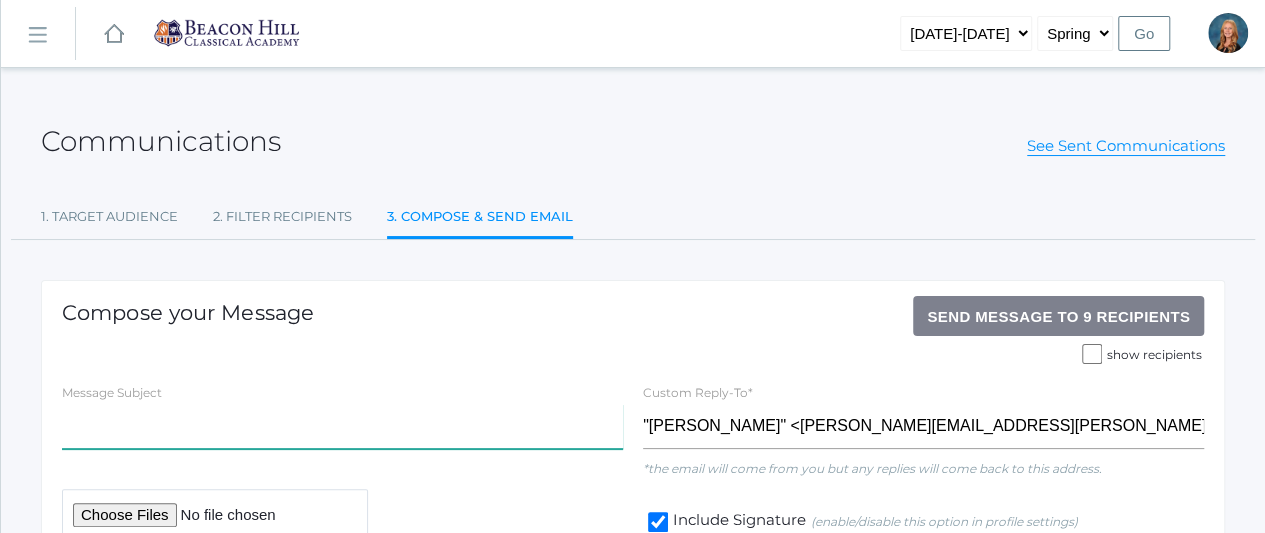 click 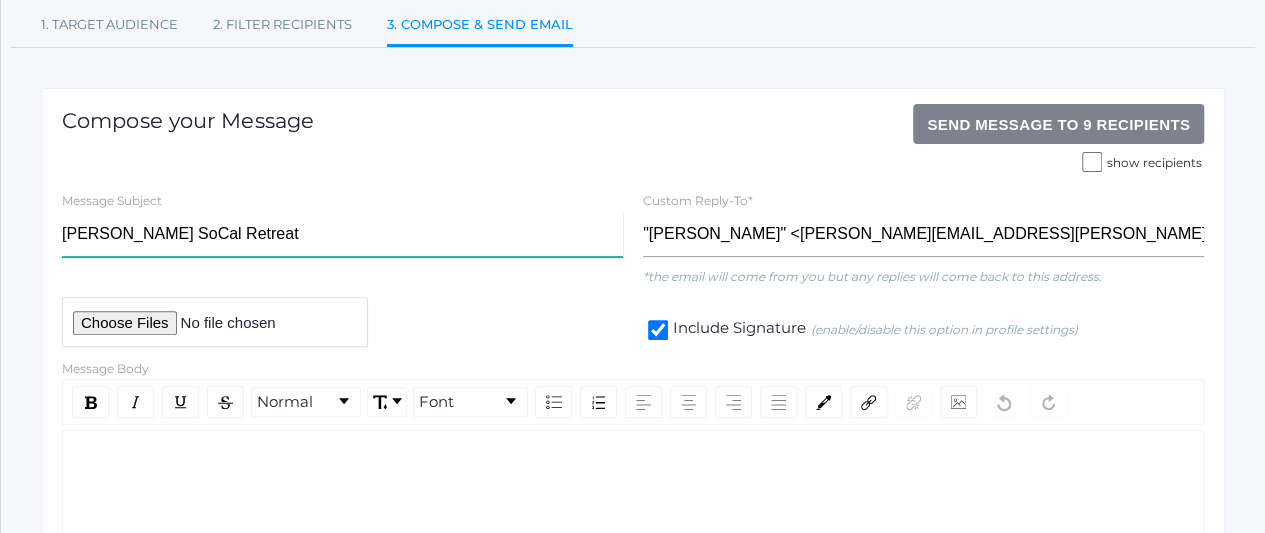 scroll, scrollTop: 233, scrollLeft: 0, axis: vertical 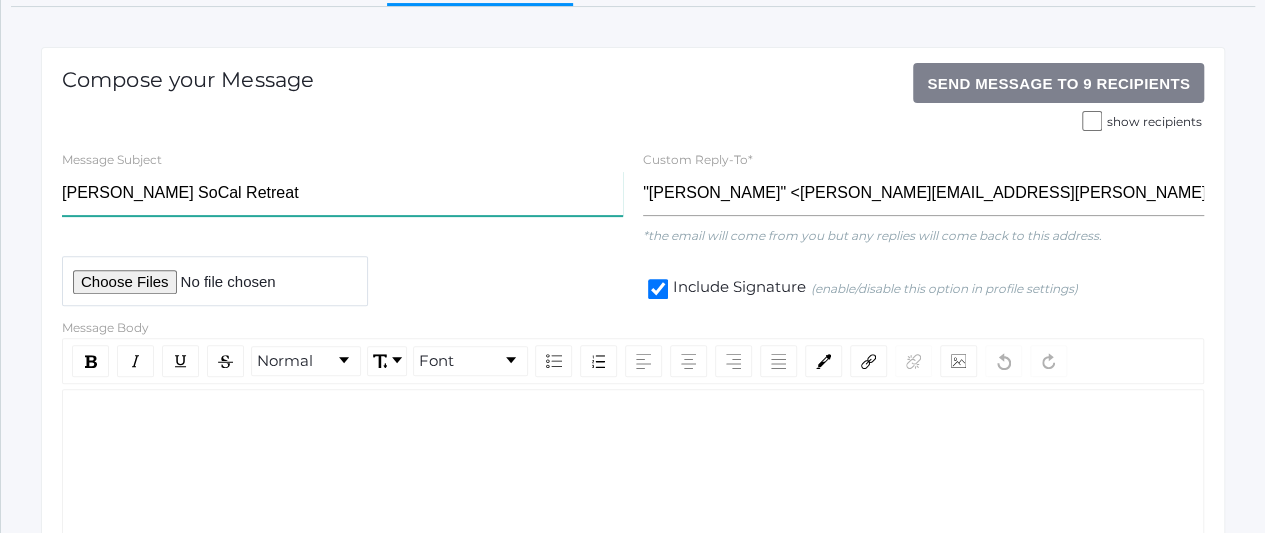 type on "[PERSON_NAME] SoCal Retreat" 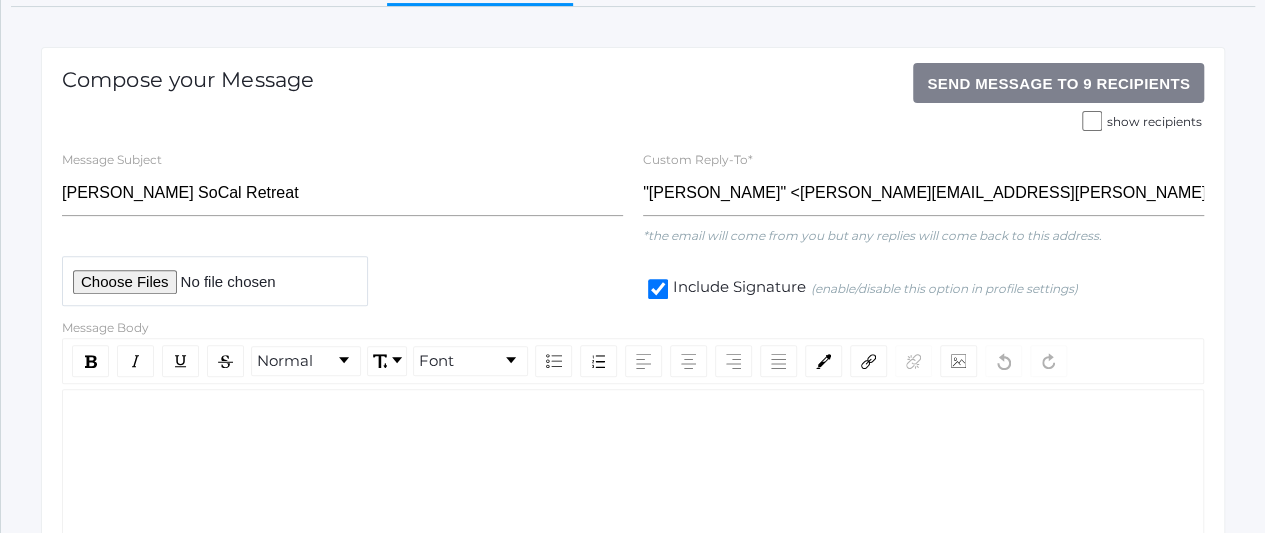 click 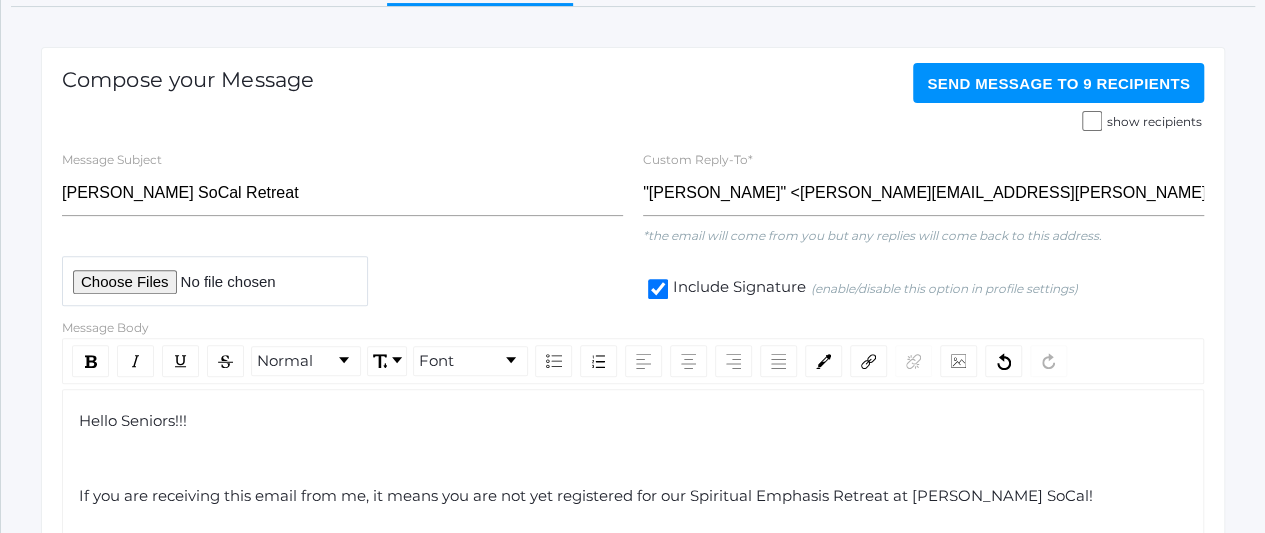 click on "Hello Seniors!!!" 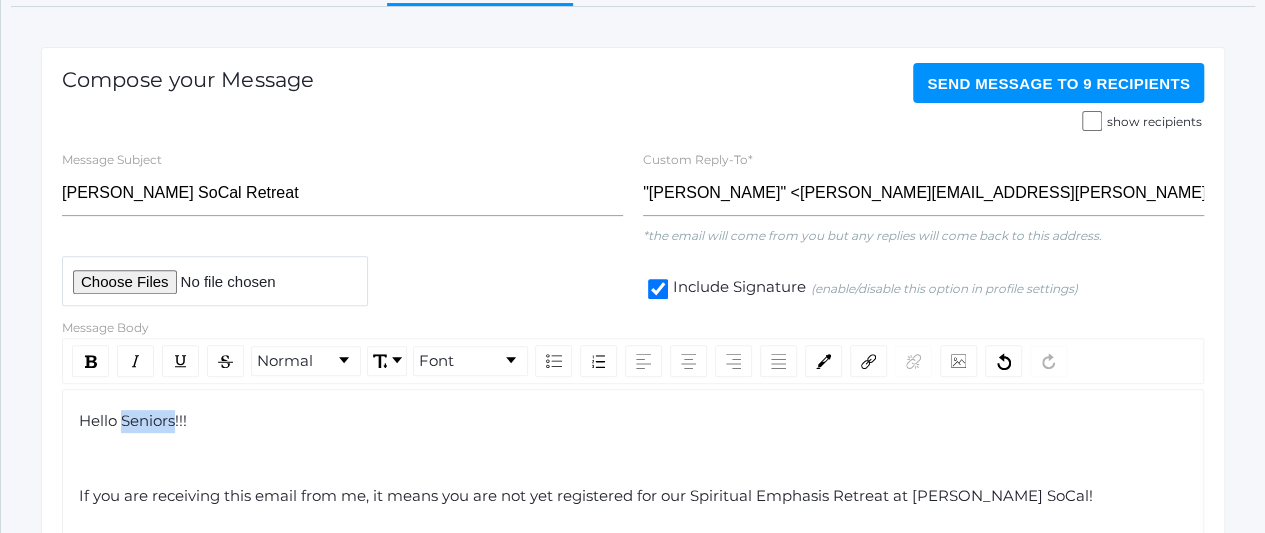 click on "Hello Seniors!!!" 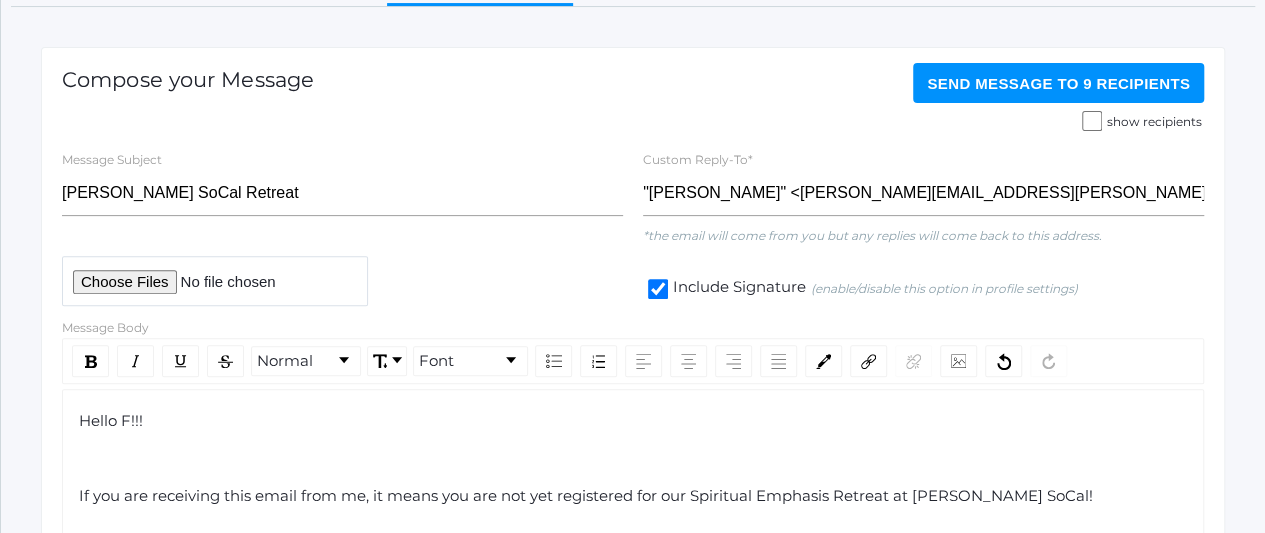 type 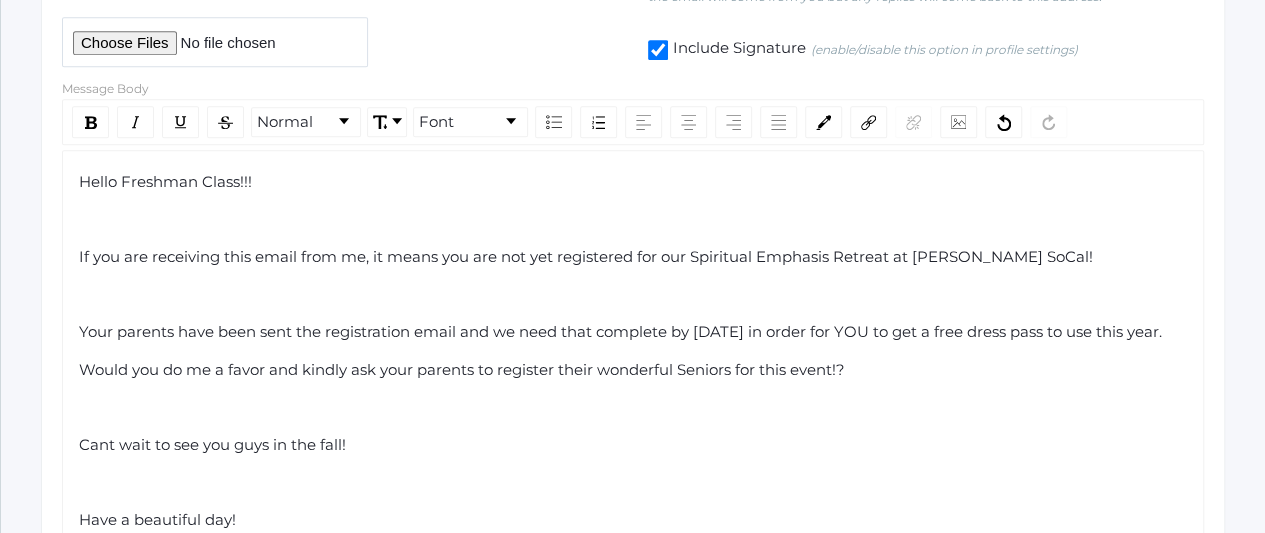scroll, scrollTop: 491, scrollLeft: 0, axis: vertical 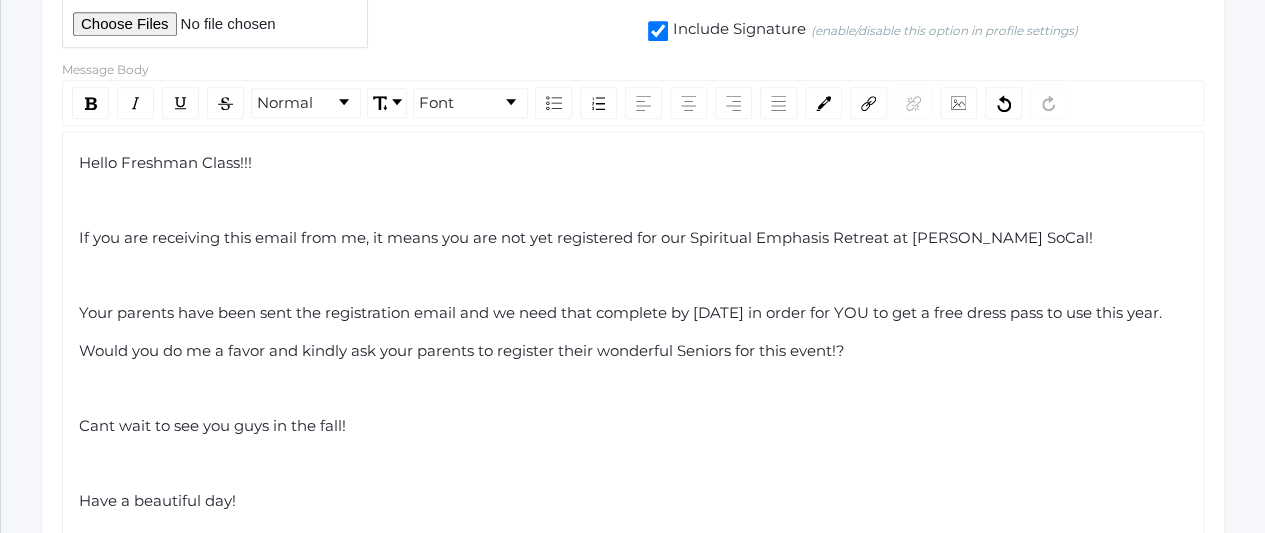 click on "Would you do me a favor and kindly ask your parents to register their wonderful Seniors for this event!?" 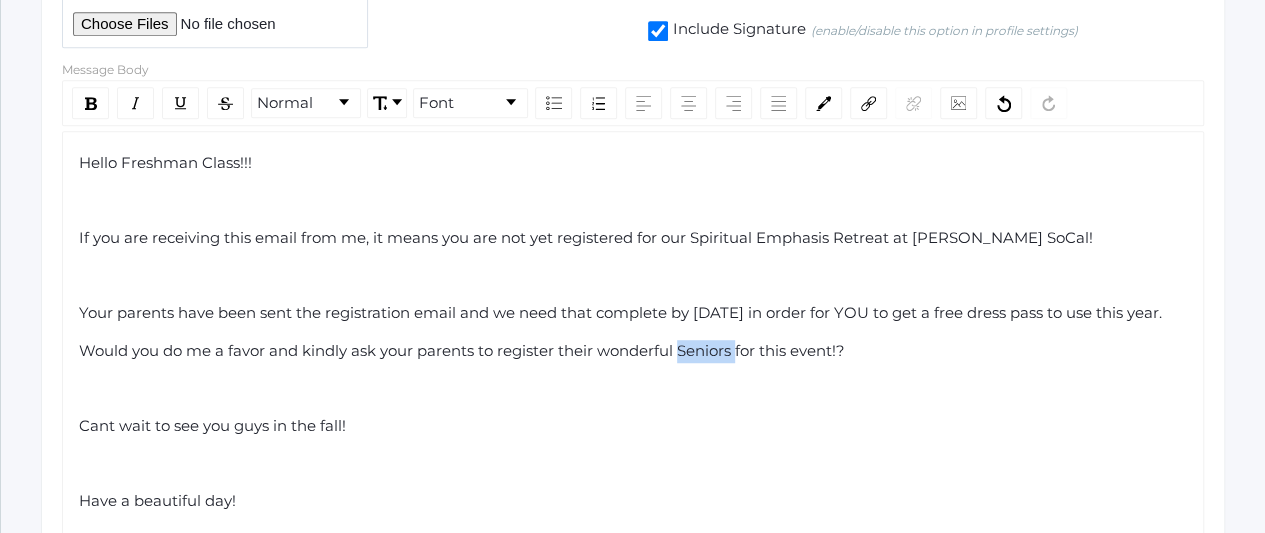 click on "Would you do me a favor and kindly ask your parents to register their wonderful Seniors for this event!?" 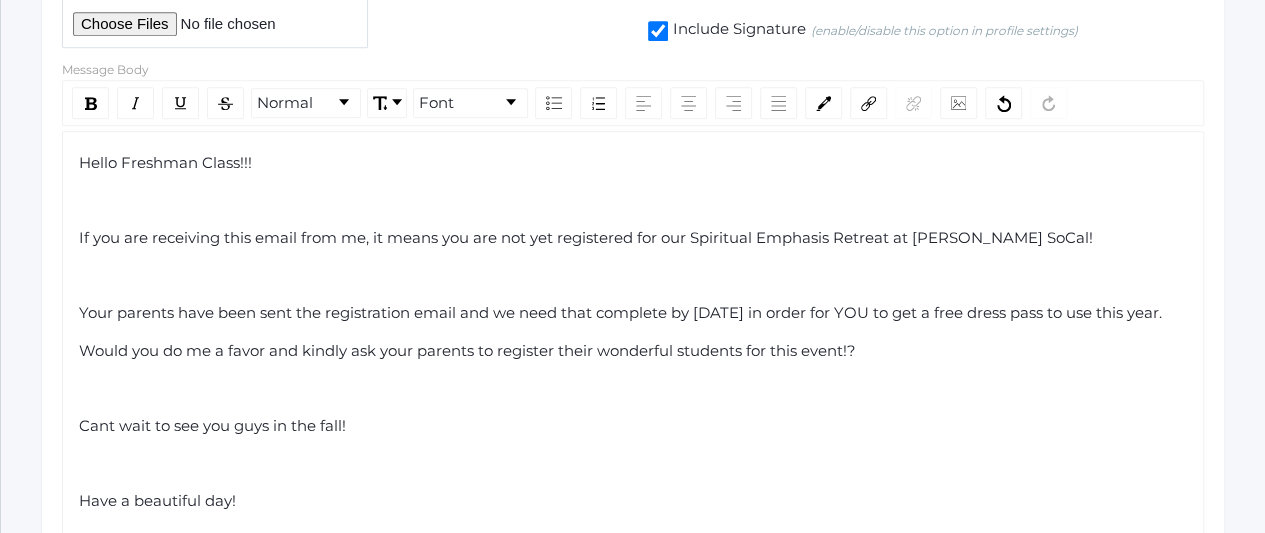 click on "Would you do me a favor and kindly ask your parents to register their wonderful students for this event!?" 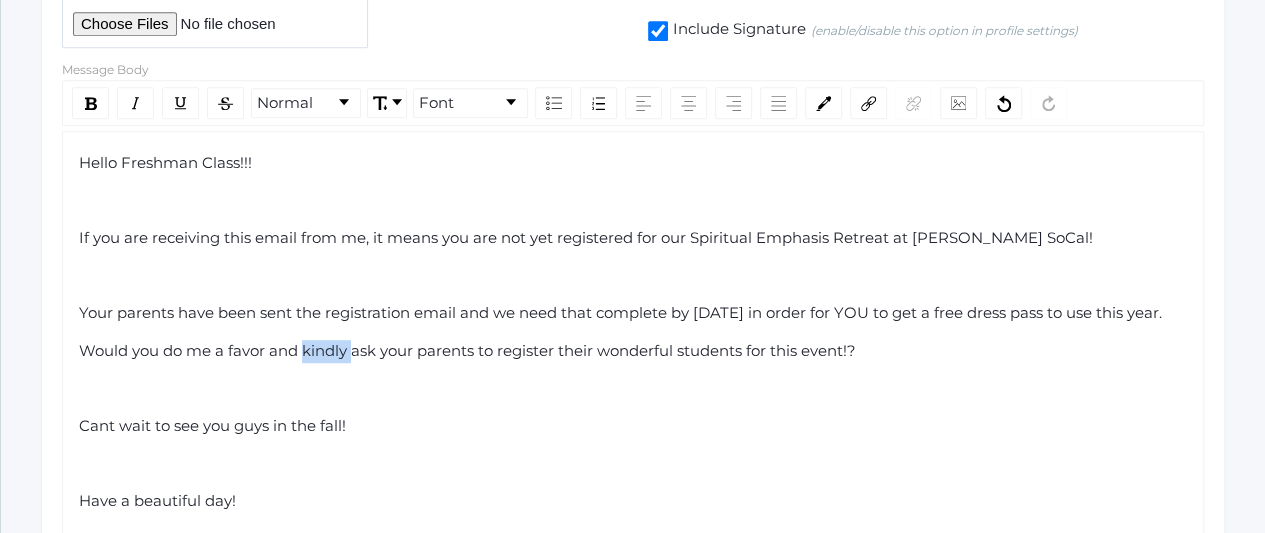 click on "Would you do me a favor and kindly ask your parents to register their wonderful students for this event!?" 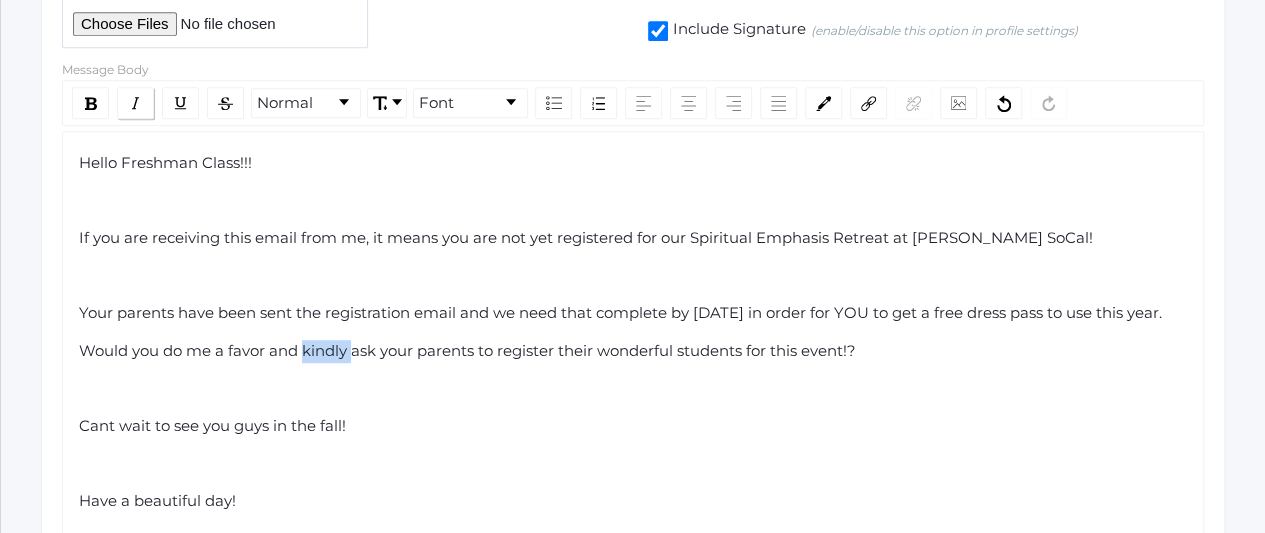 click 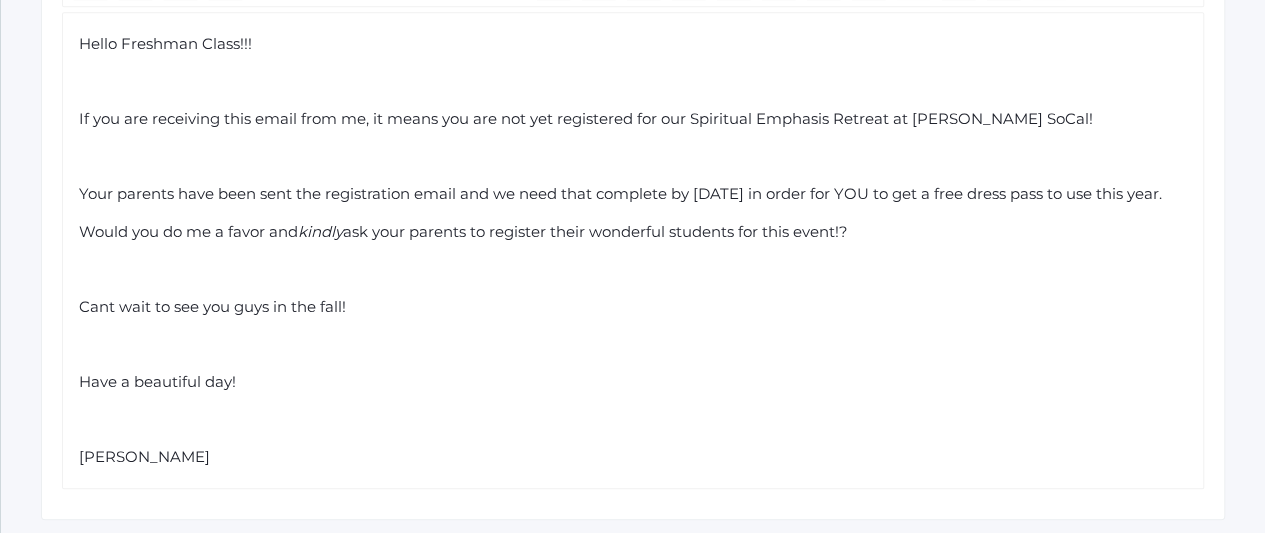 scroll, scrollTop: 611, scrollLeft: 0, axis: vertical 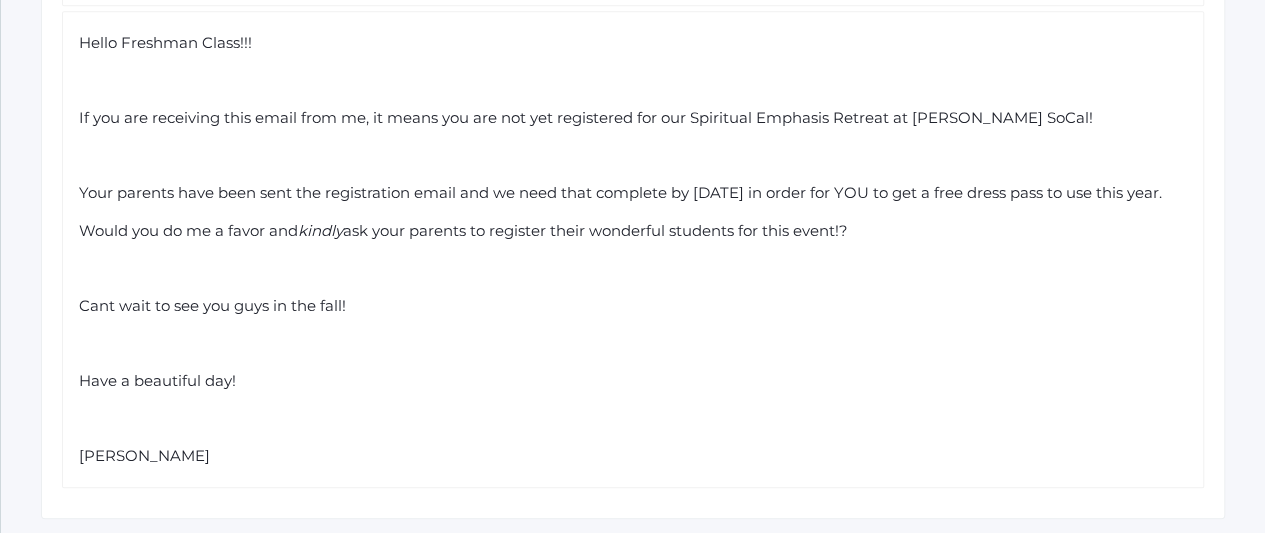 click on "[PERSON_NAME]" 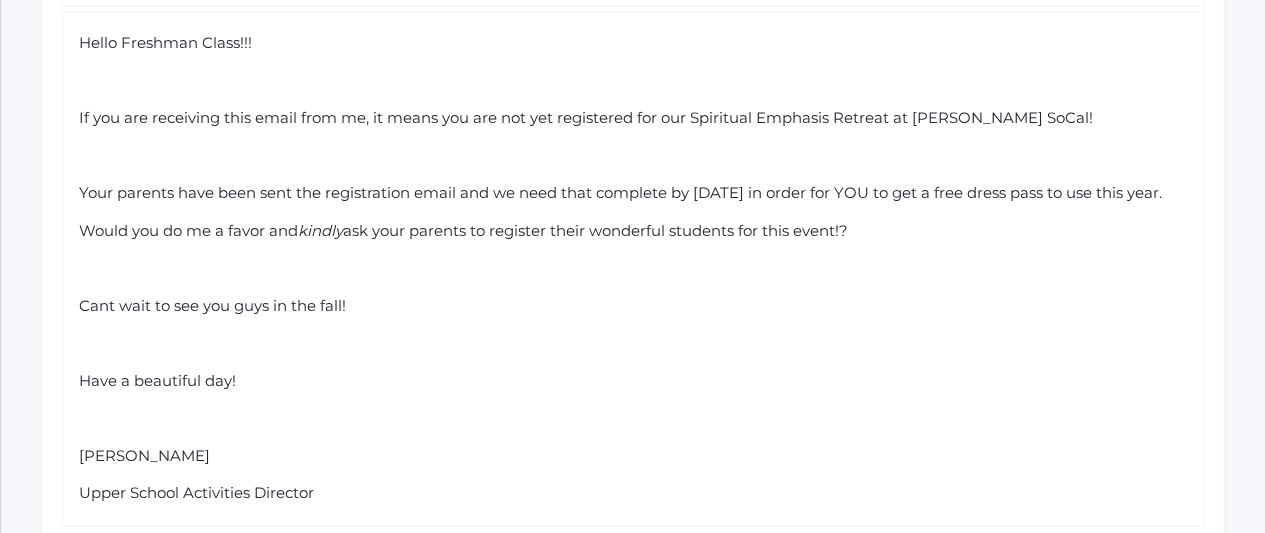 click on "[PERSON_NAME]" 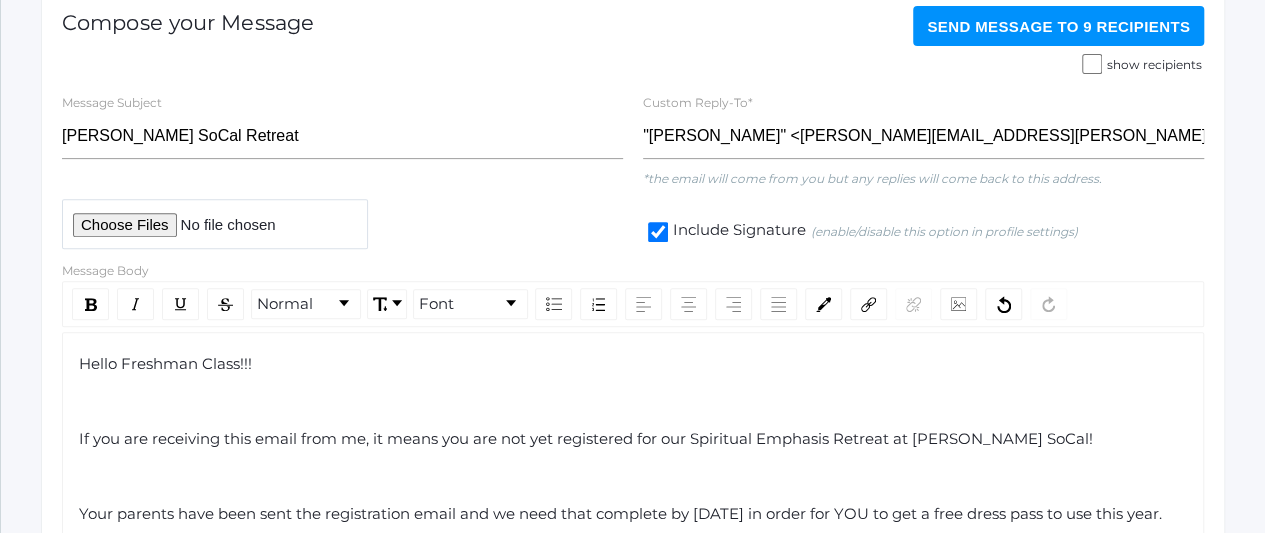 scroll, scrollTop: 286, scrollLeft: 0, axis: vertical 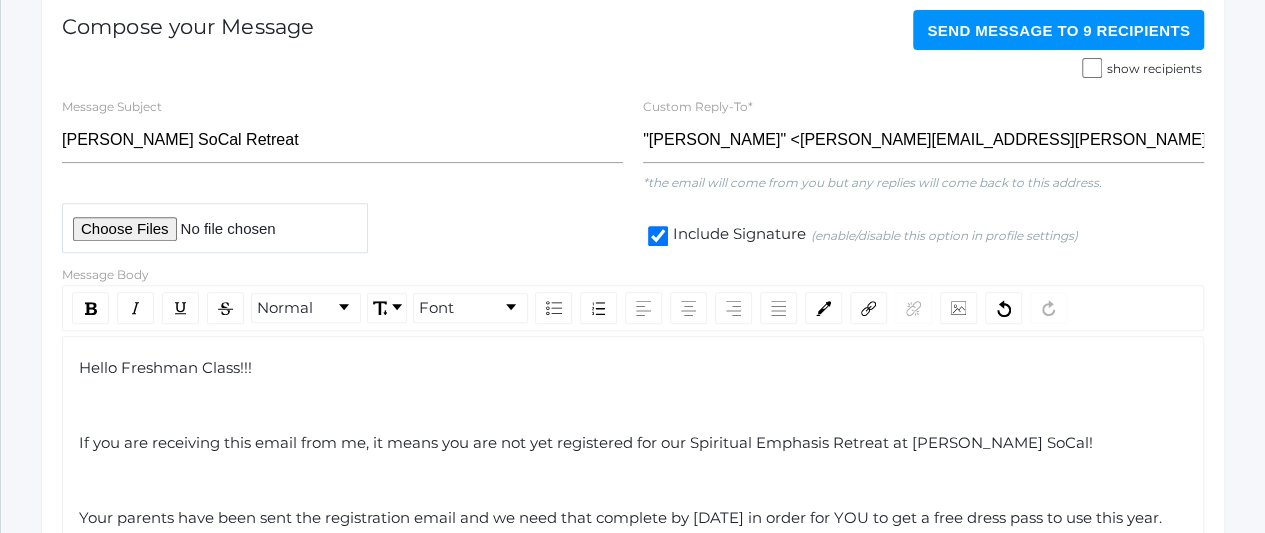 click on "Send Message   to 9 recipients" 